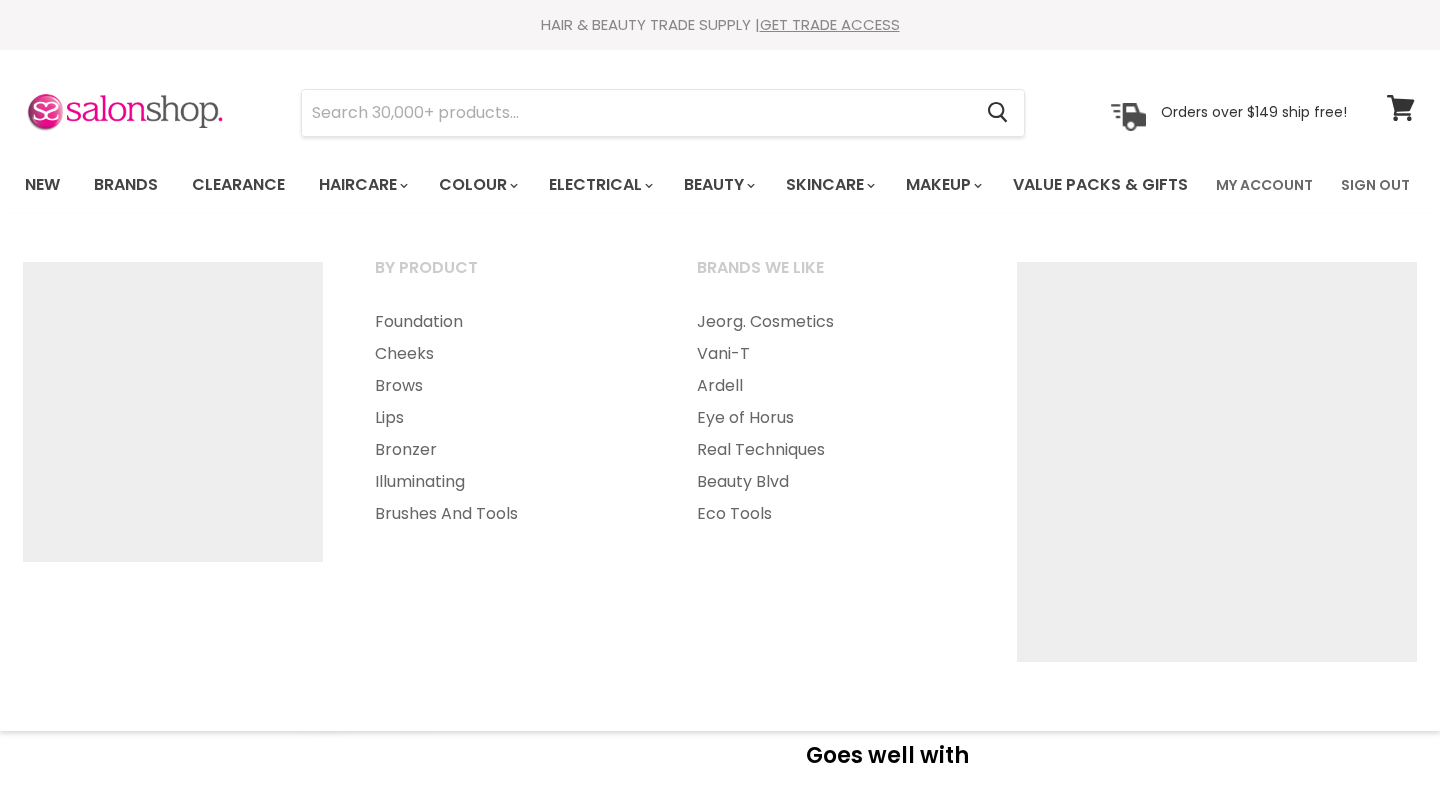 select on "88.0 Extra Natural Light Blonde" 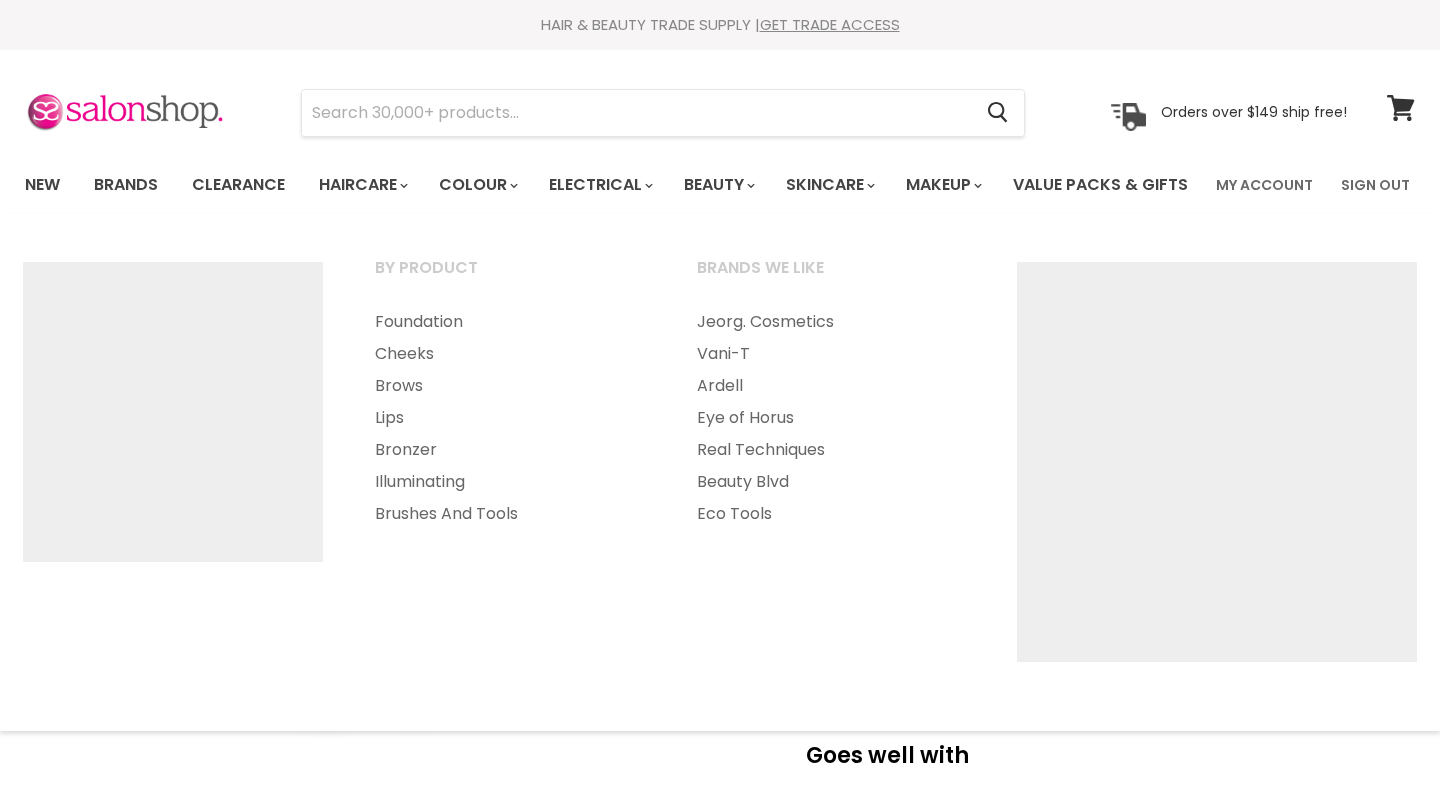 select on "2" 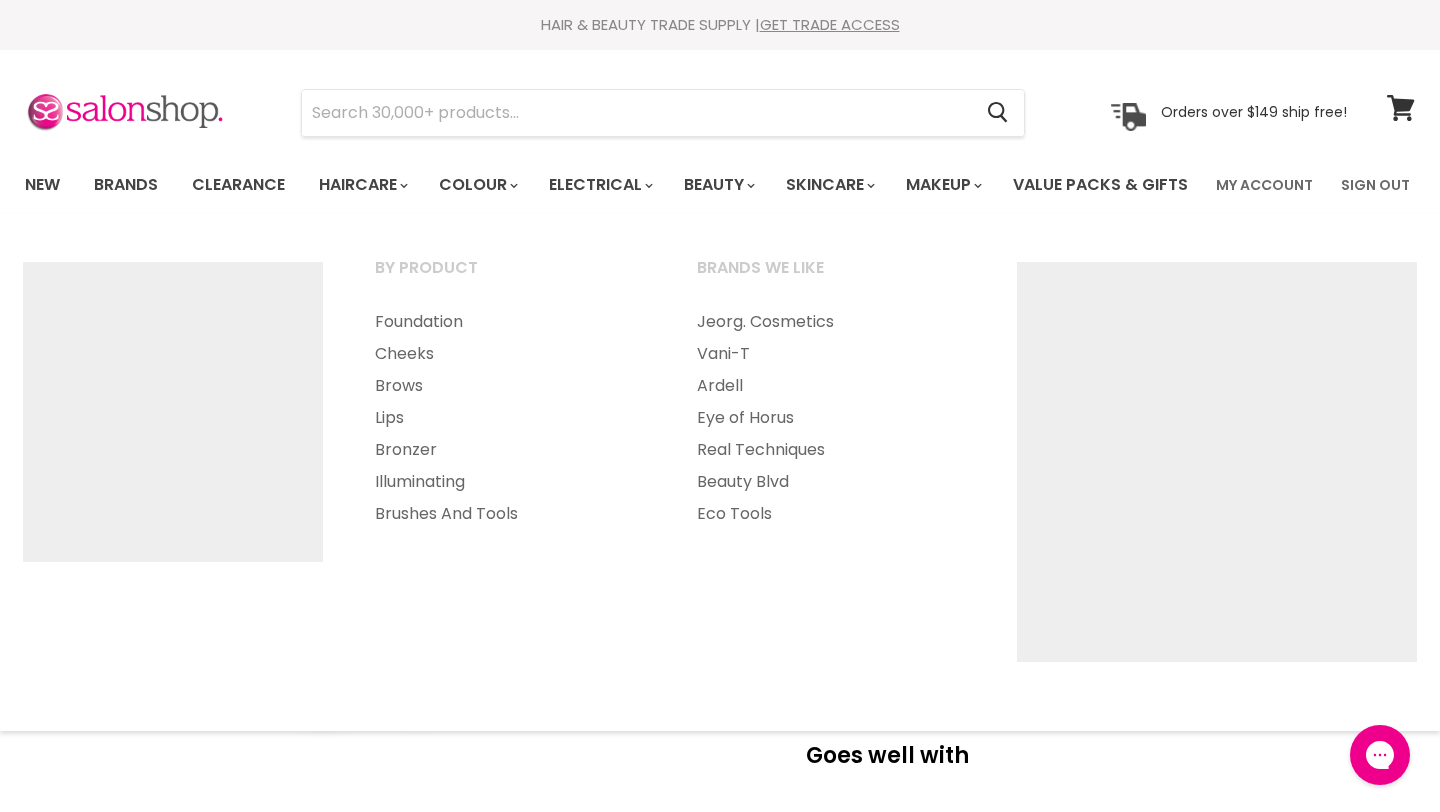scroll, scrollTop: 0, scrollLeft: 0, axis: both 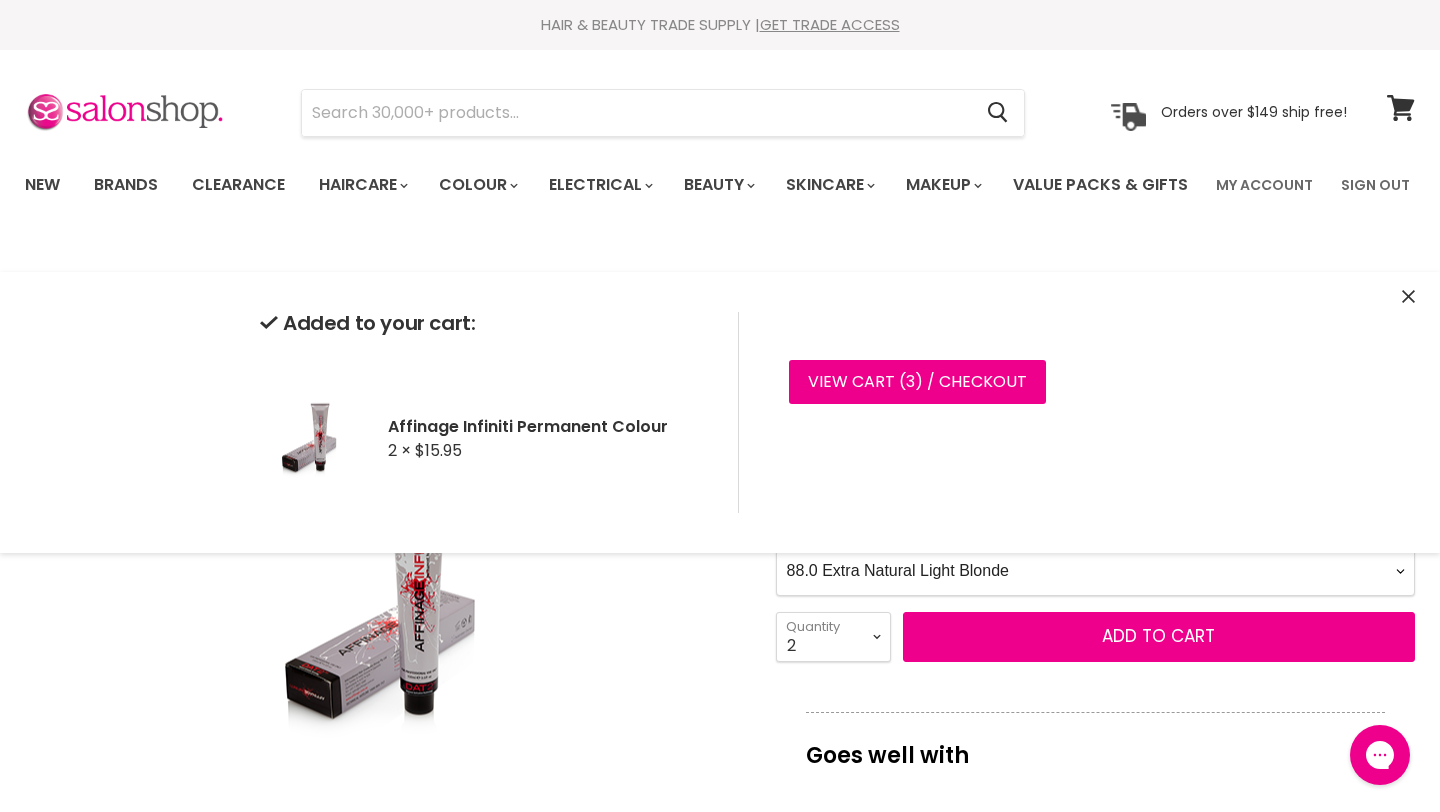 click on "Click or scroll to zoom
Tap or pinch to zoom" at bounding box center (383, 600) 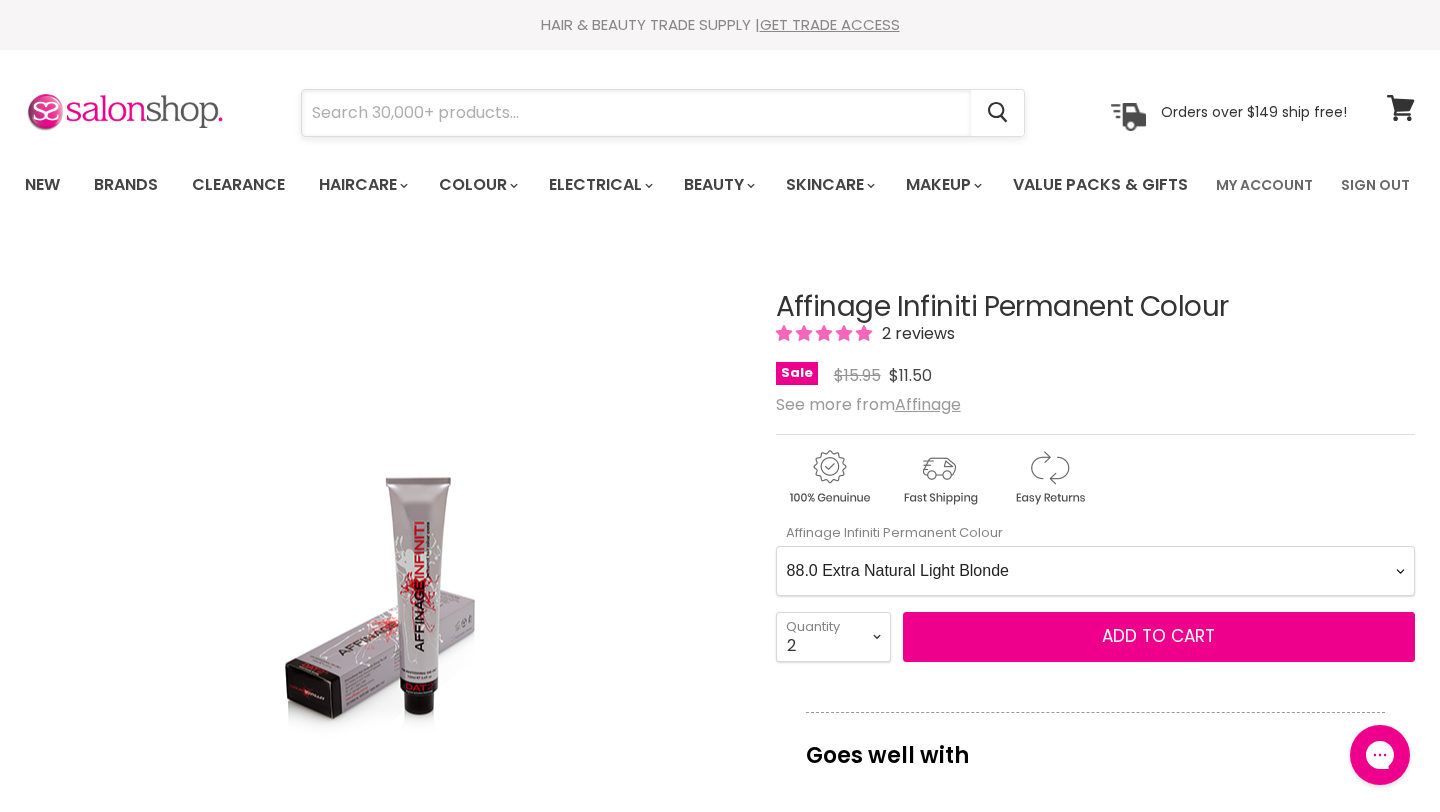 click at bounding box center [636, 113] 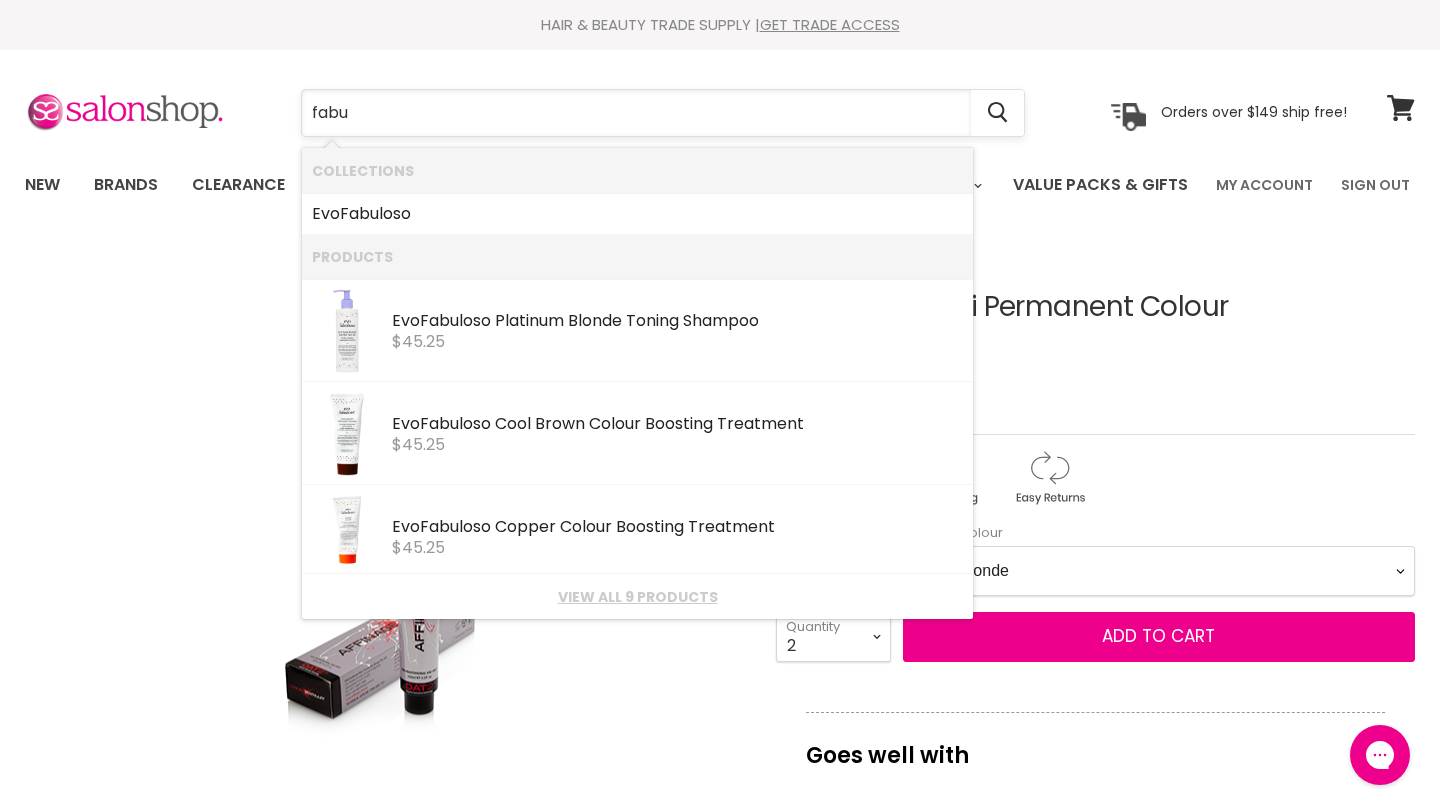 type on "fabul" 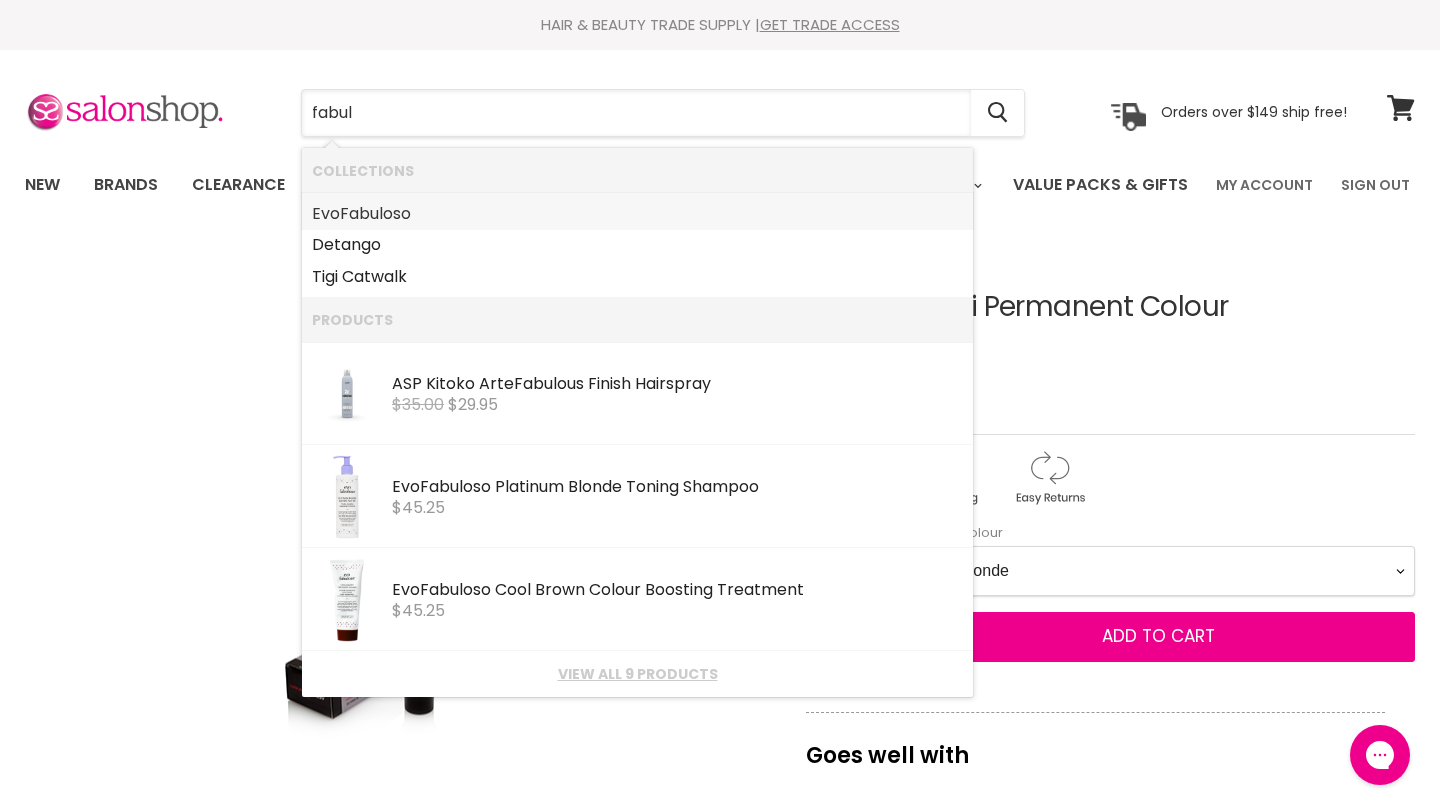 click on "Evo  Fabul oso" at bounding box center [637, 214] 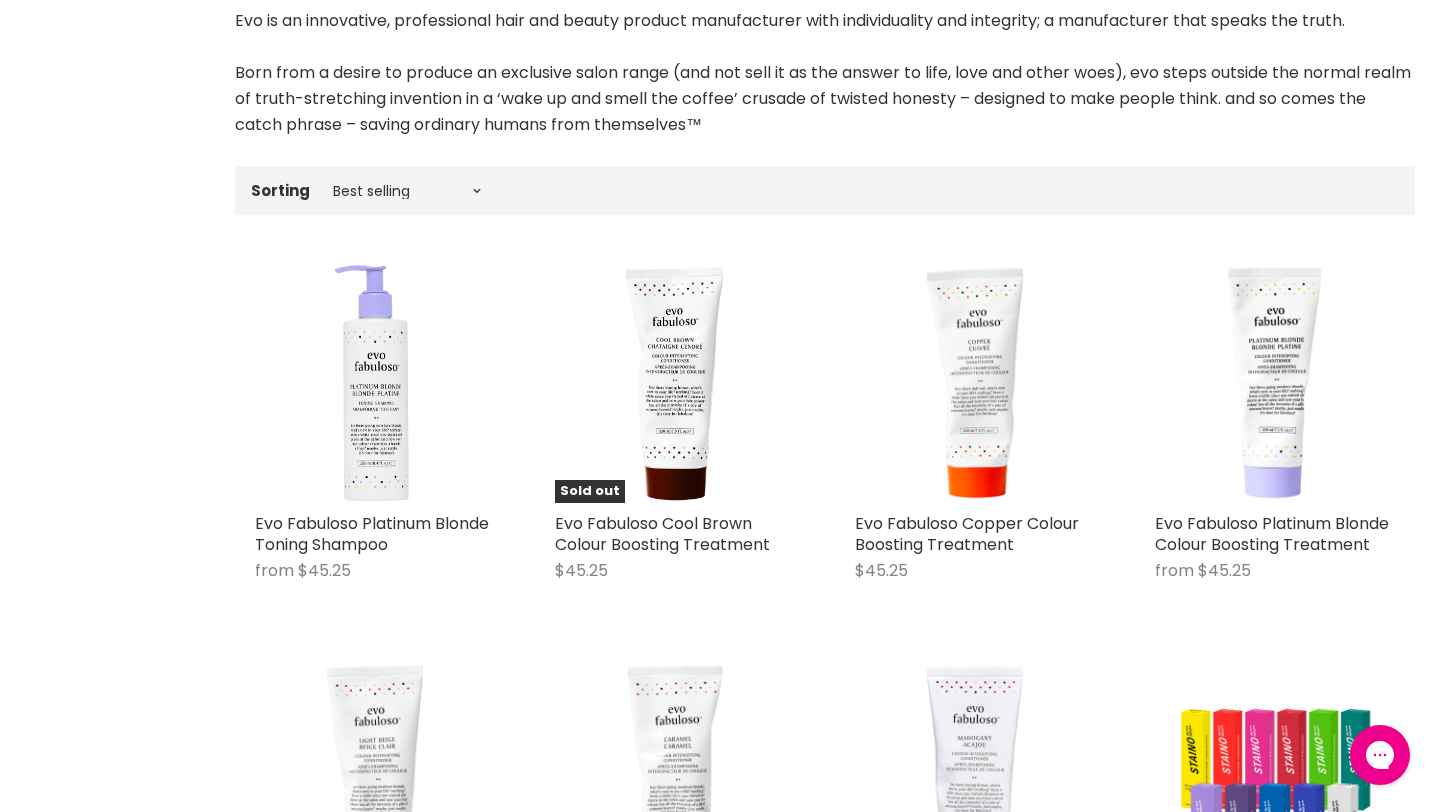 scroll, scrollTop: 704, scrollLeft: 0, axis: vertical 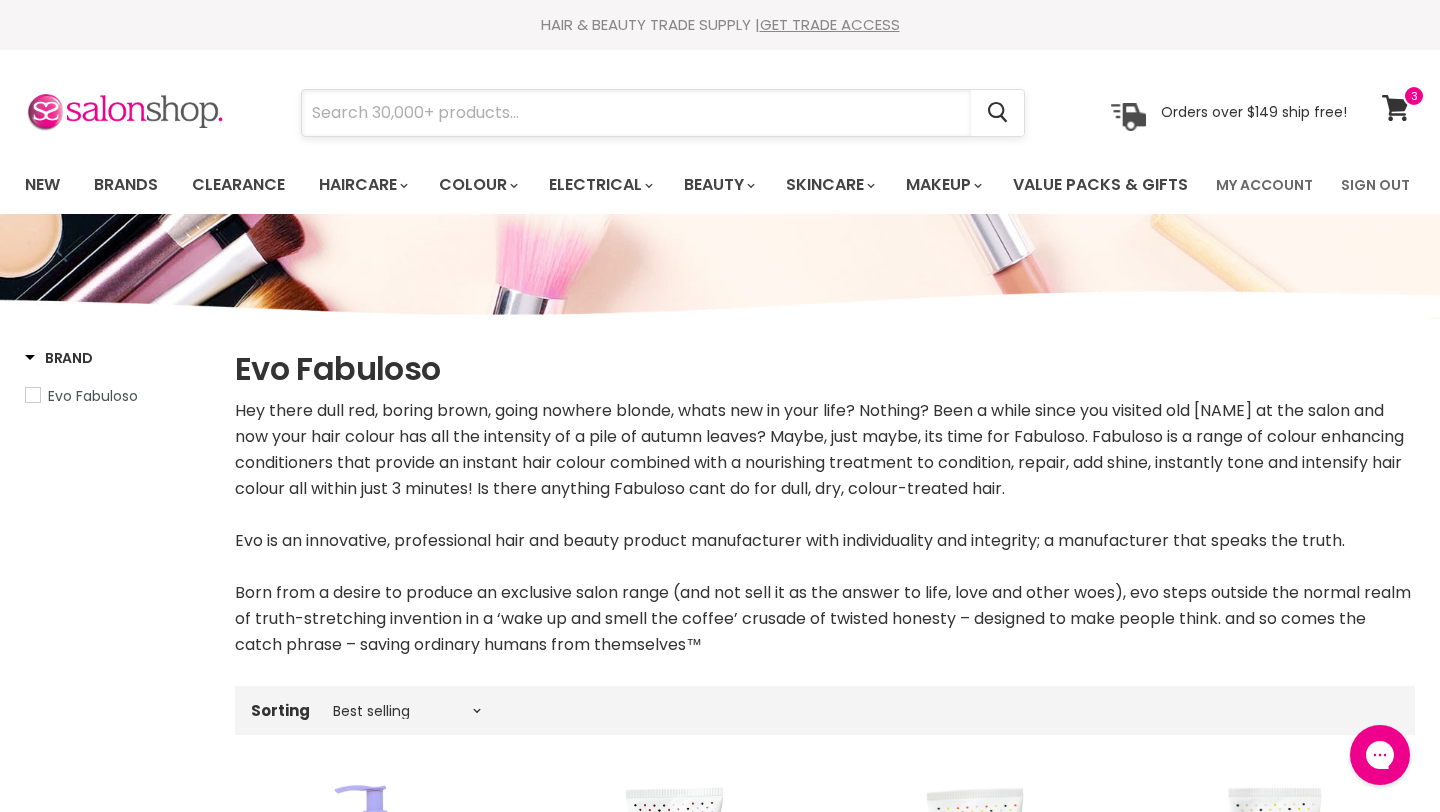 click at bounding box center (636, 113) 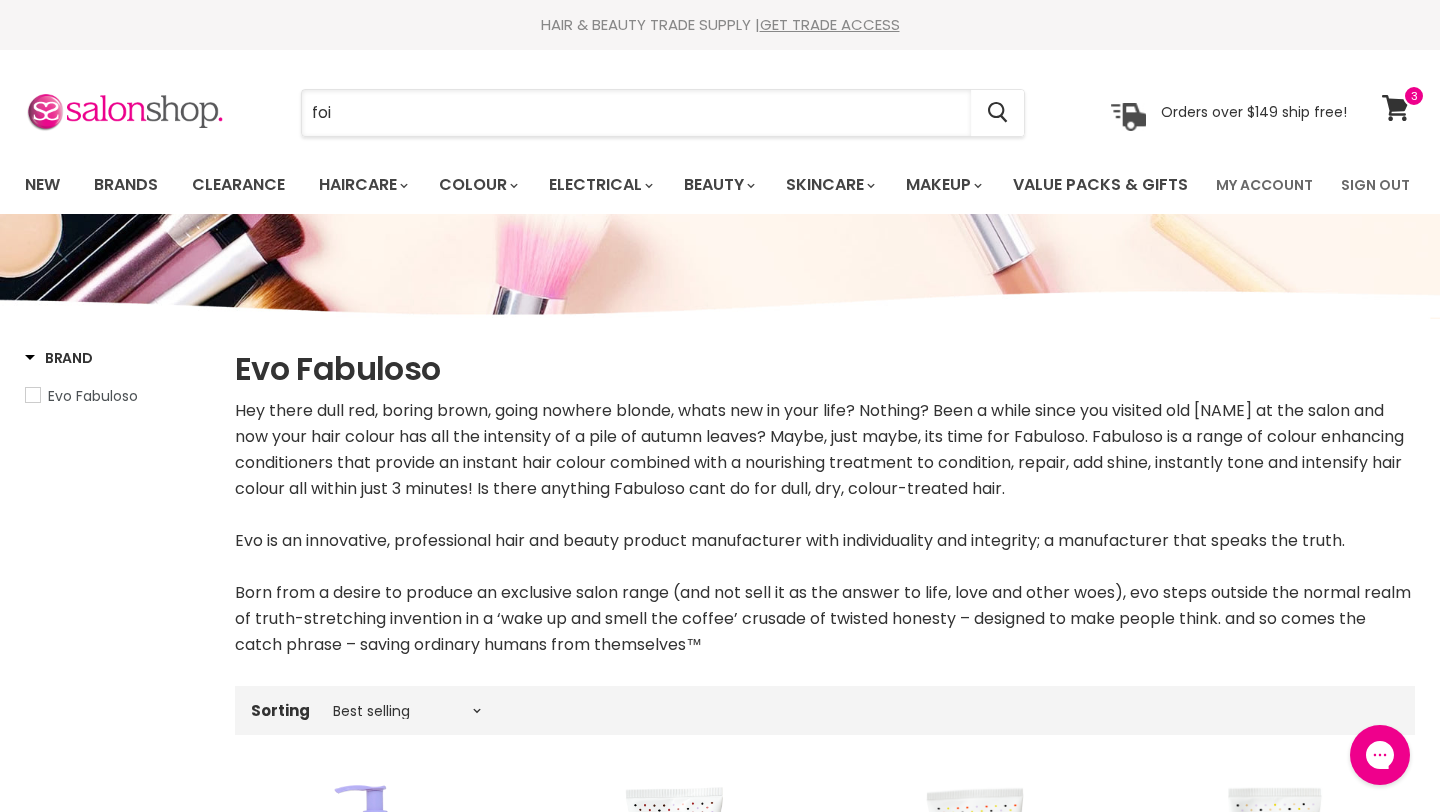 type on "foil" 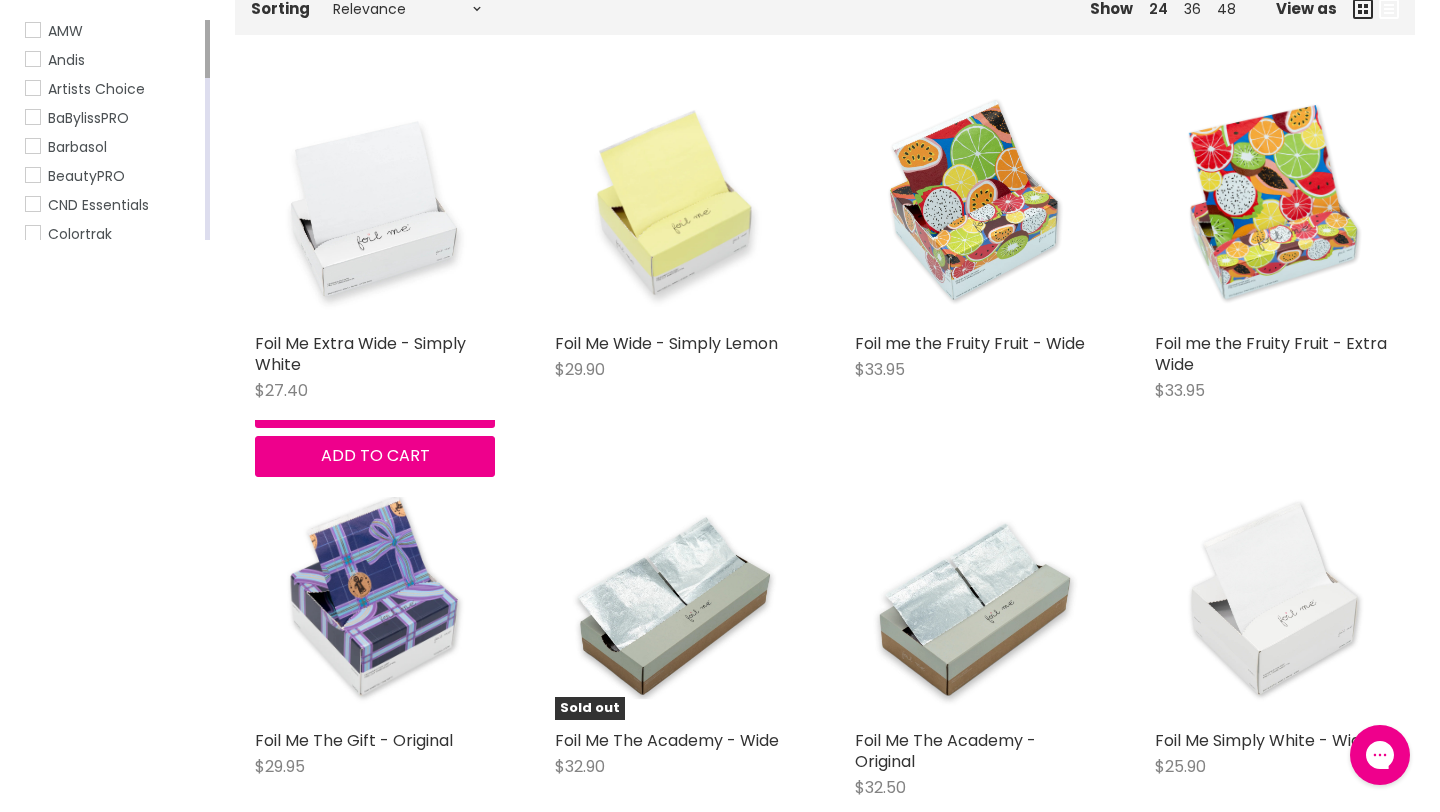 scroll, scrollTop: 602, scrollLeft: 0, axis: vertical 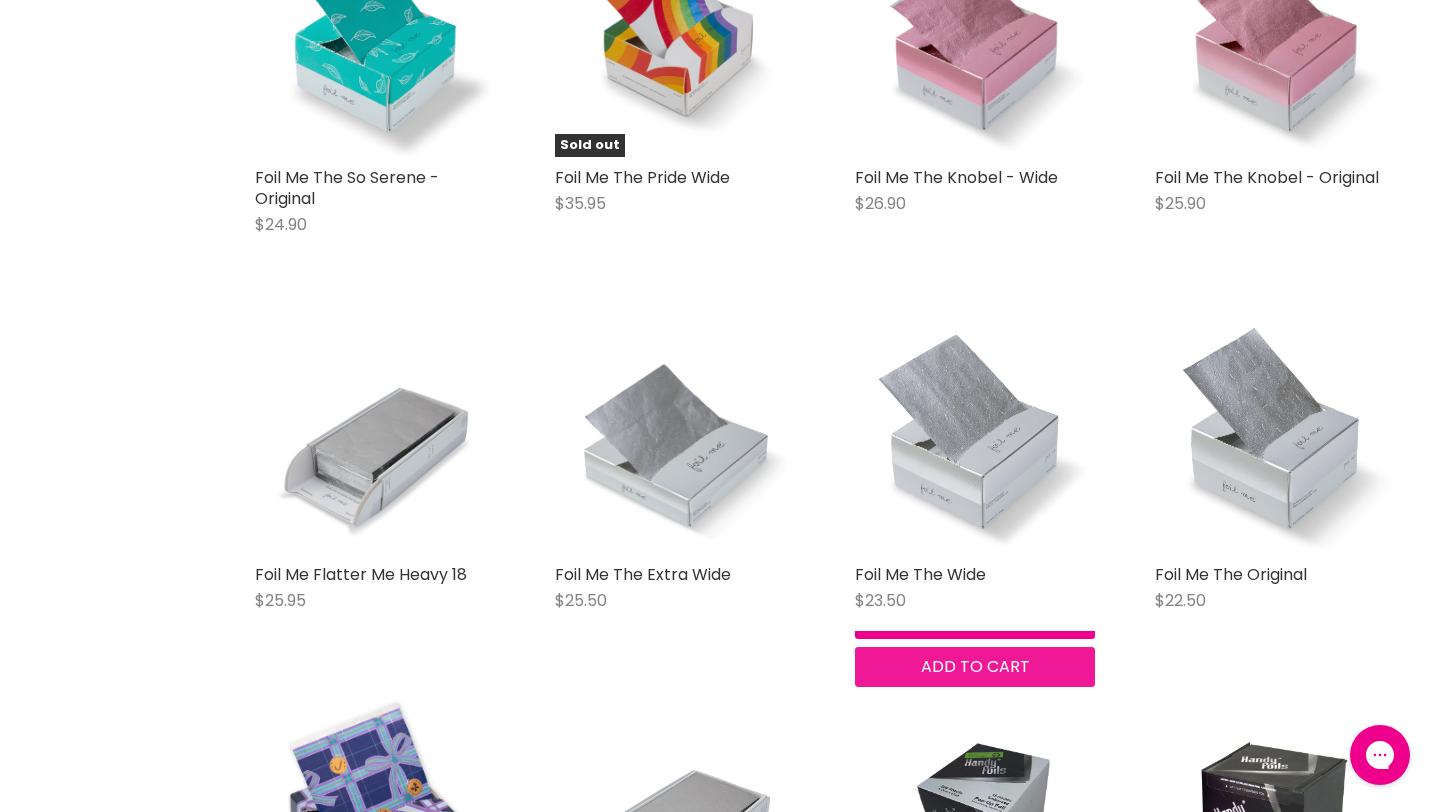 click on "Add to cart" at bounding box center (975, 666) 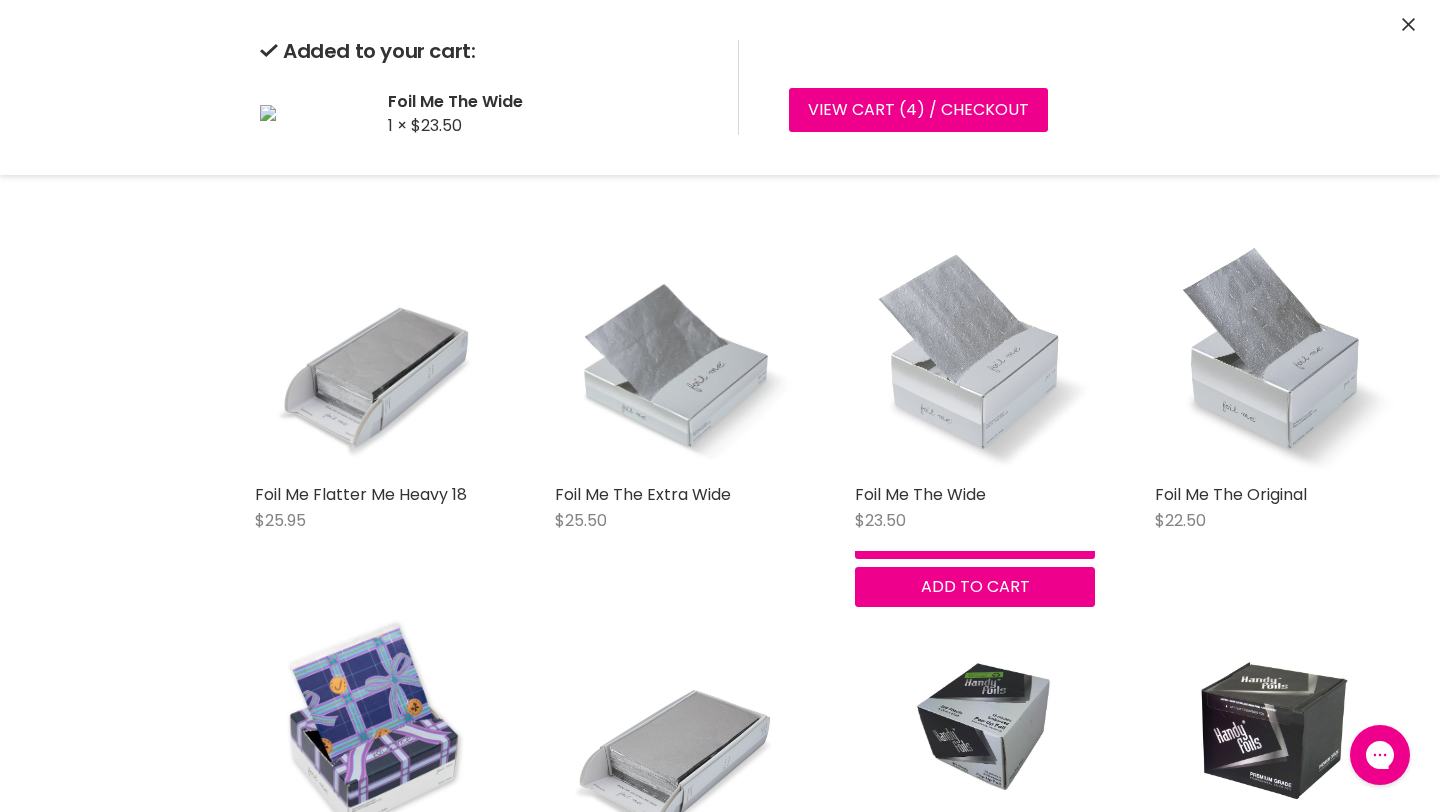 scroll, scrollTop: 3778, scrollLeft: 0, axis: vertical 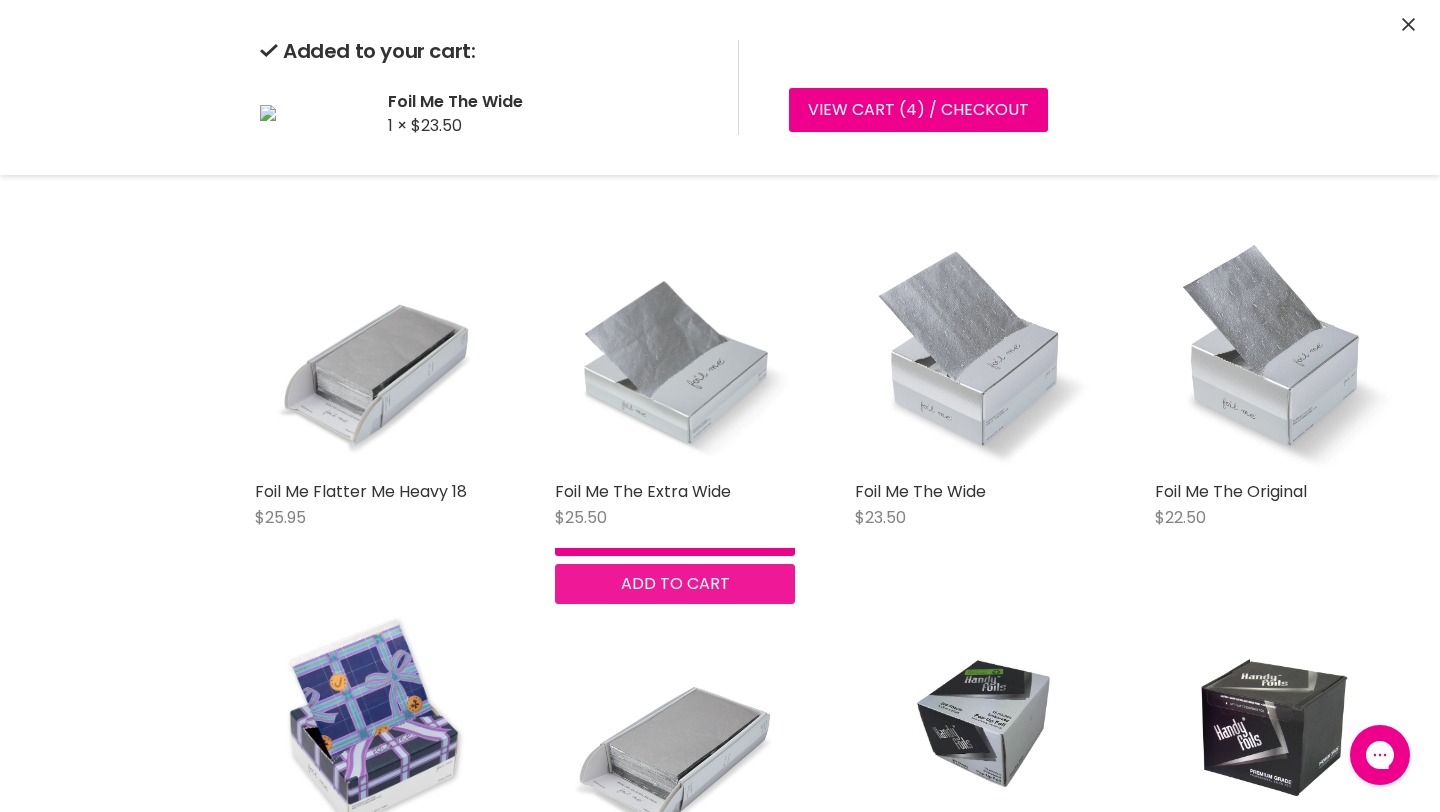 click on "Foil Me The Extra Wide $25.50 Foil Me Quick shop Add to cart" at bounding box center (675, 417) 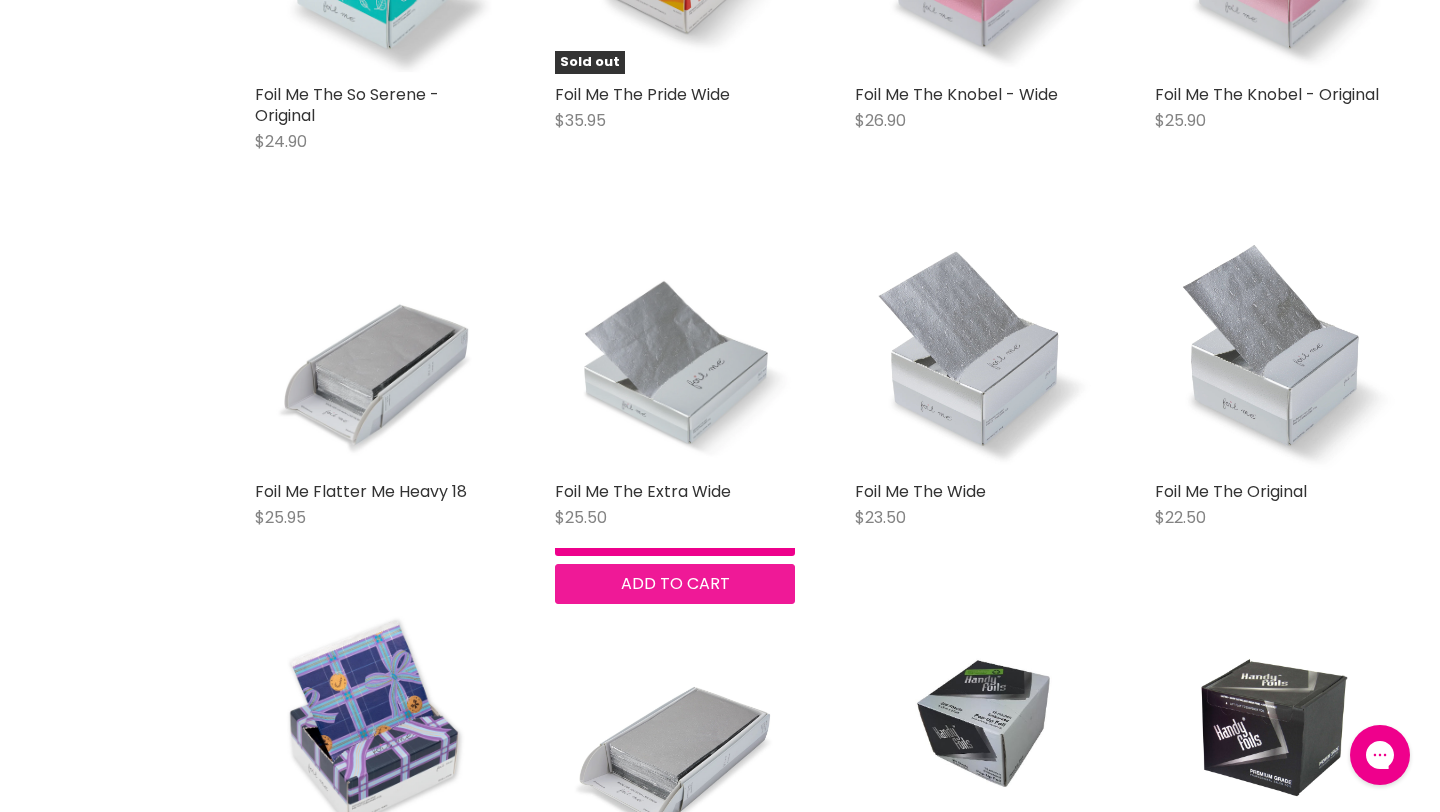 click on "Add to cart" at bounding box center (675, 583) 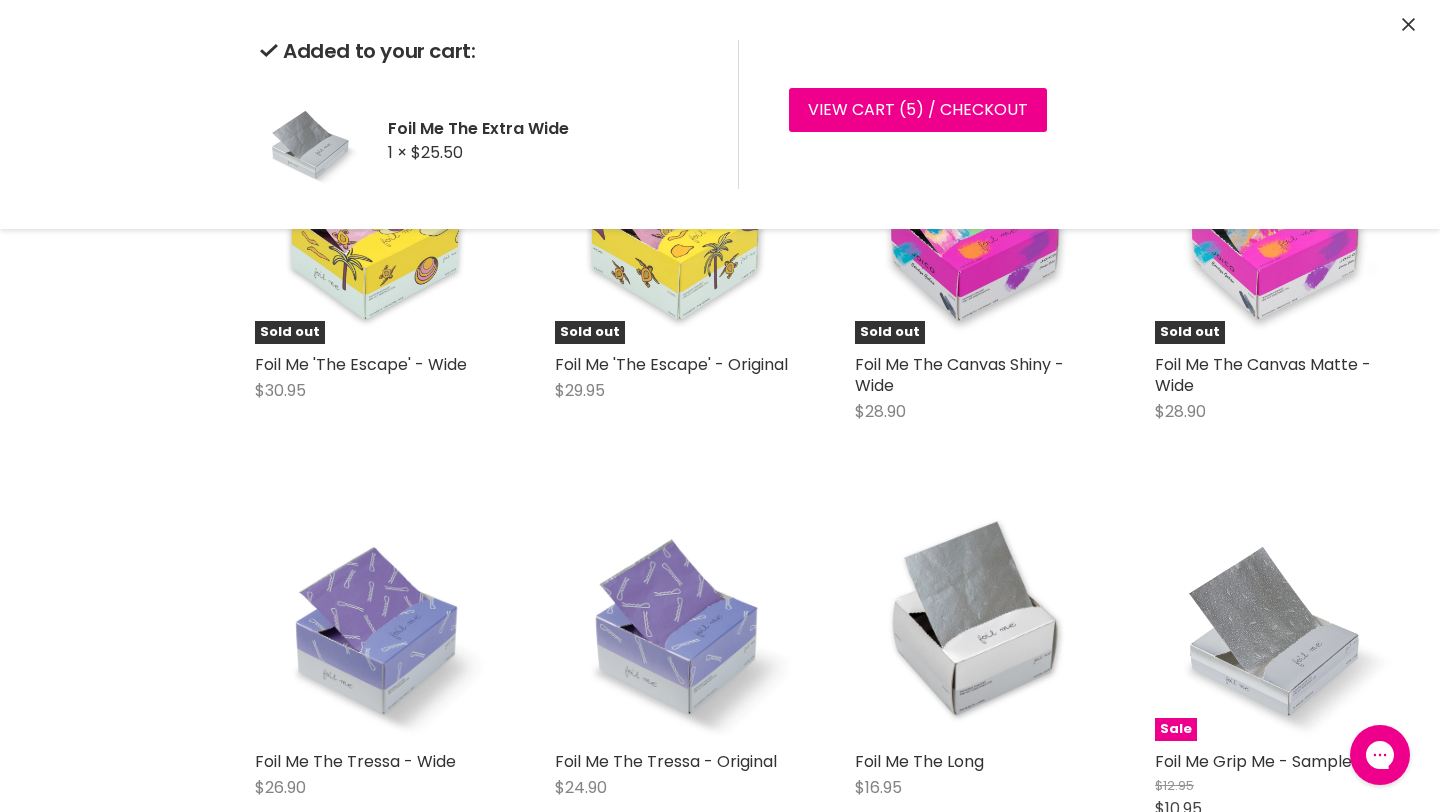 scroll, scrollTop: 1040, scrollLeft: 0, axis: vertical 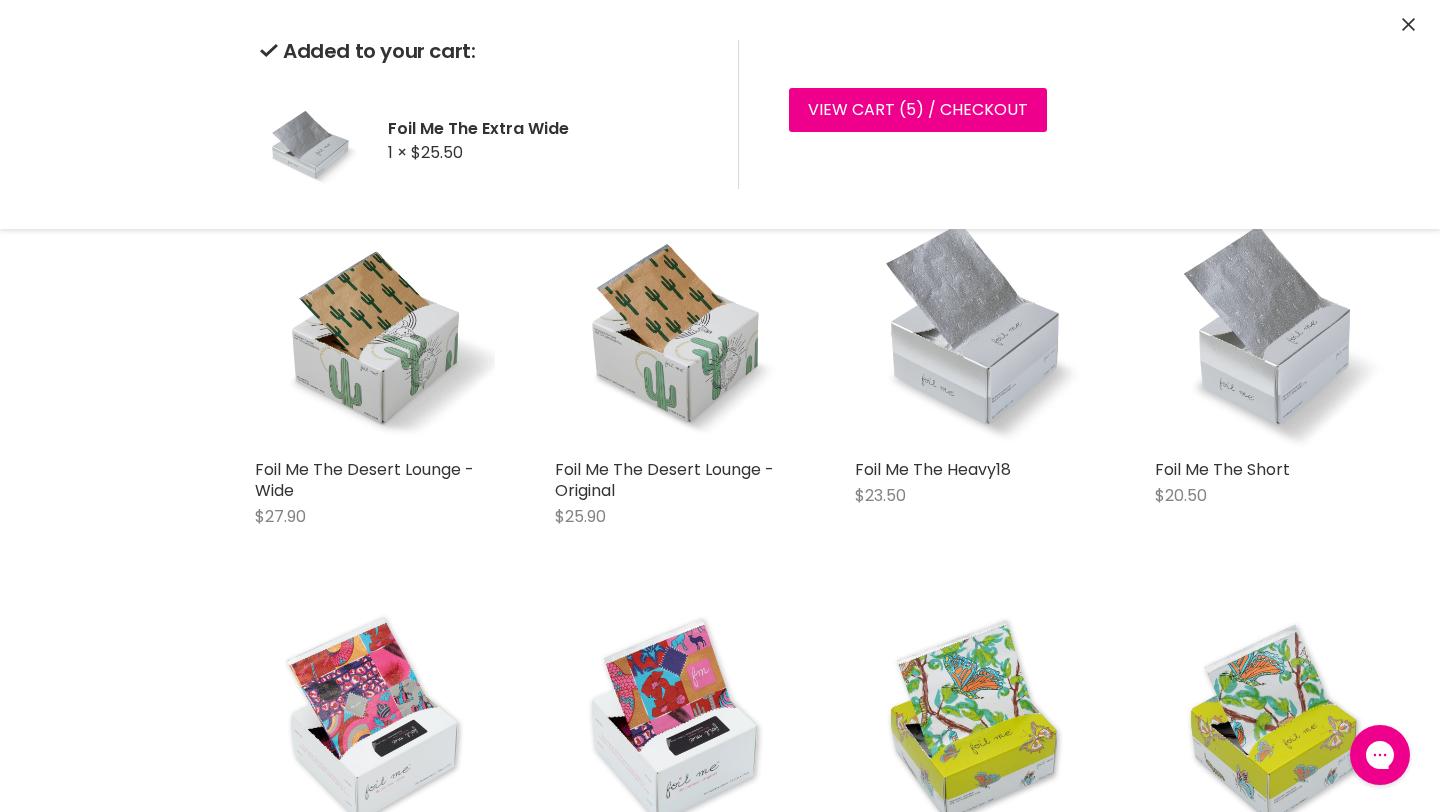 click 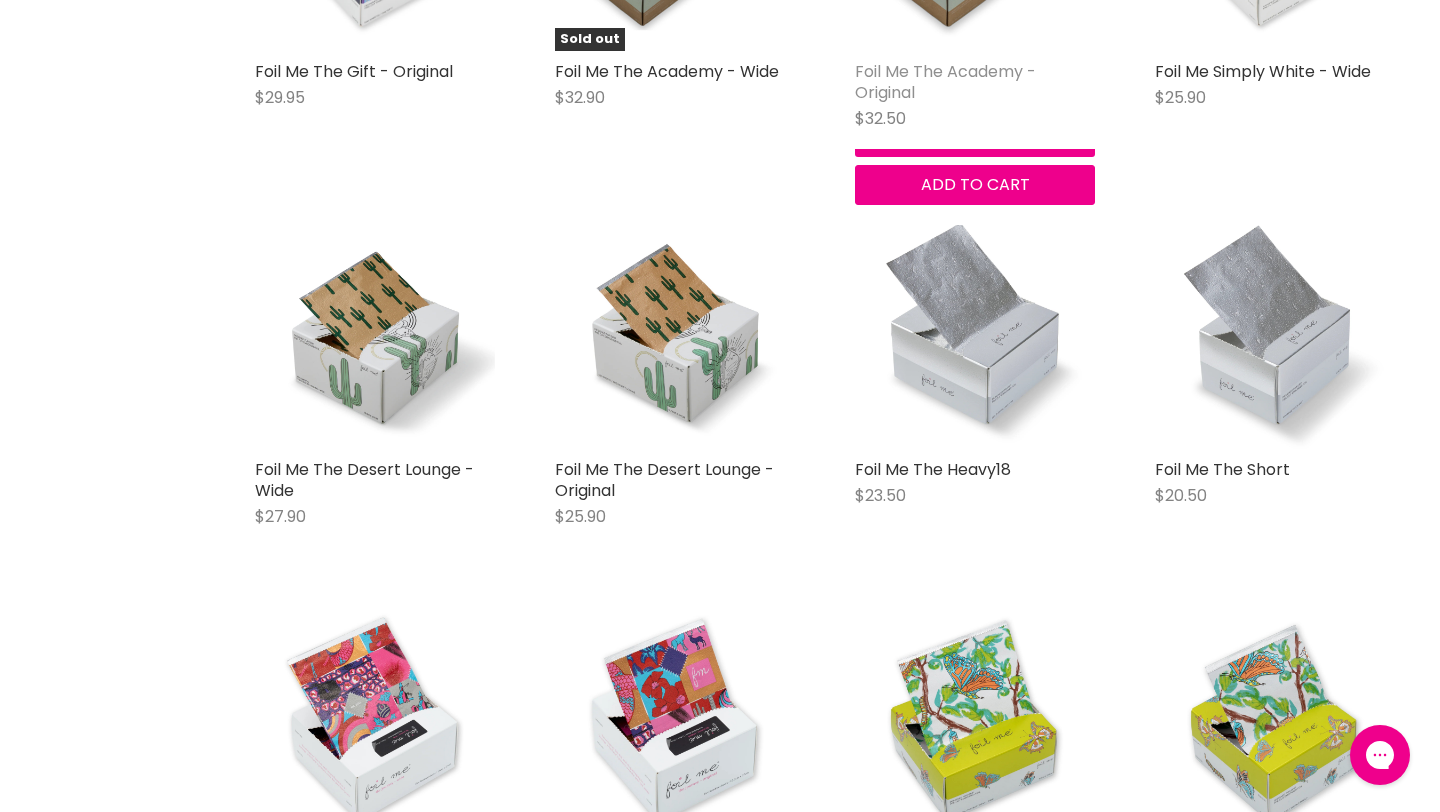 scroll, scrollTop: 0, scrollLeft: 0, axis: both 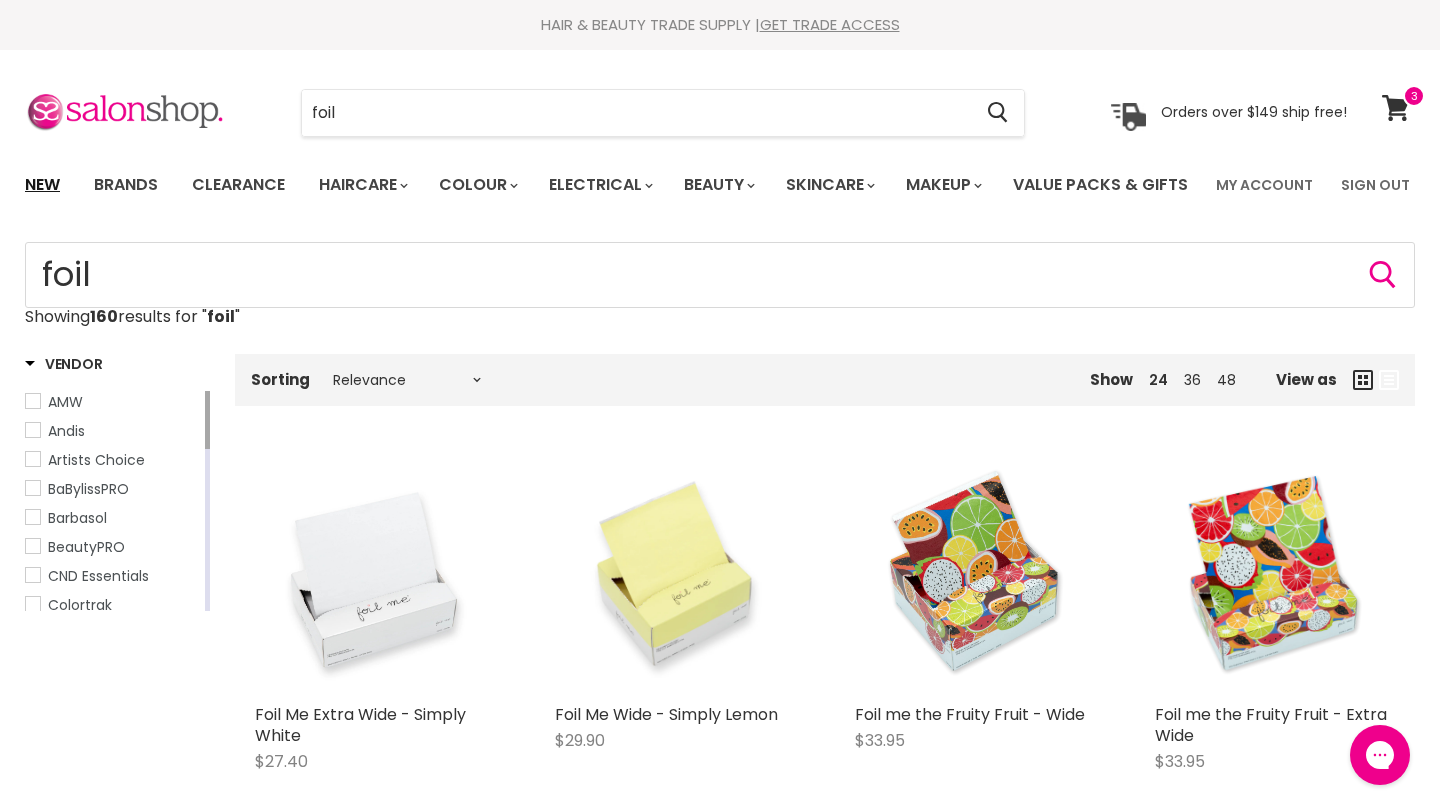 click on "New" at bounding box center (42, 185) 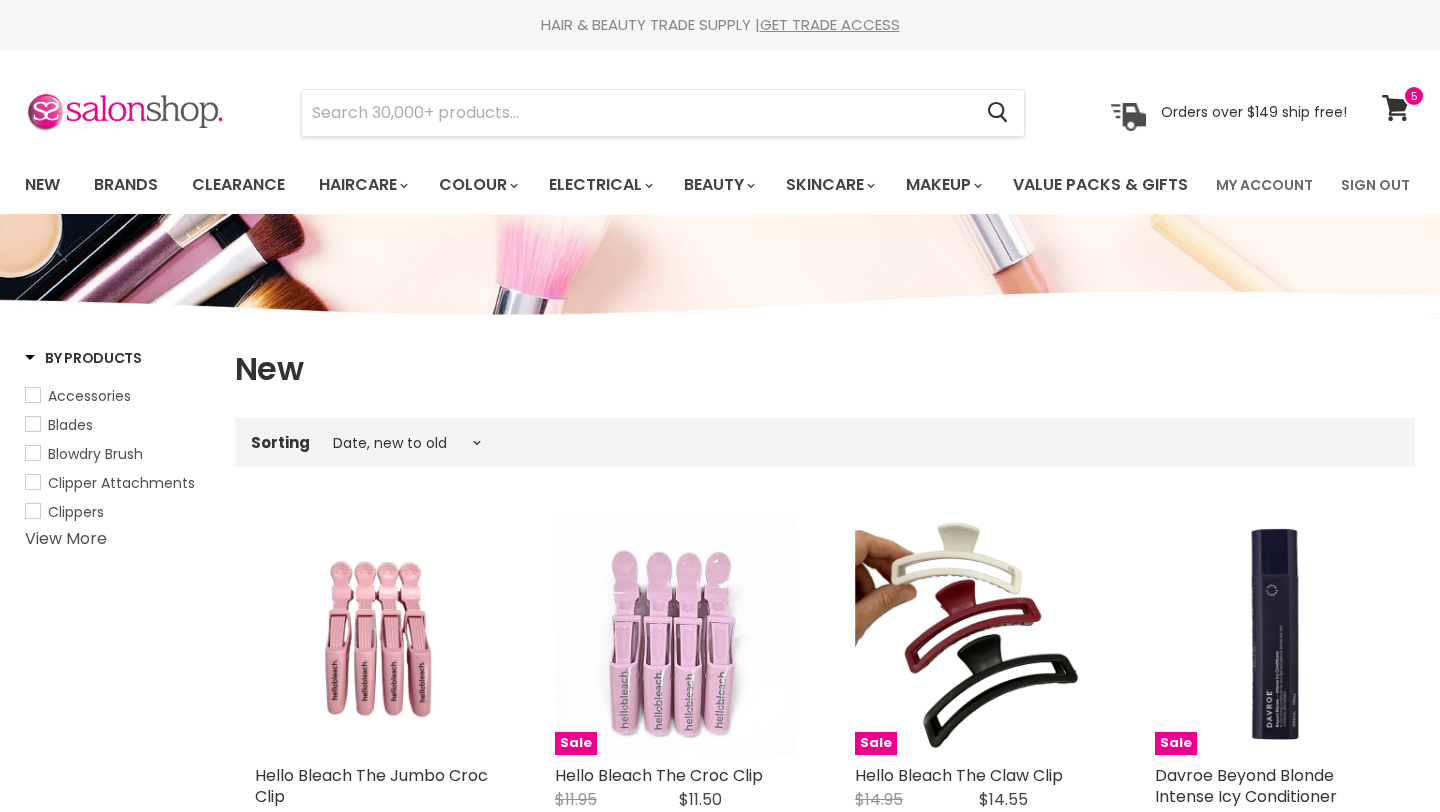 select on "created-descending" 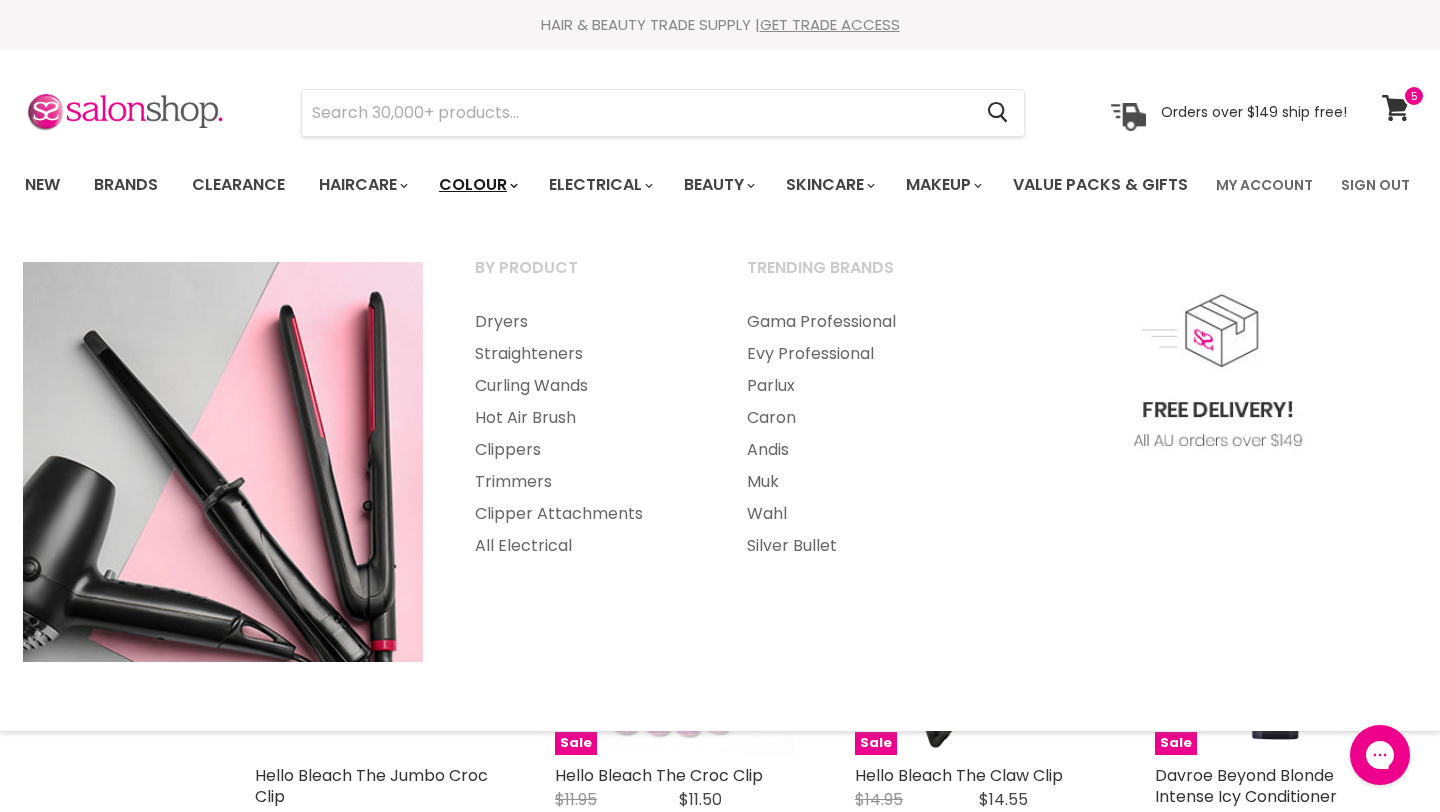 scroll, scrollTop: 0, scrollLeft: 0, axis: both 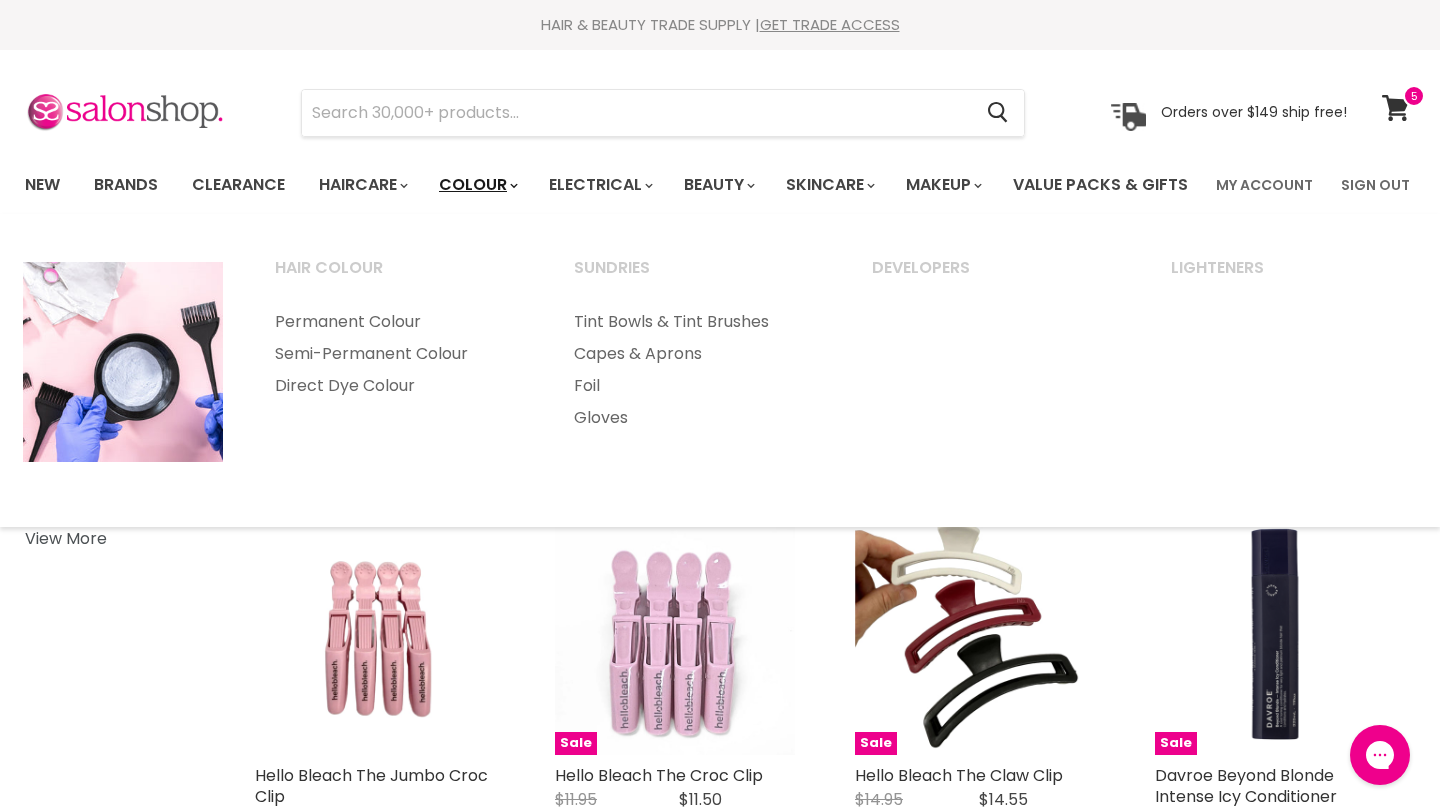 click on "Colour" at bounding box center (477, 185) 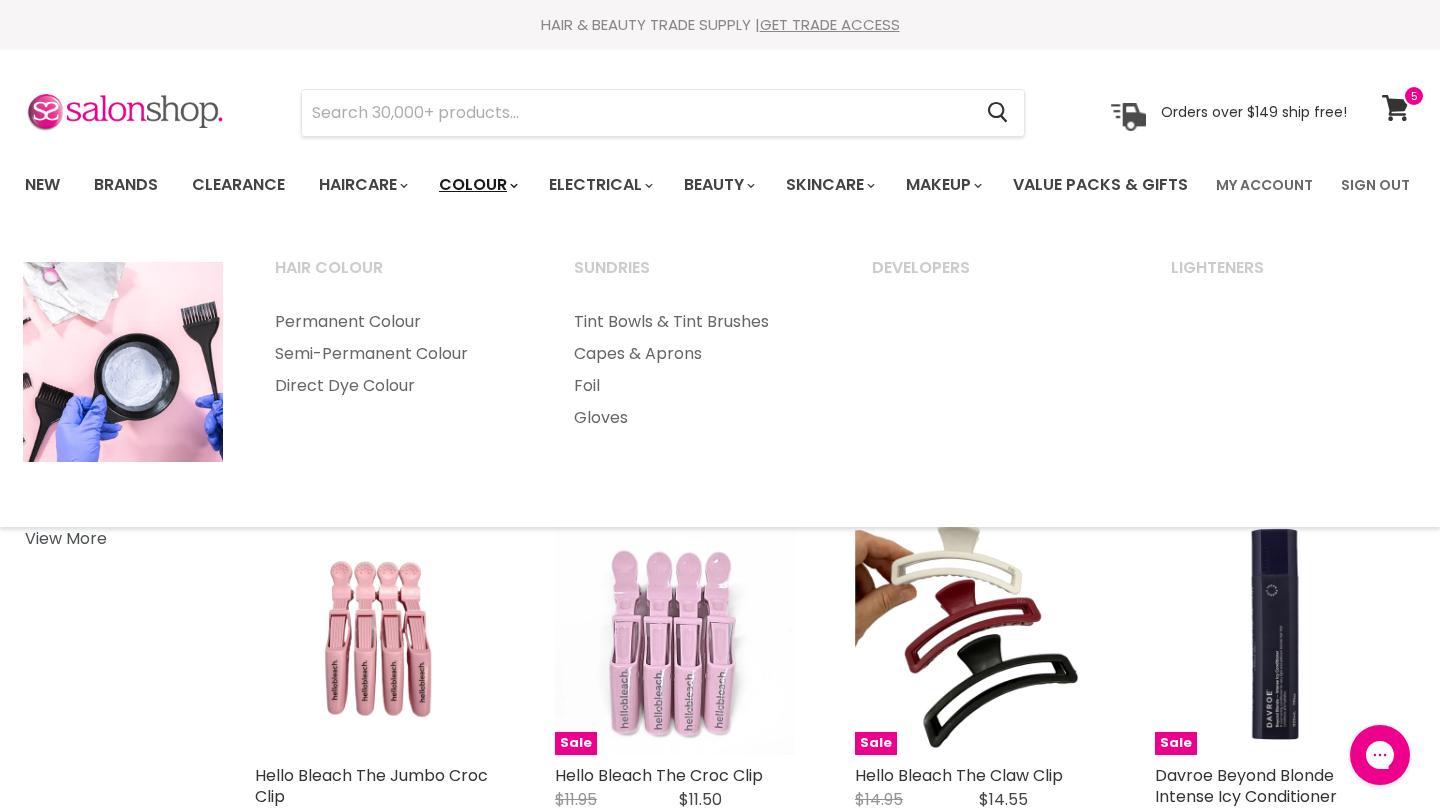 click on "Colour" at bounding box center [477, 185] 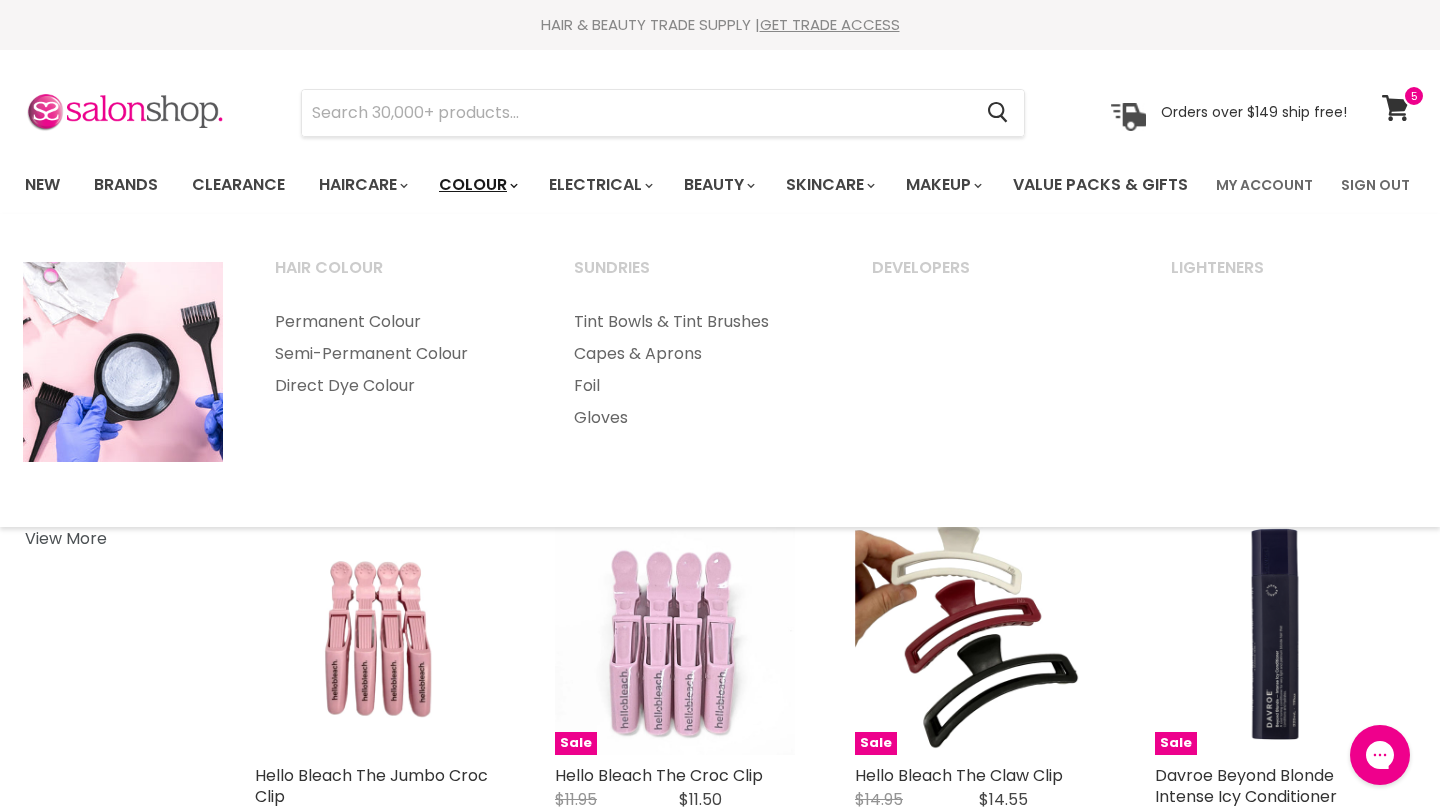 click on "Colour" at bounding box center [477, 185] 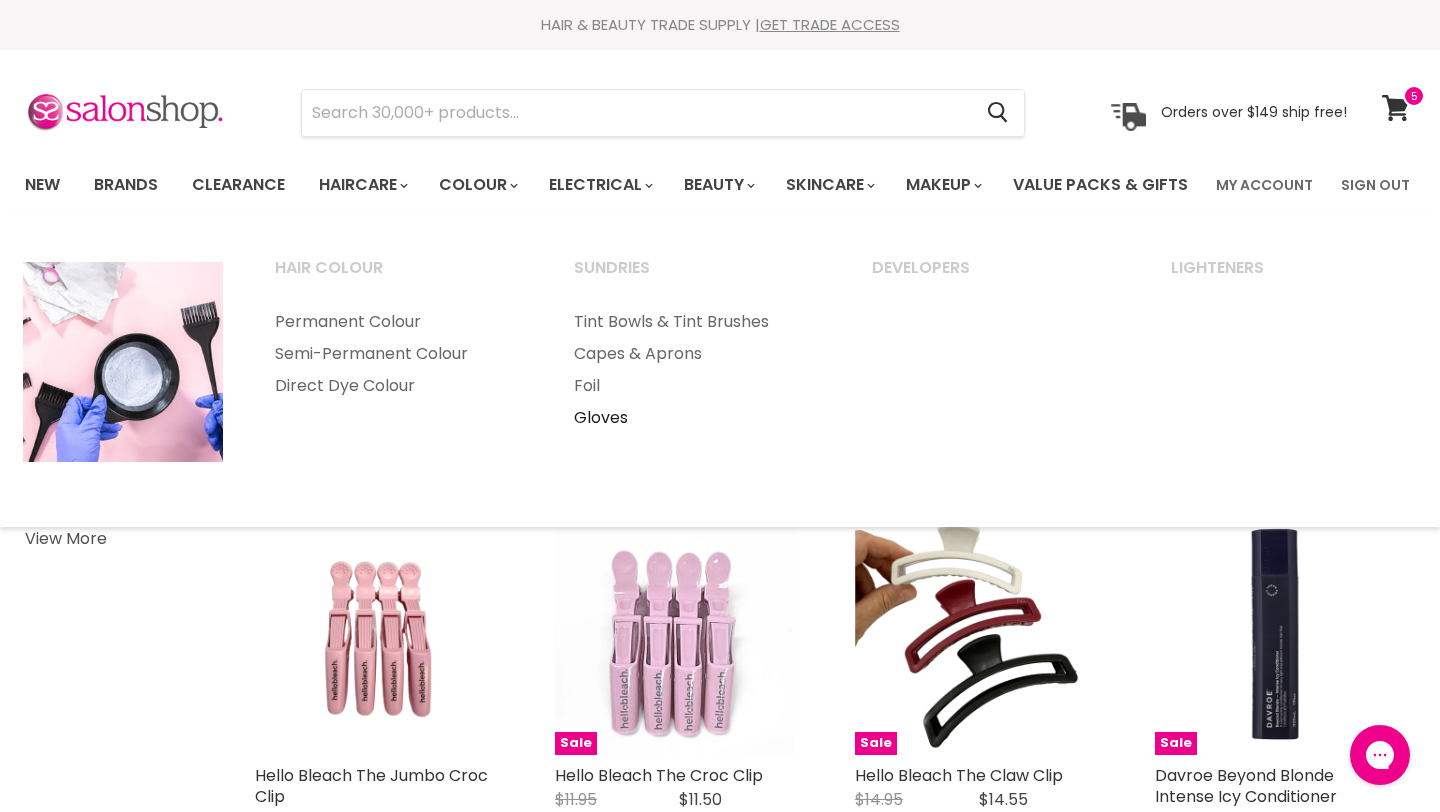 click on "Gloves" at bounding box center (696, 418) 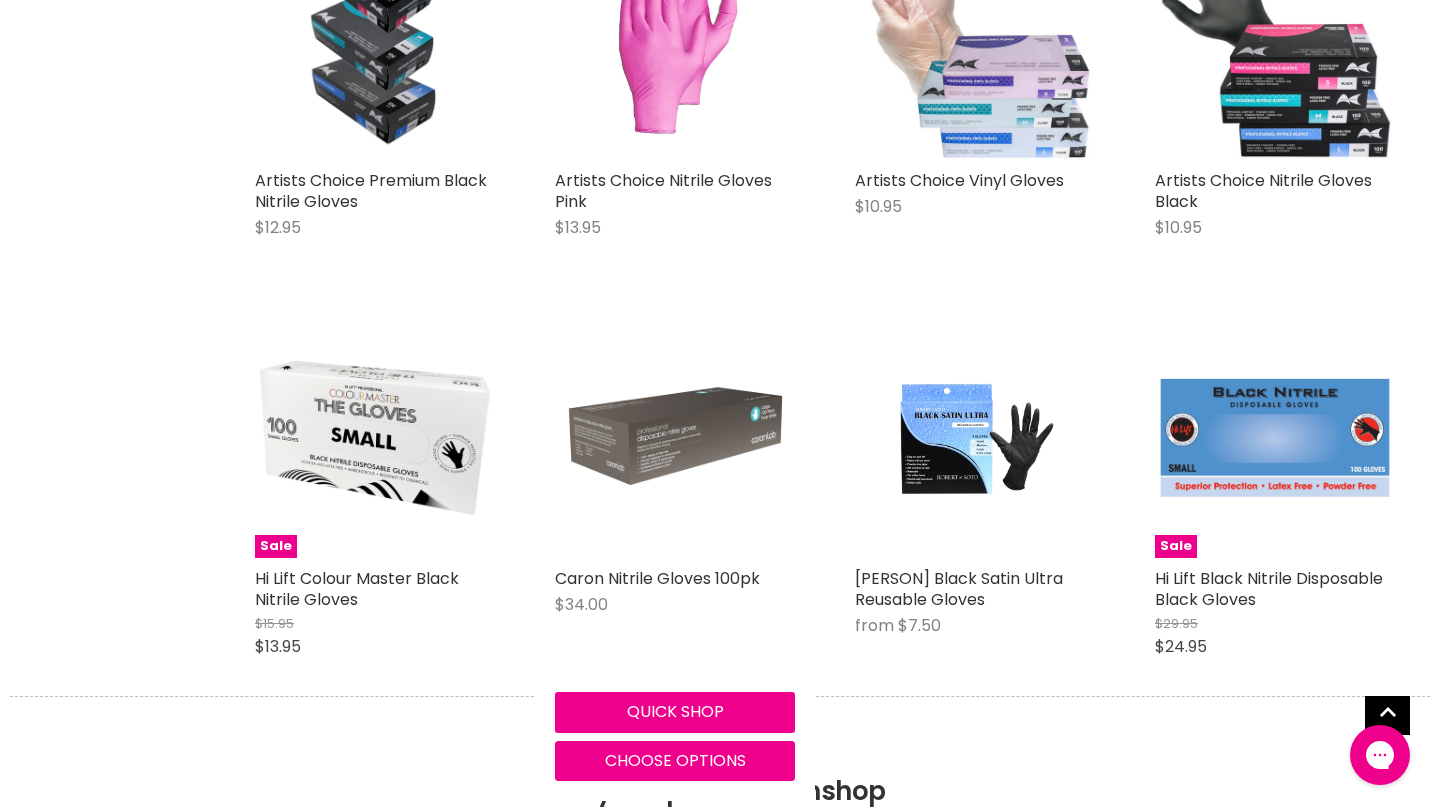 scroll, scrollTop: 597, scrollLeft: 0, axis: vertical 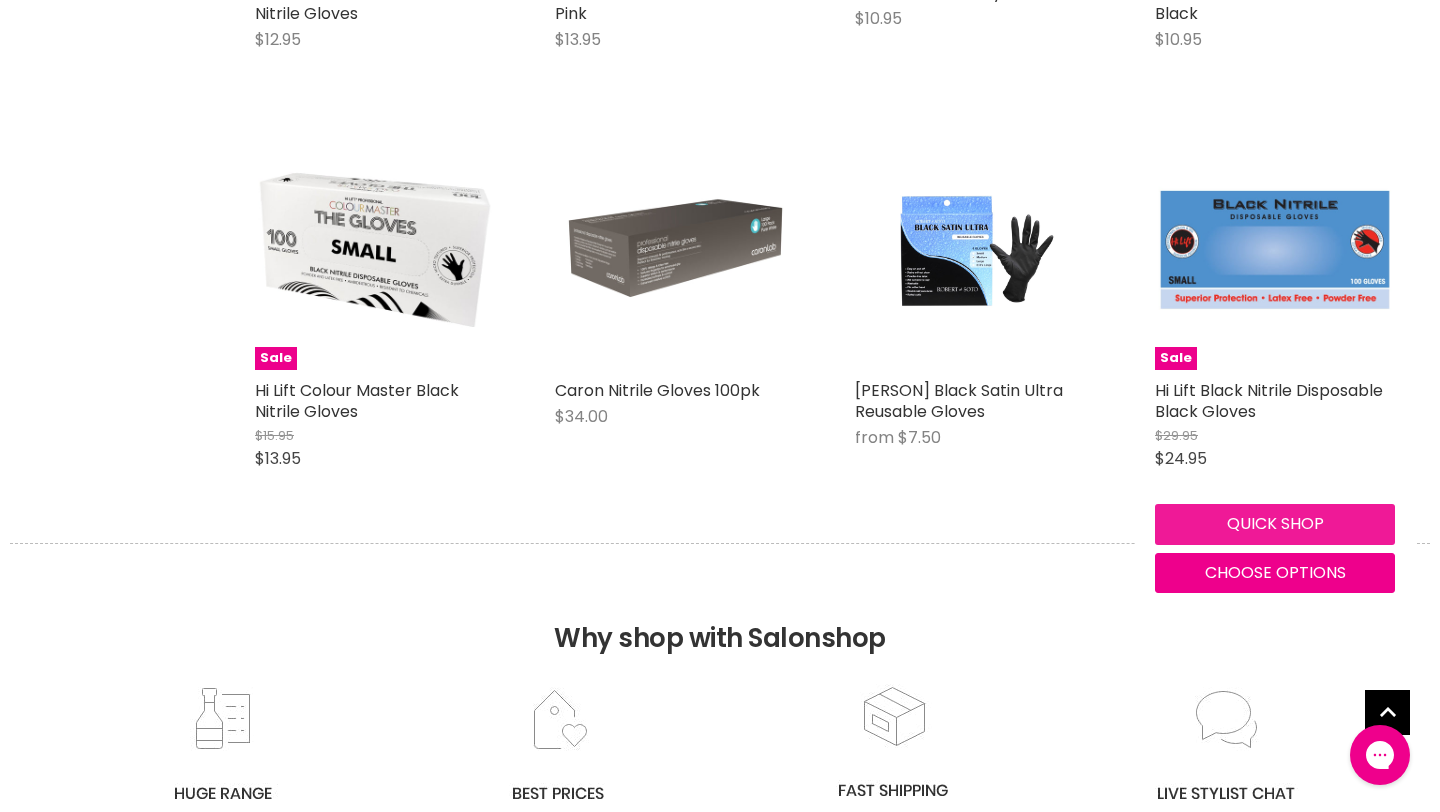 click on "Quick shop" at bounding box center (1275, 524) 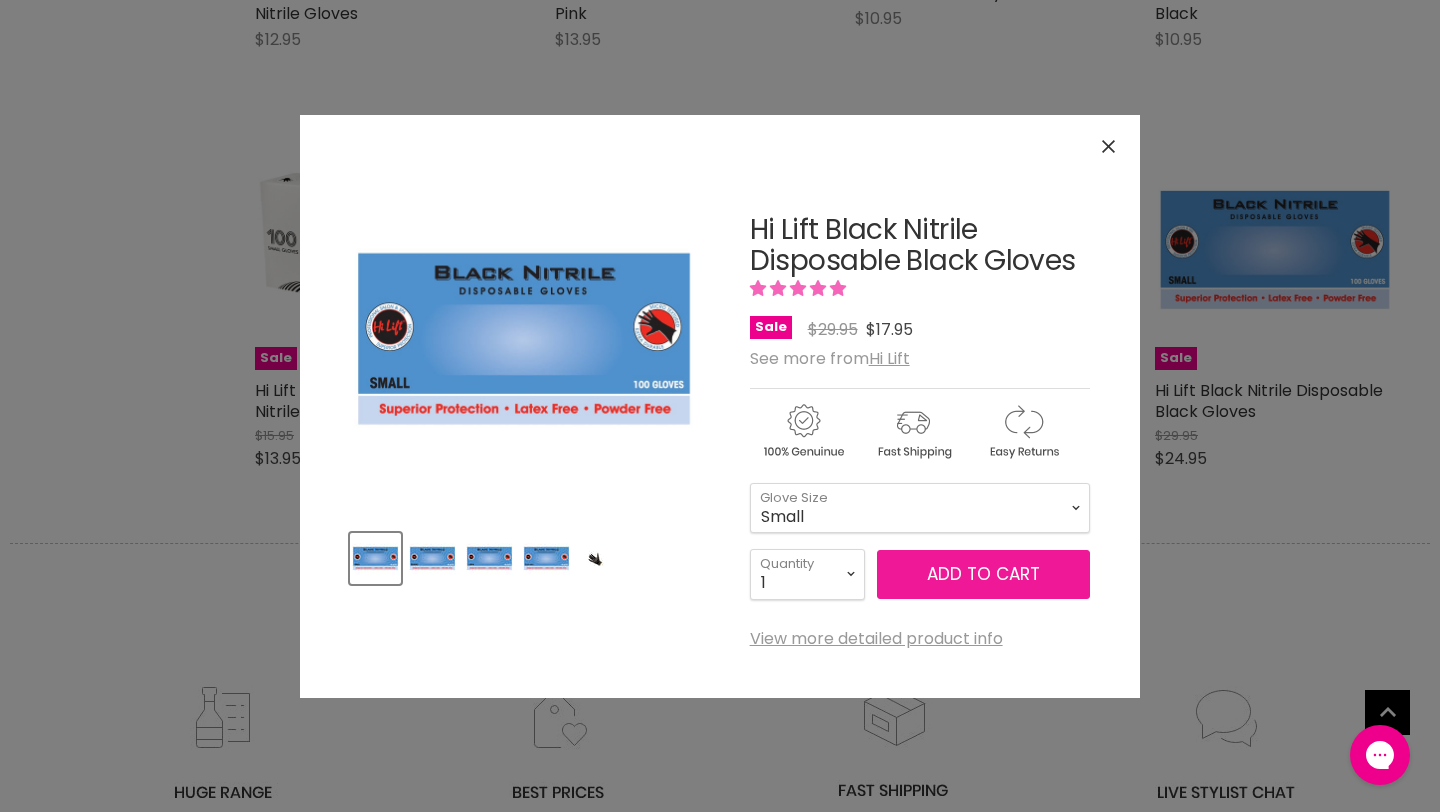 click on "Add to cart" at bounding box center [983, 574] 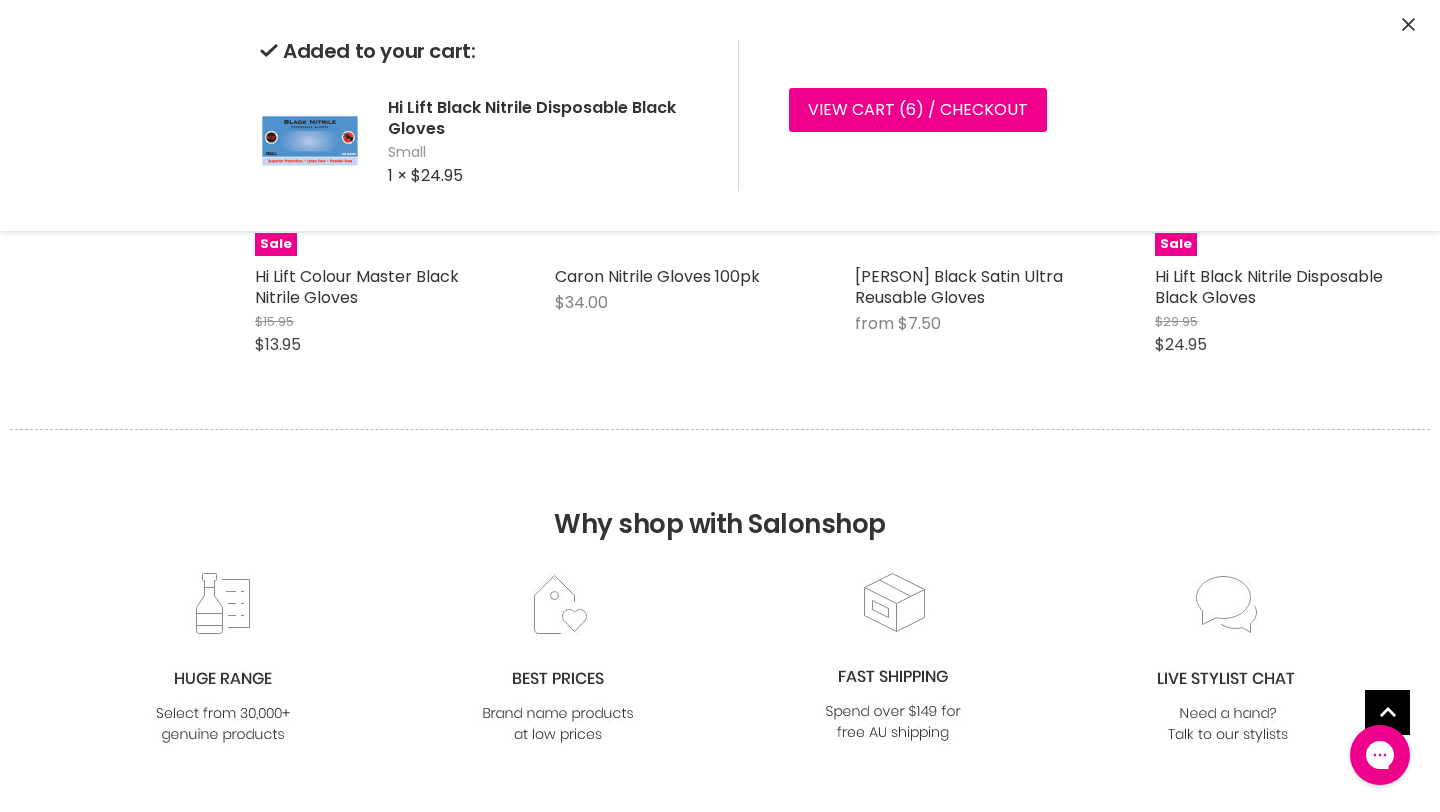 scroll, scrollTop: 848, scrollLeft: 0, axis: vertical 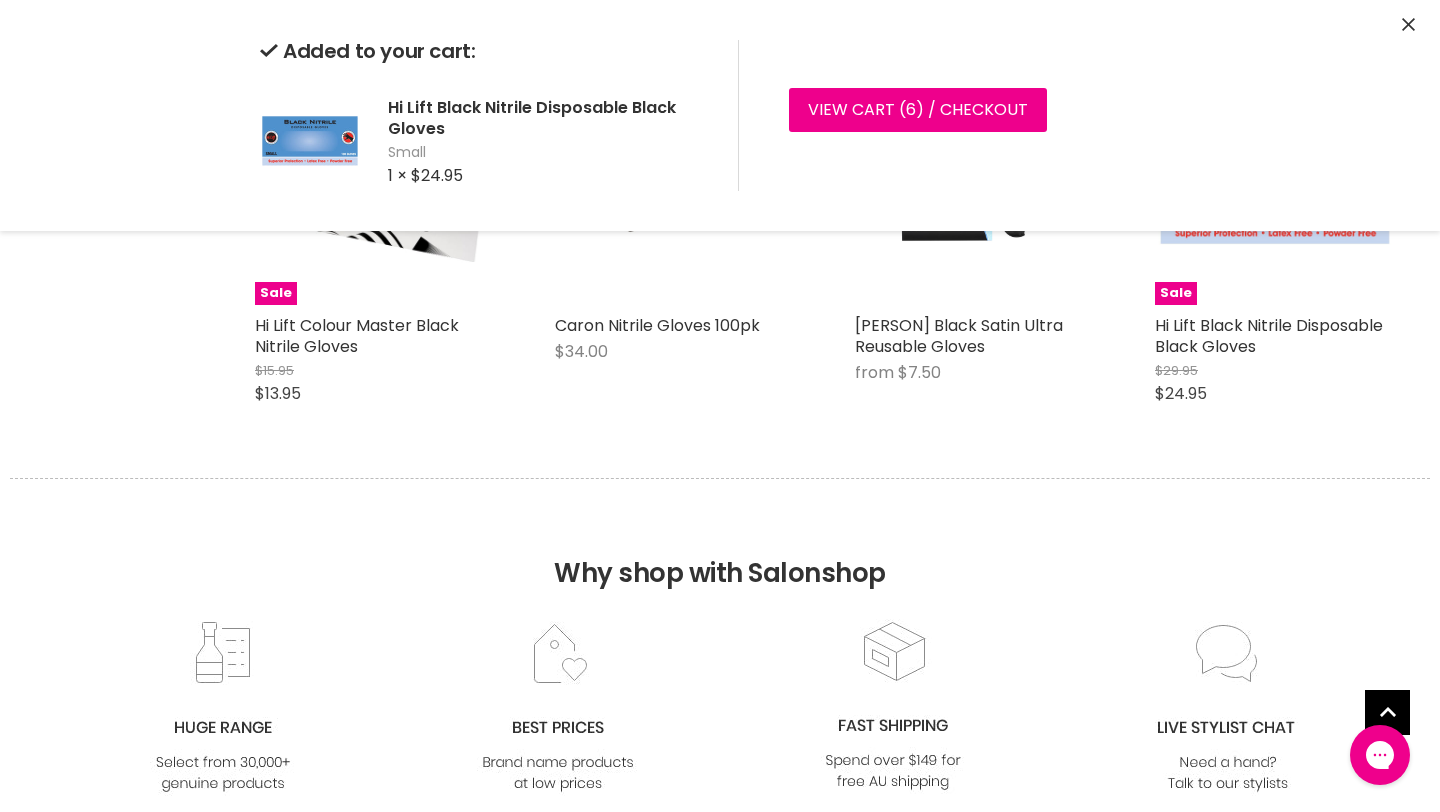 click on "Brand Artists Choice Caron Hi Lift [PERSON]
Home
Gloves
Gloves
Sorting Best selling Featured Price, low to high Price, high to low Alphabetically, A-Z Alphabetically, Z-A Date, new to old Date, old to new
Refine By
Brand Artists Choice Caron Hi Lift [PERSON]
Artists Choice Premium Black Nitrile Gloves $12.95 Artists Choice Quick shop Choose options
Artists Choice Nitrile Gloves Pink $13.95 Artists Choice Quick shop Choose options
Artists Choice Vinyl Gloves $10.95 Artists Choice Quick shop Choose options" at bounding box center (720, -29) 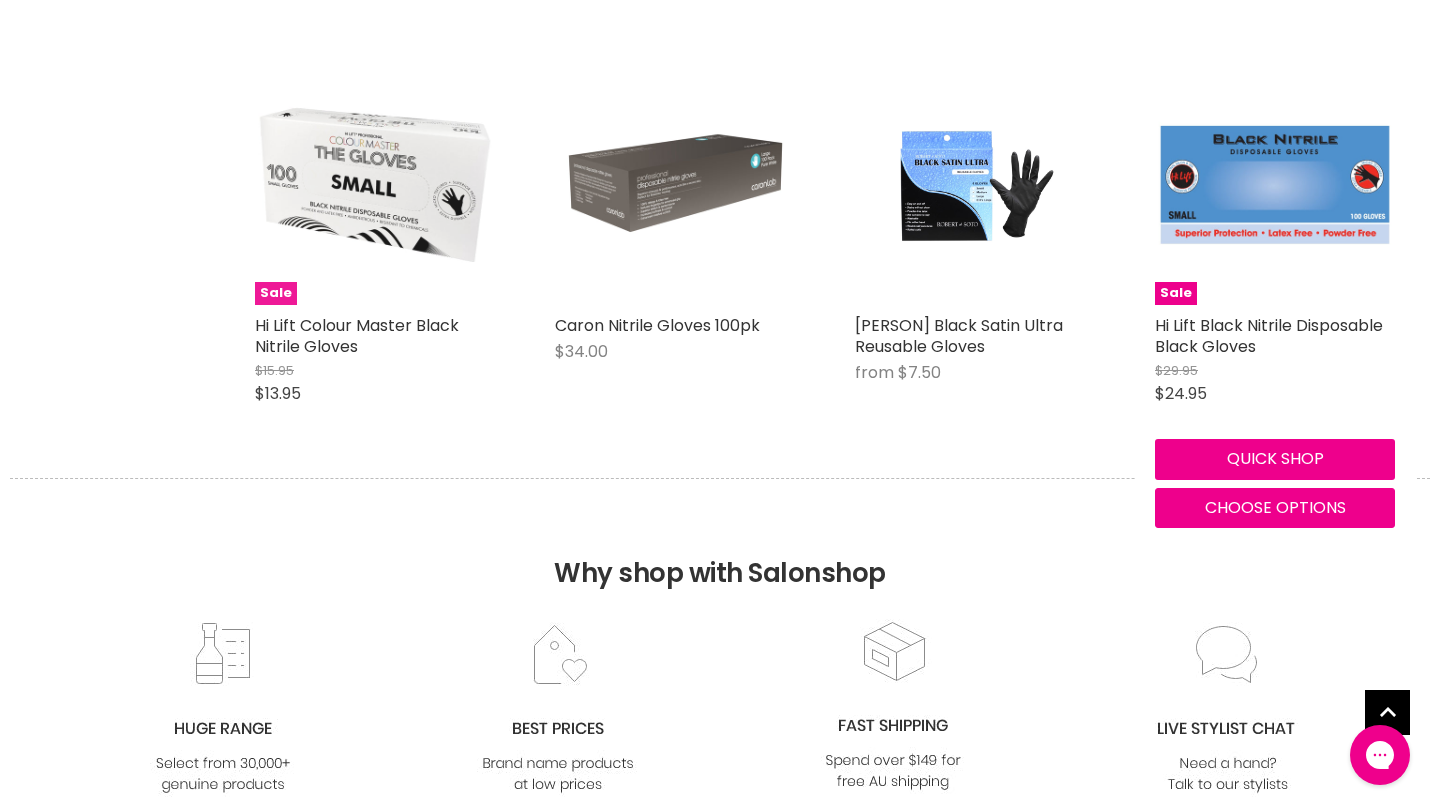 scroll, scrollTop: 0, scrollLeft: 0, axis: both 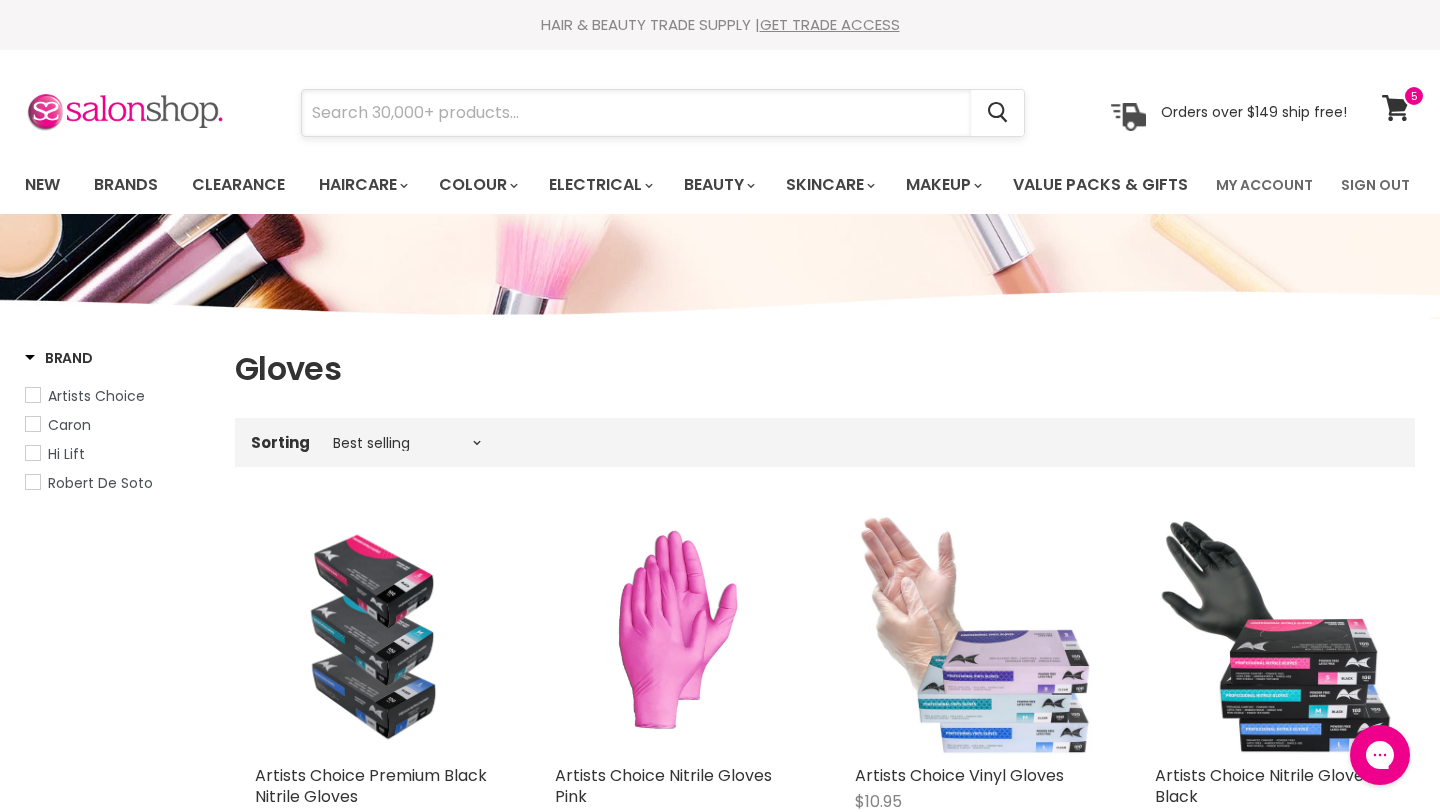 click at bounding box center [636, 113] 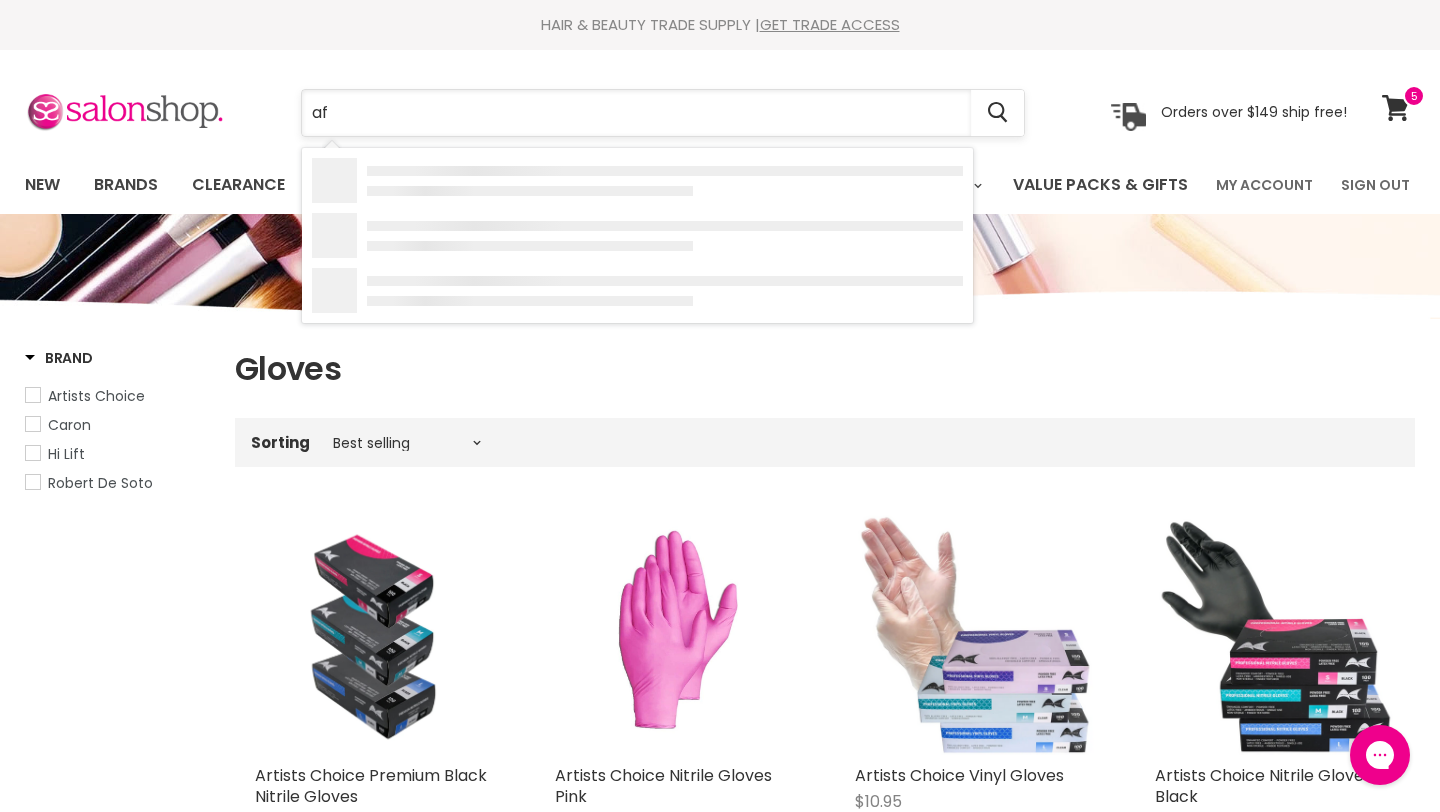 type on "aff" 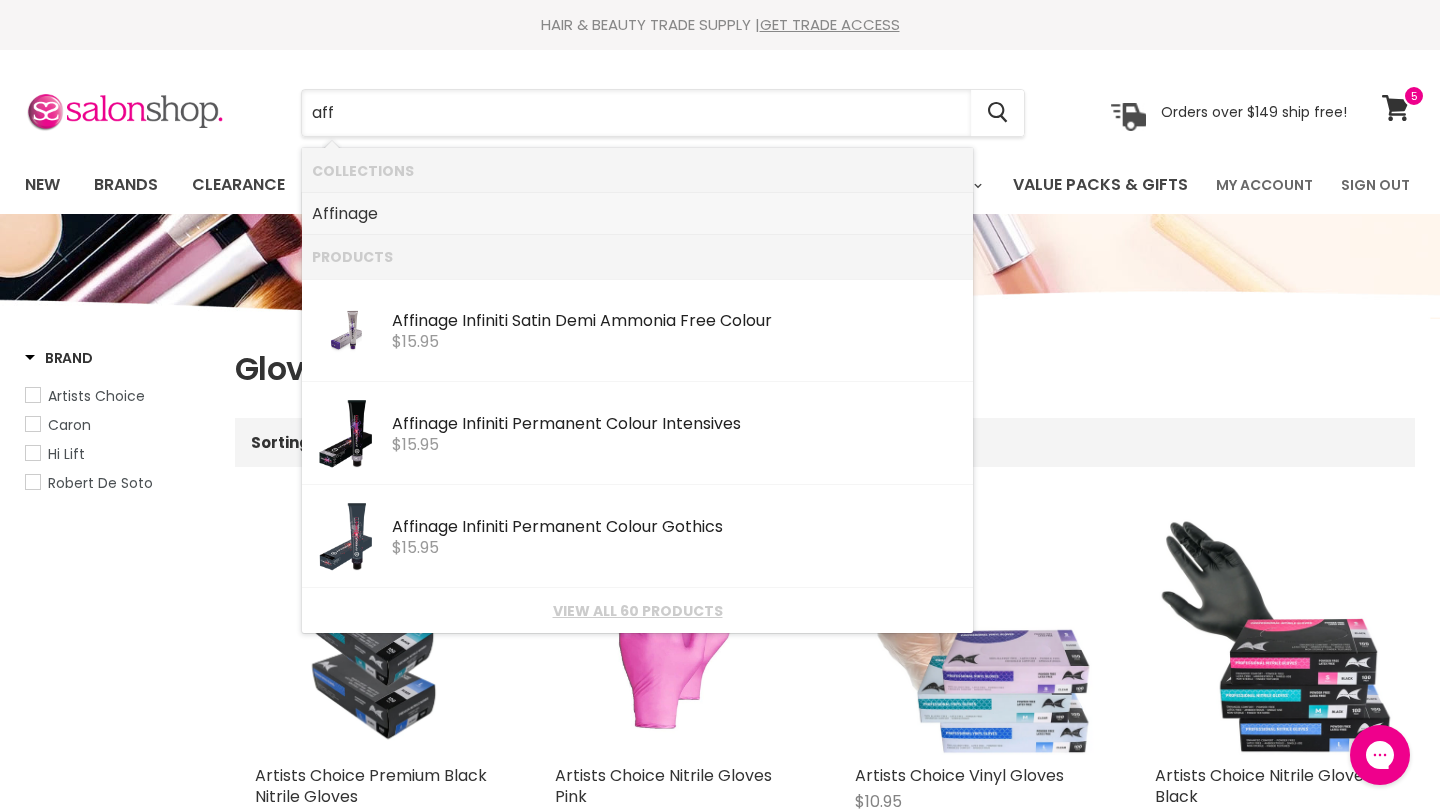 click on "Aff inage" at bounding box center (637, 214) 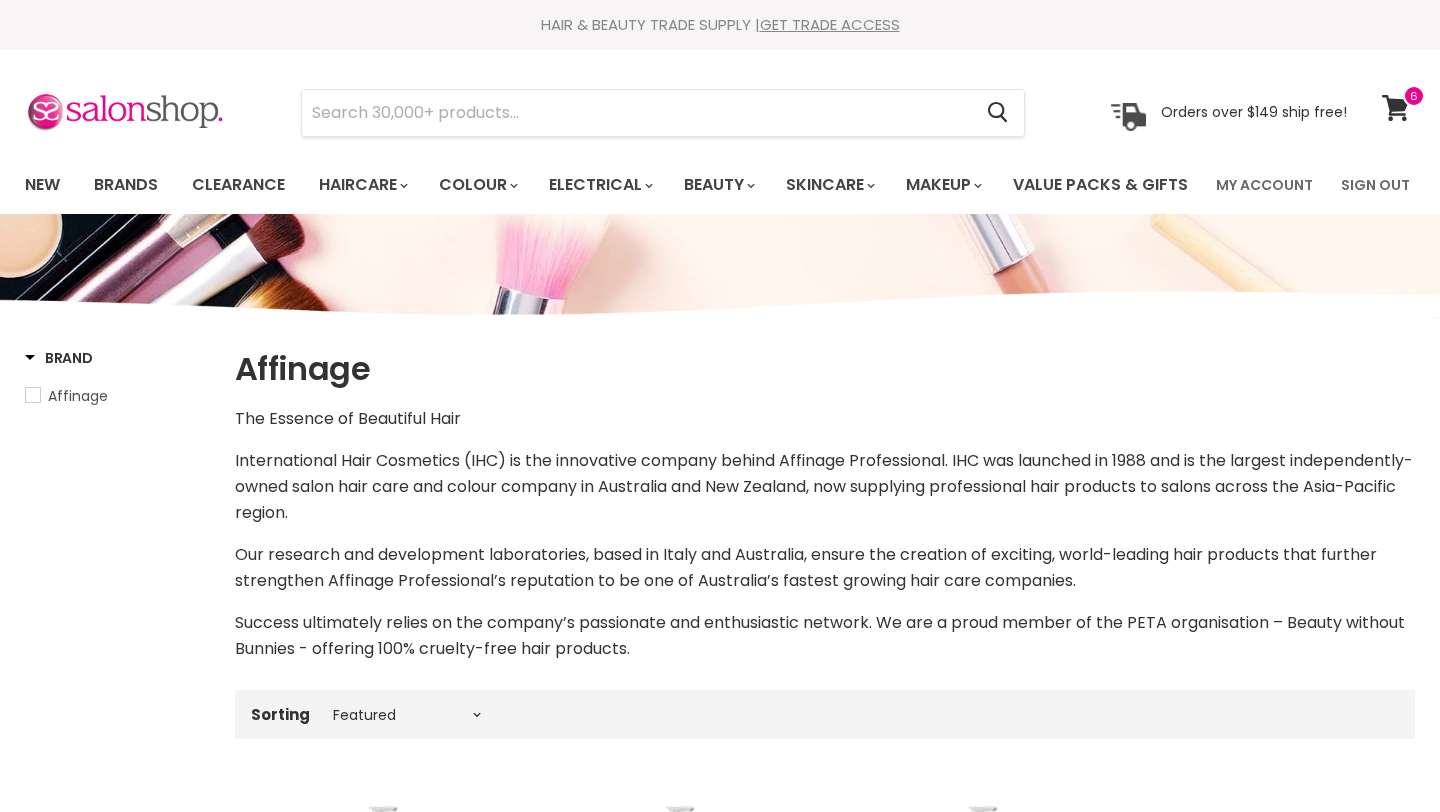 select on "manual" 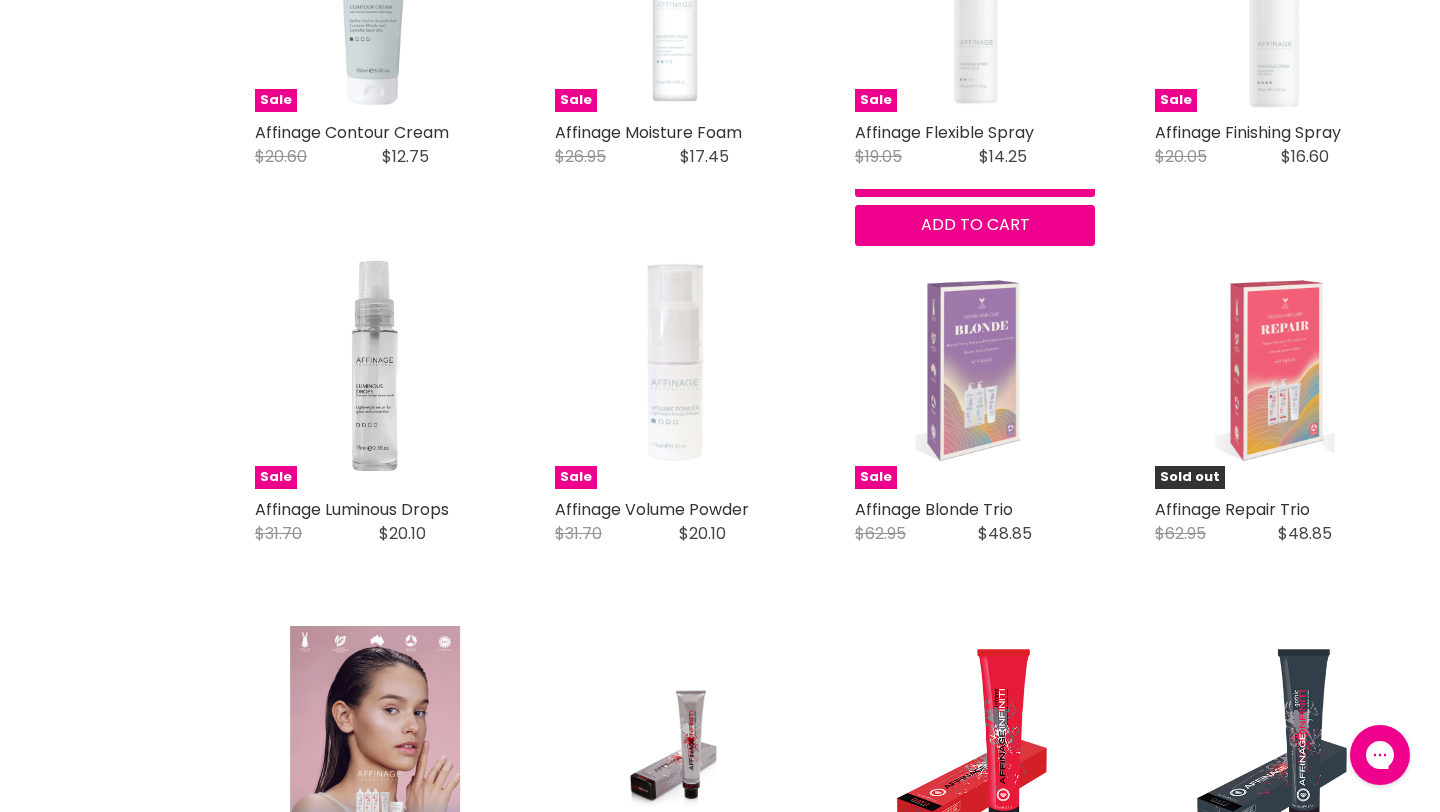 scroll, scrollTop: 2518, scrollLeft: 0, axis: vertical 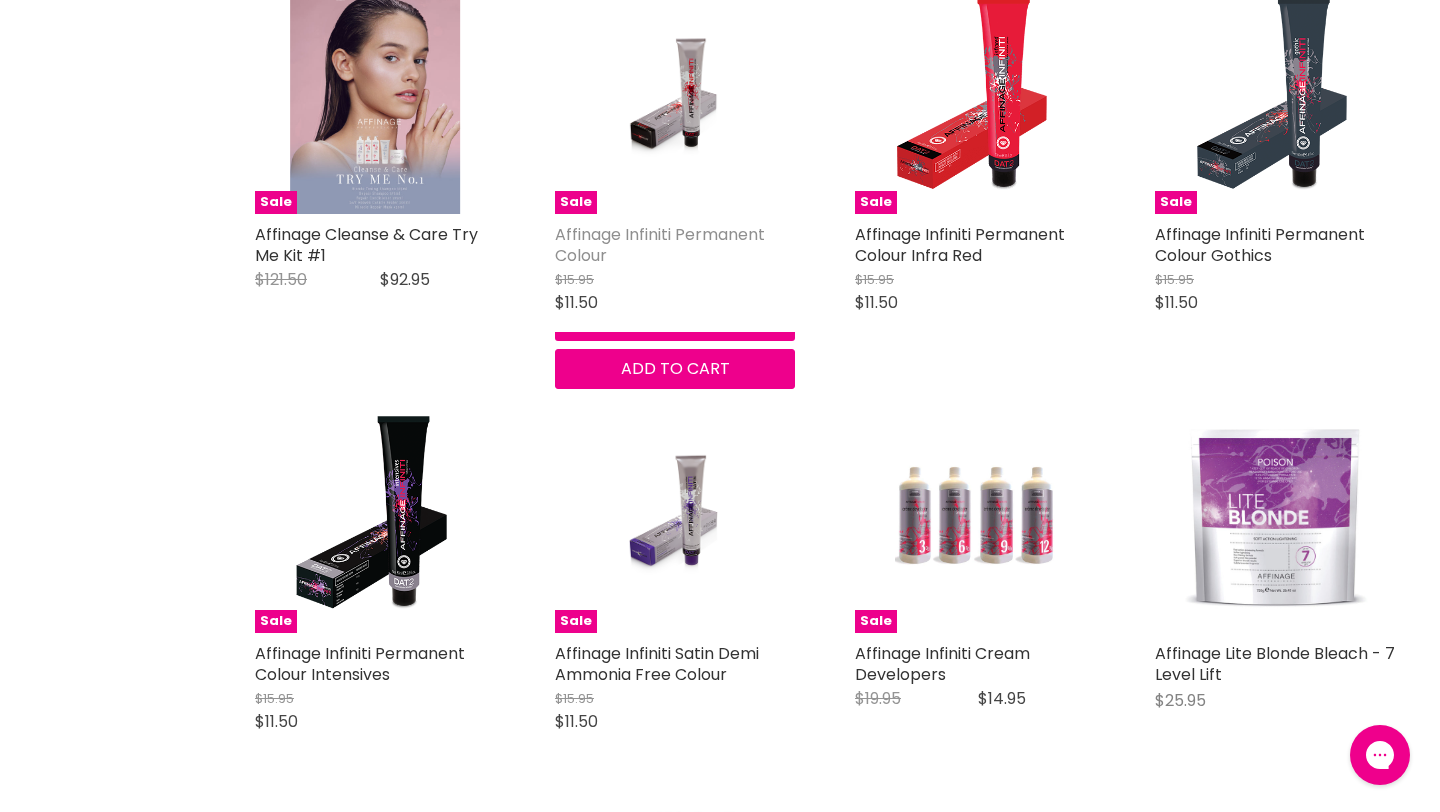 click on "Affinage Infiniti Permanent Colour" at bounding box center (660, 245) 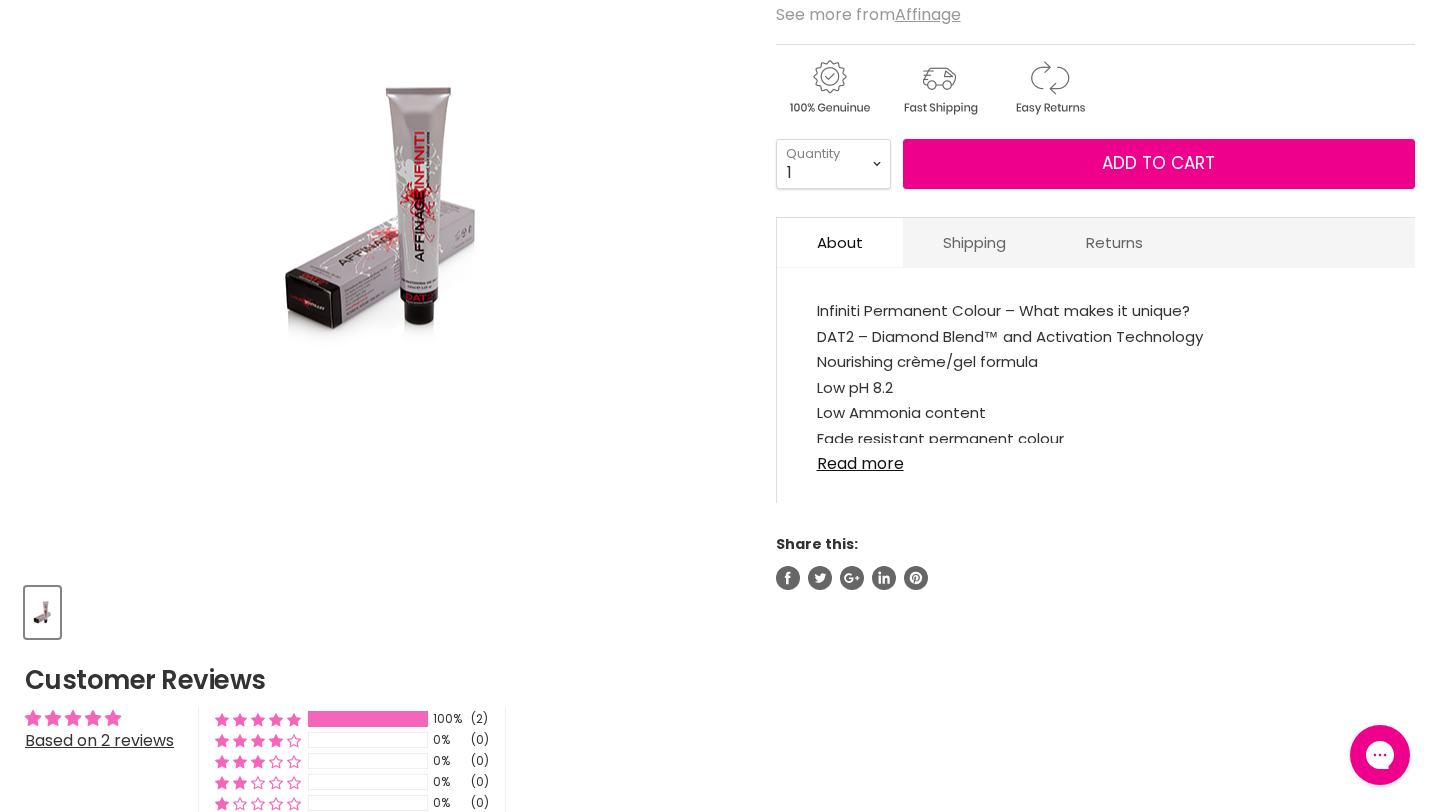 scroll, scrollTop: 394, scrollLeft: 0, axis: vertical 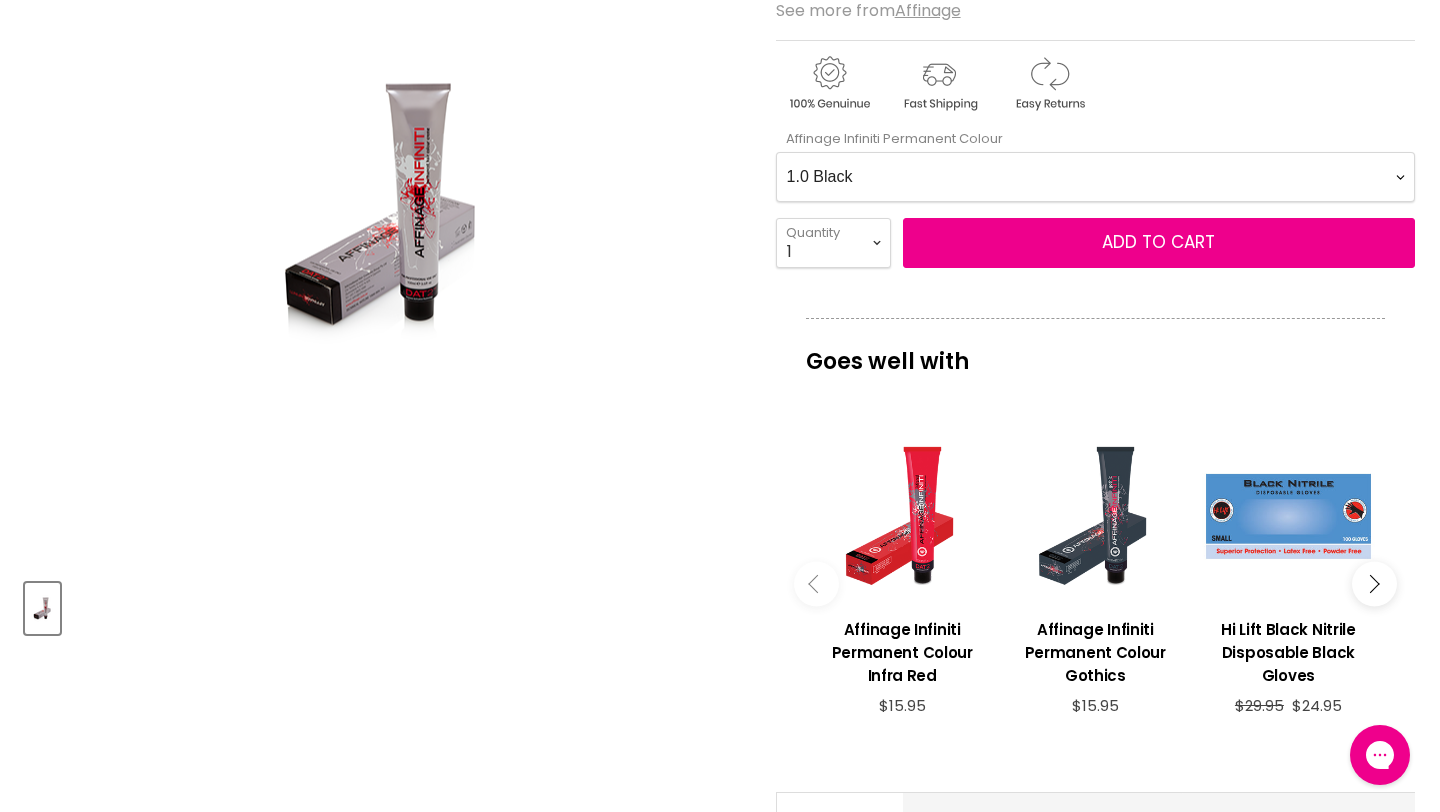 click on "1.0 Black 2.0 Very Dark Brown 3.0 Dark Brown 3.66 Dark Burgundy Brown 4.0 Medium Brown 44.0 Extra Natural Medium Brown 4.036 Medium Cafè Nior Brown  4.17 Medium Ash Matt Brown 4.221 Medium Extra Violet Brown 4.53 Medium Mahogany Golden Brown 4.6 Medium Veronese Red Brown 4.65 Medium Beaujolais Brown 5.0 Light Brown  55.0 Extra Natural Light Brown  5.01 Light Natural Ash Brown  5.021 Light Velvet Brown 5.036 Light Coffee Brown  5.11 Extra Ash Light Brown  5.17 Light Ash Matt Brown  5.3 Light Golden Brown  5.35 Light Golden Mahogany Brown  5.4 Light Copper Brown  5.46 Light Ruby Red Brown  5.5 Light Mahogany Brown  5.6 Light Rouge Red Brown  5.63 Light Sherry Red Brown  5.66 Light Claret Brown  6.0 Dark Blonde 66.0 Extra Natural Dark Blonde 6.01 Dark Natural Ash Blonde 6.021 Dark Velvet Blonde 6.036 Dark Chocolate Blonde 6.1 Dark Ash Blonde 6.221 Dark Extra Violet Blonde 6.3 Dark Golden Blonde 6.35 Dark Golden Mahogany Blonde 6.4 Dark Copper Blonde 6.45 Dark Copper Mahogany Blonde 6.65 Dark Port Wine Blonde" at bounding box center [1095, 177] 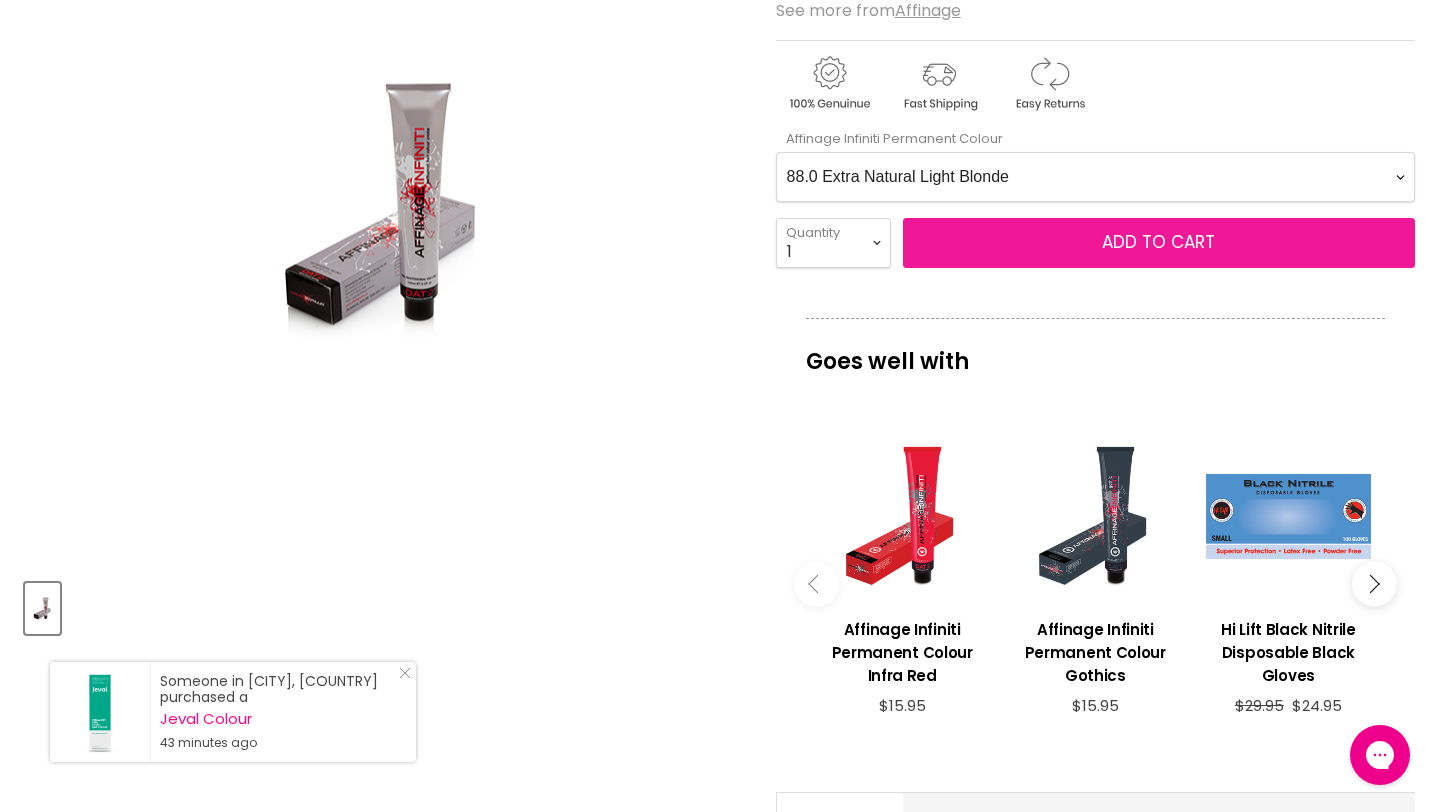 click on "Add to cart" at bounding box center [1159, 243] 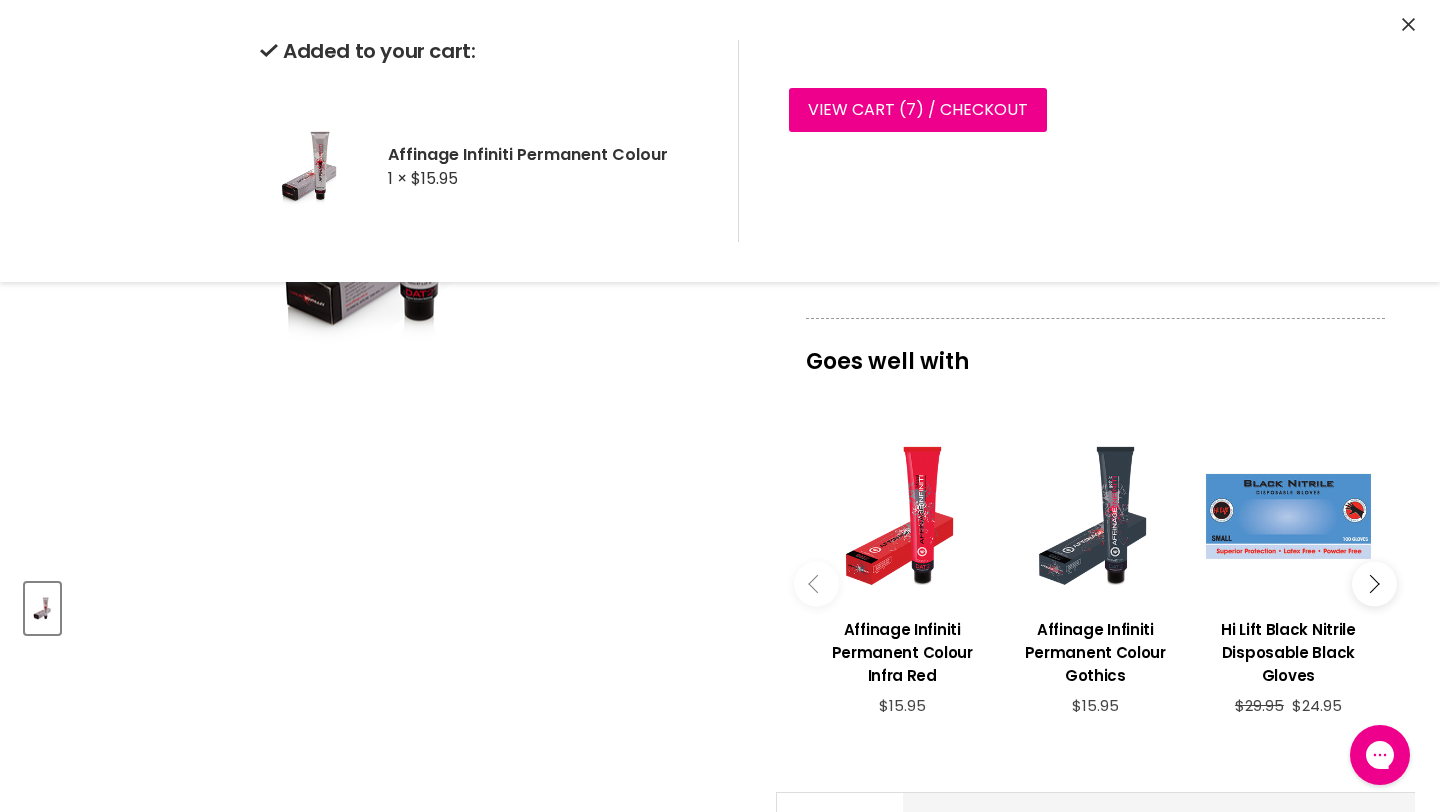 click on "Click or scroll to zoom
Tap or pinch to zoom" at bounding box center [383, 206] 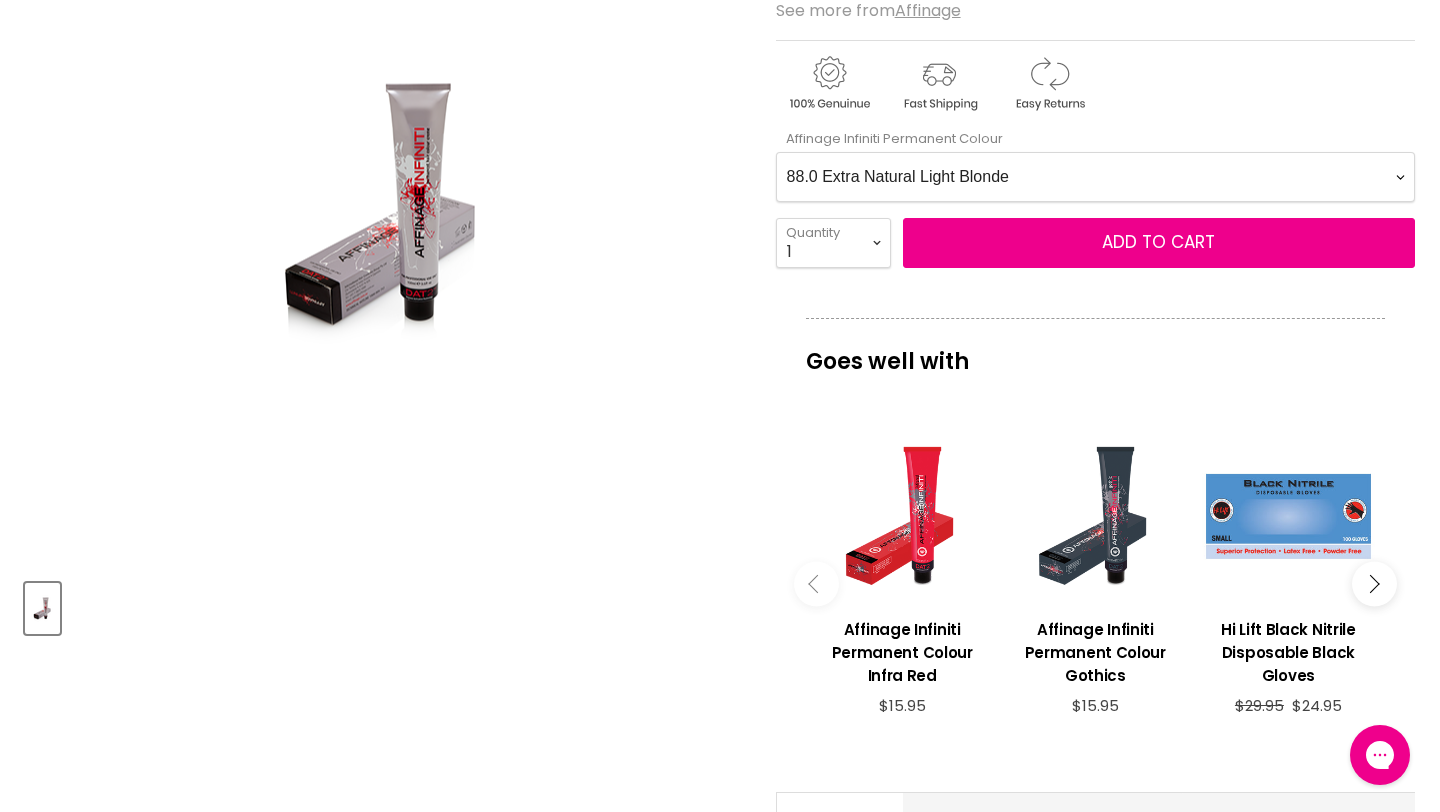 click on "1.0 Black 2.0 Very Dark Brown 3.0 Dark Brown 3.66 Dark Burgundy Brown 4.0 Medium Brown 44.0 Extra Natural Medium Brown 4.036 Medium Cafè Nior Brown  4.17 Medium Ash Matt Brown 4.221 Medium Extra Violet Brown 4.53 Medium Mahogany Golden Brown 4.6 Medium Veronese Red Brown 4.65 Medium Beaujolais Brown 5.0 Light Brown  55.0 Extra Natural Light Brown  5.01 Light Natural Ash Brown  5.021 Light Velvet Brown 5.036 Light Coffee Brown  5.11 Extra Ash Light Brown  5.17 Light Ash Matt Brown  5.3 Light Golden Brown  5.35 Light Golden Mahogany Brown  5.4 Light Copper Brown  5.46 Light Ruby Red Brown  5.5 Light Mahogany Brown  5.6 Light Rouge Red Brown  5.63 Light Sherry Red Brown  5.66 Light Claret Brown  6.0 Dark Blonde 66.0 Extra Natural Dark Blonde 6.01 Dark Natural Ash Blonde 6.021 Dark Velvet Blonde 6.036 Dark Chocolate Blonde 6.1 Dark Ash Blonde 6.221 Dark Extra Violet Blonde 6.3 Dark Golden Blonde 6.35 Dark Golden Mahogany Blonde 6.4 Dark Copper Blonde 6.45 Dark Copper Mahogany Blonde 6.65 Dark Port Wine Blonde" at bounding box center [1095, 177] 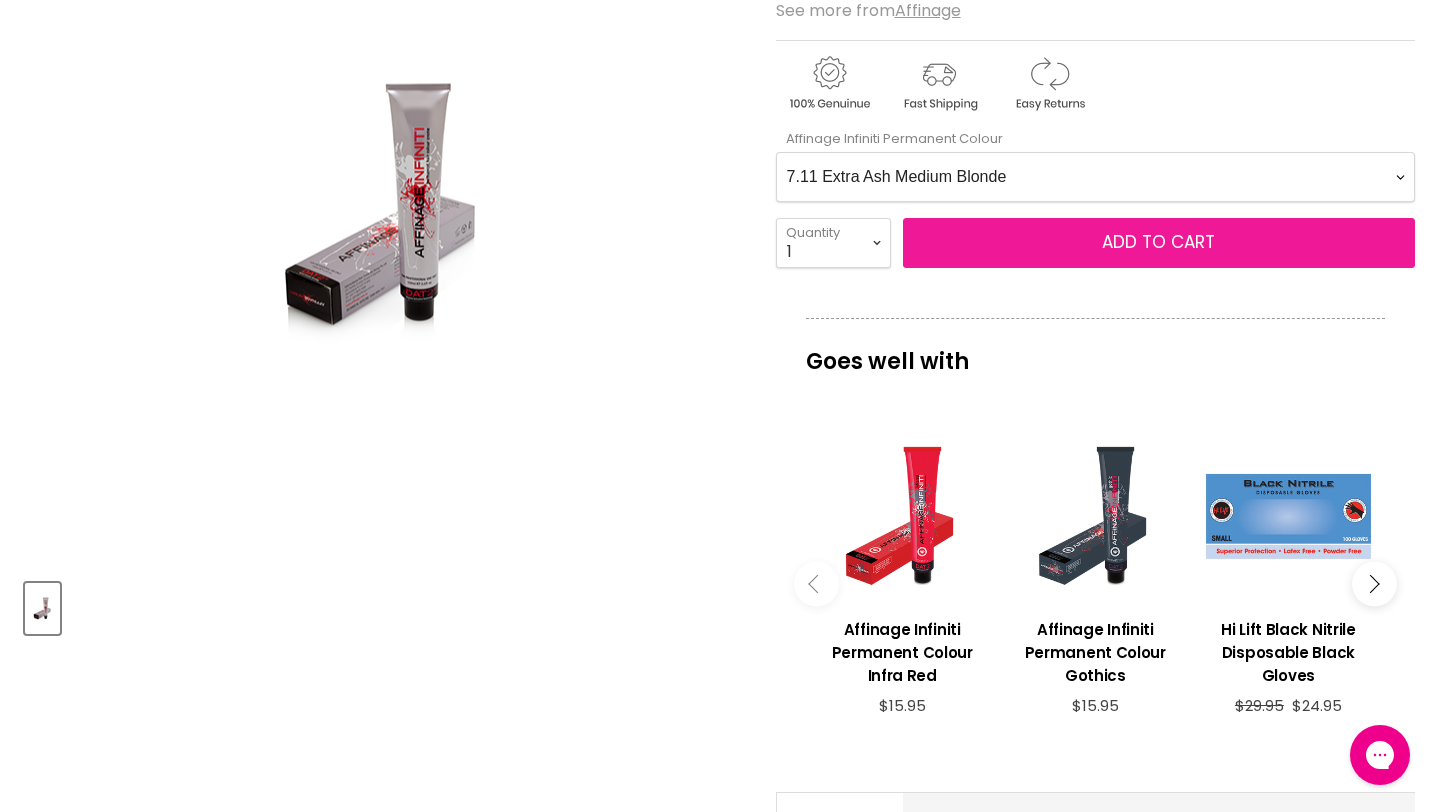 click on "Add to cart" at bounding box center [1159, 243] 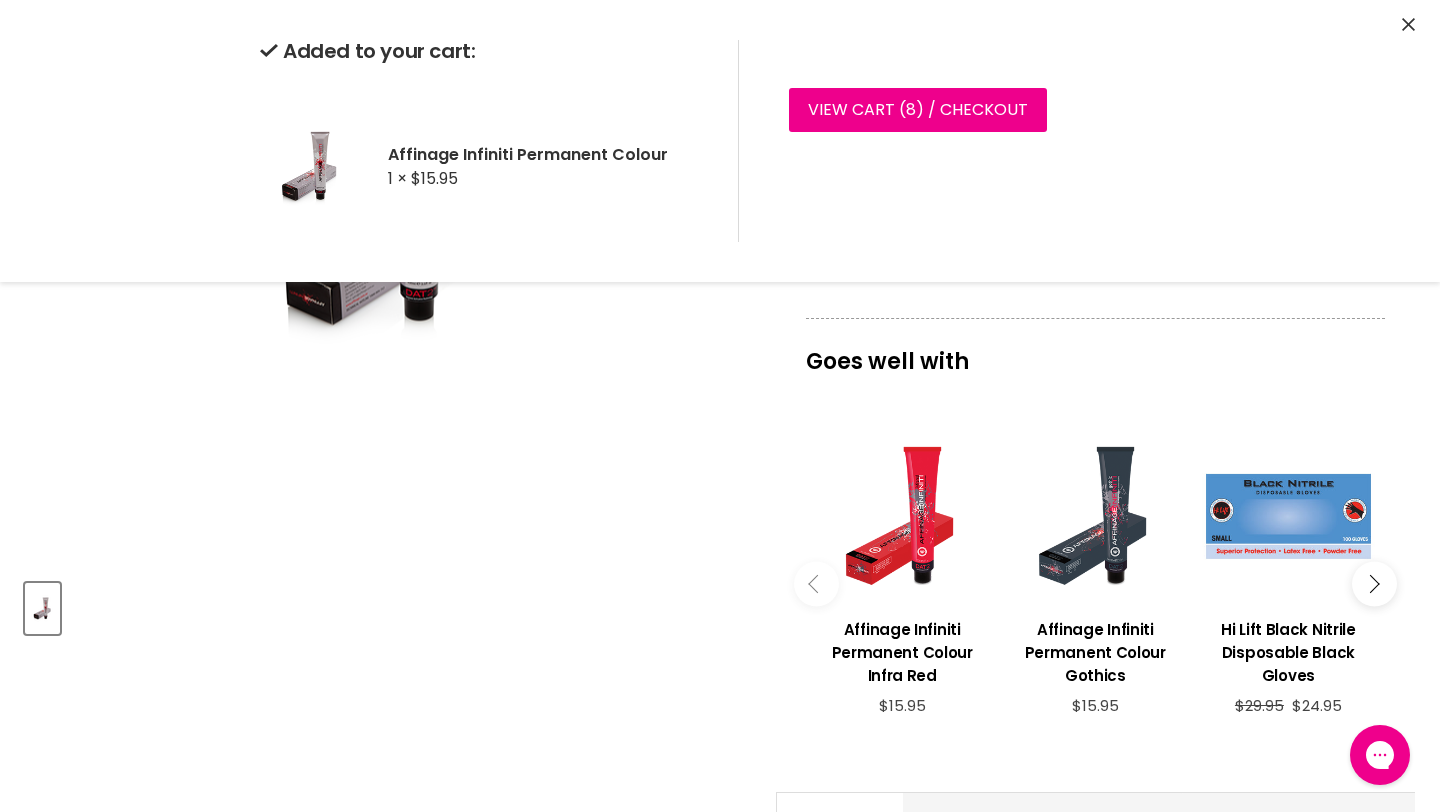 click on "Goes well with imageUrl Affinage Infiniti Permanent Colour Infra Red $15.95 imageUrl Affinage Infiniti Permanent Colour Gothics $15.95 imageUrl Hi Lift Black Nitrile Disposable Black Gloves $29.95    $24.95 imageUrl Salon Smart Hair Colour Whisks 3pk $10.95 imageUrl Vivid Muk Direct Dye Colour $20.25 imageUrl Affinage Infiniti Satin Demi Ammonia Free Colour $15.95 imageUrl Brushworx Scalp Wellness Anti Static Detangler $24.95 imageUrl Affinage Infiniti Cream Developers $19.95 imageUrl Affinage Infiniti Permanent Colour Intensives $15.95 imageUrl Foil Me The Extra Wide $25.50" at bounding box center (1095, 541) 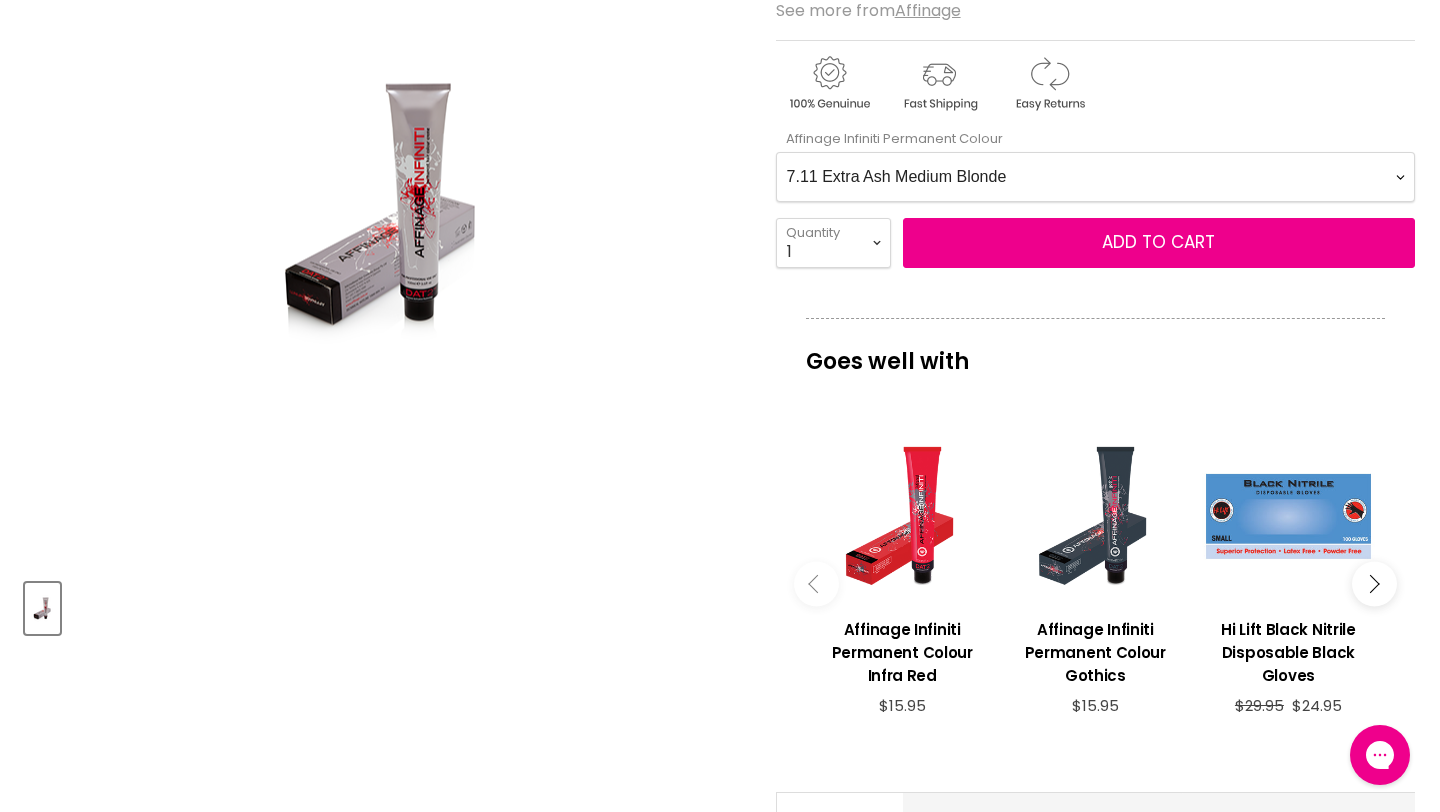 click on "1.0 Black 2.0 Very Dark Brown 3.0 Dark Brown 3.66 Dark Burgundy Brown 4.0 Medium Brown 44.0 Extra Natural Medium Brown 4.036 Medium Cafè Nior Brown  4.17 Medium Ash Matt Brown 4.221 Medium Extra Violet Brown 4.53 Medium Mahogany Golden Brown 4.6 Medium Veronese Red Brown 4.65 Medium Beaujolais Brown 5.0 Light Brown  55.0 Extra Natural Light Brown  5.01 Light Natural Ash Brown  5.021 Light Velvet Brown 5.036 Light Coffee Brown  5.11 Extra Ash Light Brown  5.17 Light Ash Matt Brown  5.3 Light Golden Brown  5.35 Light Golden Mahogany Brown  5.4 Light Copper Brown  5.46 Light Ruby Red Brown  5.5 Light Mahogany Brown  5.6 Light Rouge Red Brown  5.63 Light Sherry Red Brown  5.66 Light Claret Brown  6.0 Dark Blonde 66.0 Extra Natural Dark Blonde 6.01 Dark Natural Ash Blonde 6.021 Dark Velvet Blonde 6.036 Dark Chocolate Blonde 6.1 Dark Ash Blonde 6.221 Dark Extra Violet Blonde 6.3 Dark Golden Blonde 6.35 Dark Golden Mahogany Blonde 6.4 Dark Copper Blonde 6.45 Dark Copper Mahogany Blonde 6.65 Dark Port Wine Blonde" at bounding box center (1095, 177) 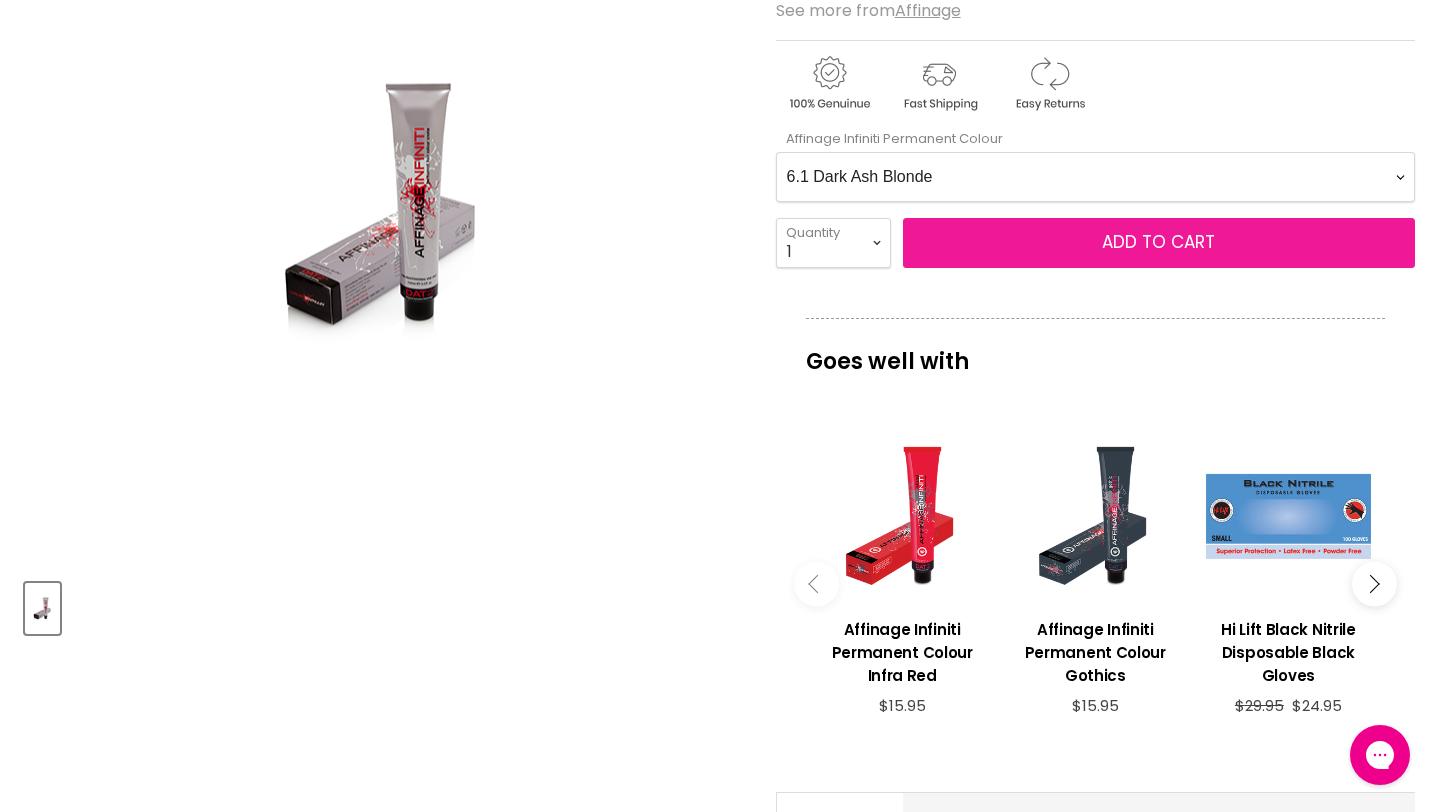 click on "Add to cart" at bounding box center (1159, 243) 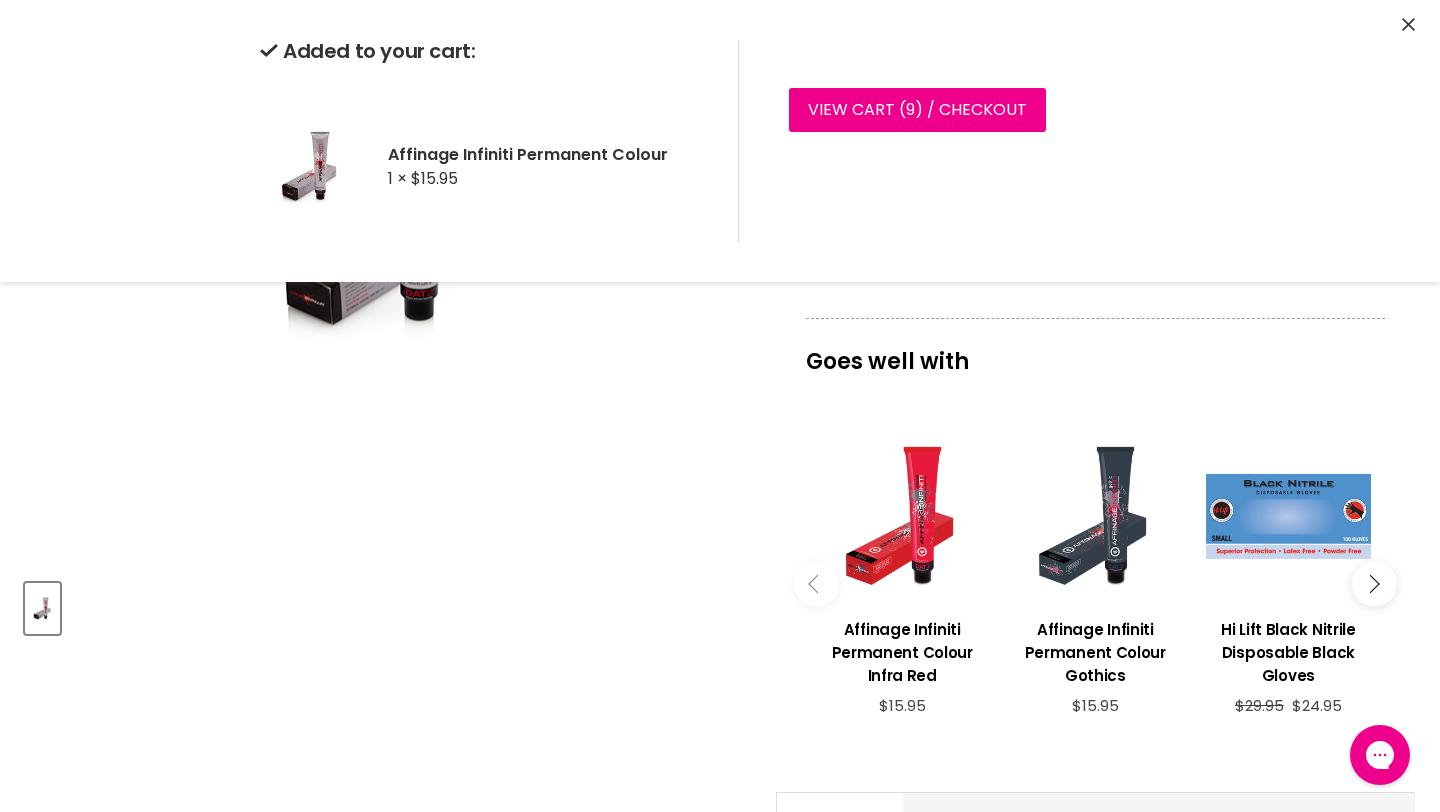 click at bounding box center (383, 205) 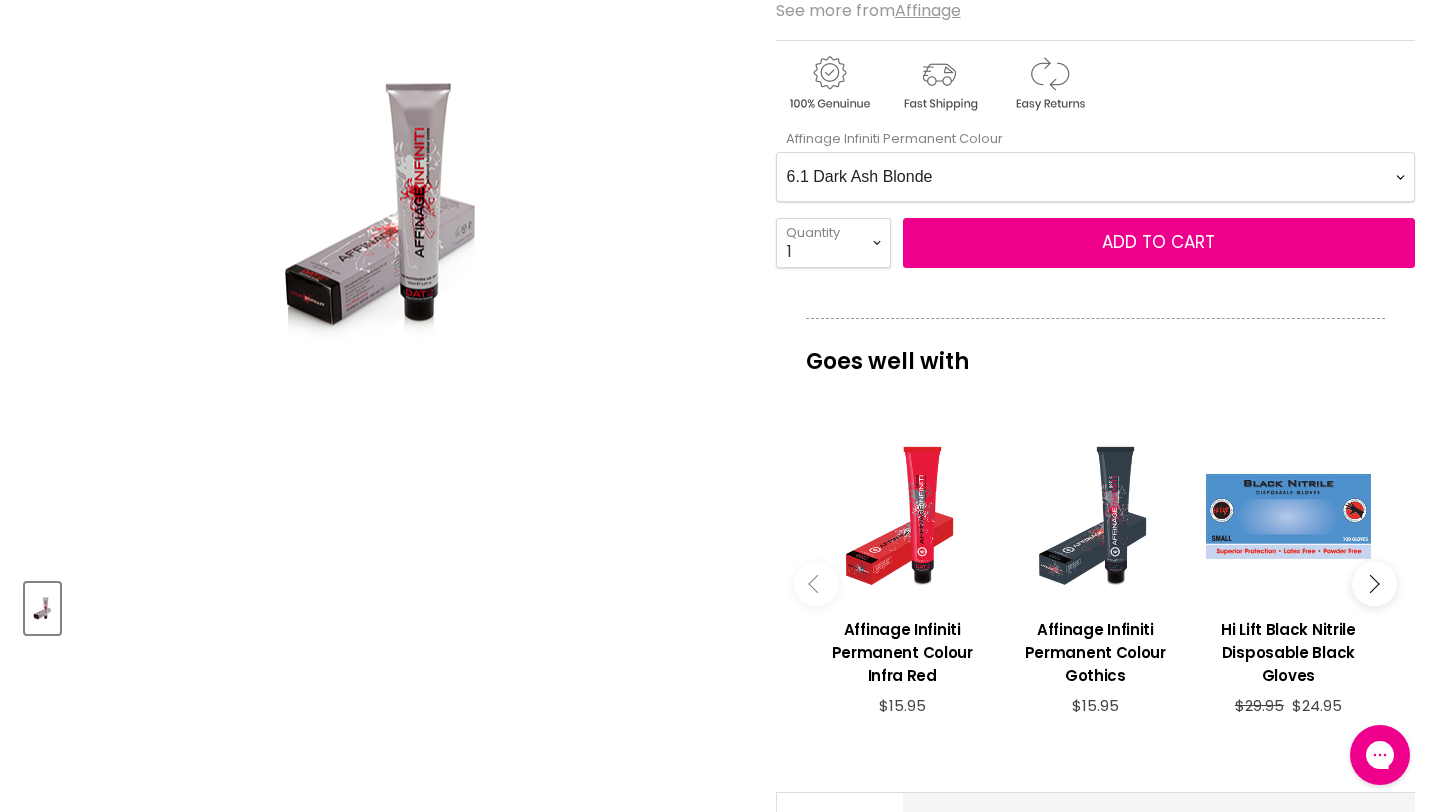click on "1.0 Black 2.0 Very Dark Brown 3.0 Dark Brown 3.66 Dark Burgundy Brown 4.0 Medium Brown 44.0 Extra Natural Medium Brown 4.036 Medium Cafè Nior Brown  4.17 Medium Ash Matt Brown 4.221 Medium Extra Violet Brown 4.53 Medium Mahogany Golden Brown 4.6 Medium Veronese Red Brown 4.65 Medium Beaujolais Brown 5.0 Light Brown  55.0 Extra Natural Light Brown  5.01 Light Natural Ash Brown  5.021 Light Velvet Brown 5.036 Light Coffee Brown  5.11 Extra Ash Light Brown  5.17 Light Ash Matt Brown  5.3 Light Golden Brown  5.35 Light Golden Mahogany Brown  5.4 Light Copper Brown  5.46 Light Ruby Red Brown  5.5 Light Mahogany Brown  5.6 Light Rouge Red Brown  5.63 Light Sherry Red Brown  5.66 Light Claret Brown  6.0 Dark Blonde 66.0 Extra Natural Dark Blonde 6.01 Dark Natural Ash Blonde 6.021 Dark Velvet Blonde 6.036 Dark Chocolate Blonde 6.1 Dark Ash Blonde 6.221 Dark Extra Violet Blonde 6.3 Dark Golden Blonde 6.35 Dark Golden Mahogany Blonde 6.4 Dark Copper Blonde 6.45 Dark Copper Mahogany Blonde 6.65 Dark Port Wine Blonde" at bounding box center (1095, 177) 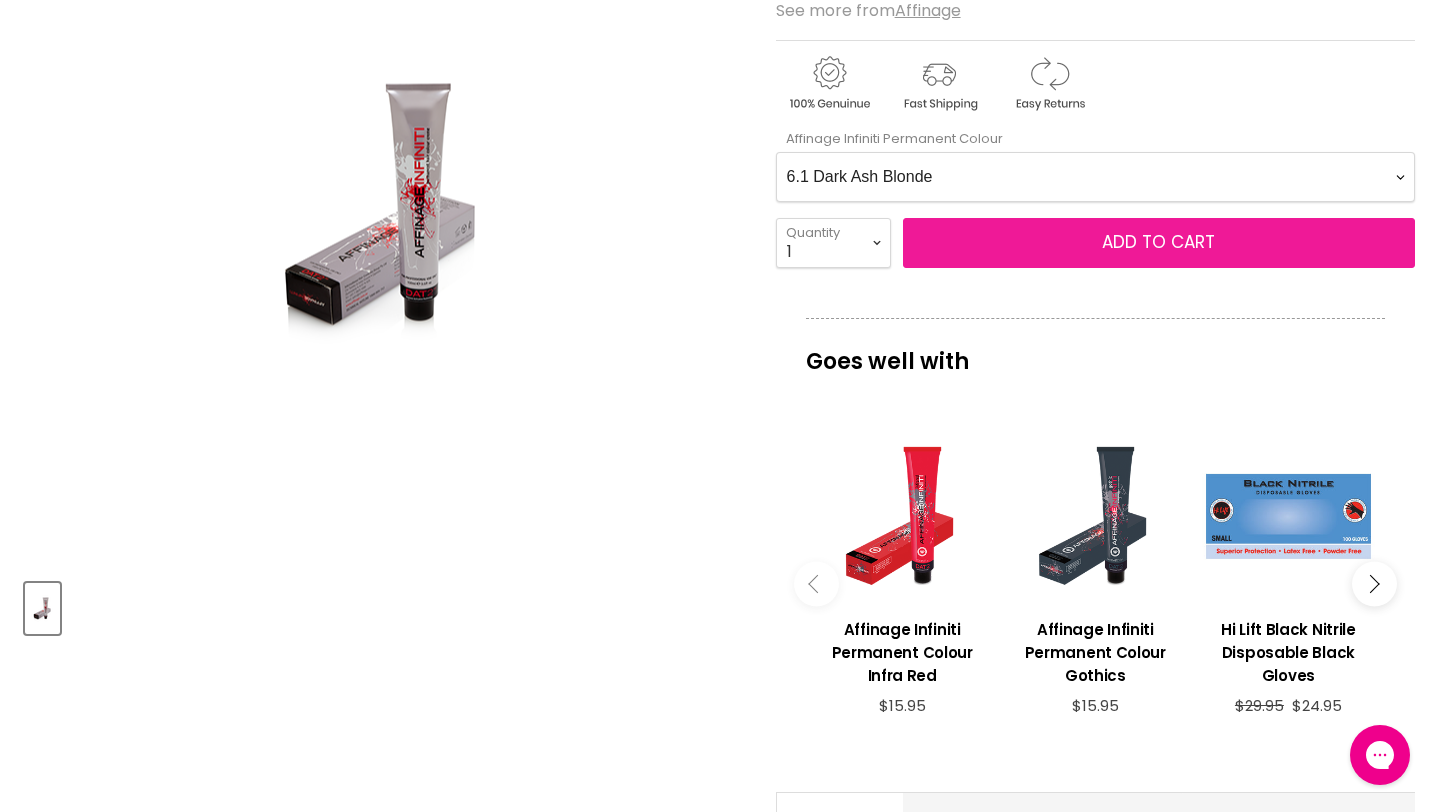 click on "Add to cart" at bounding box center [1159, 243] 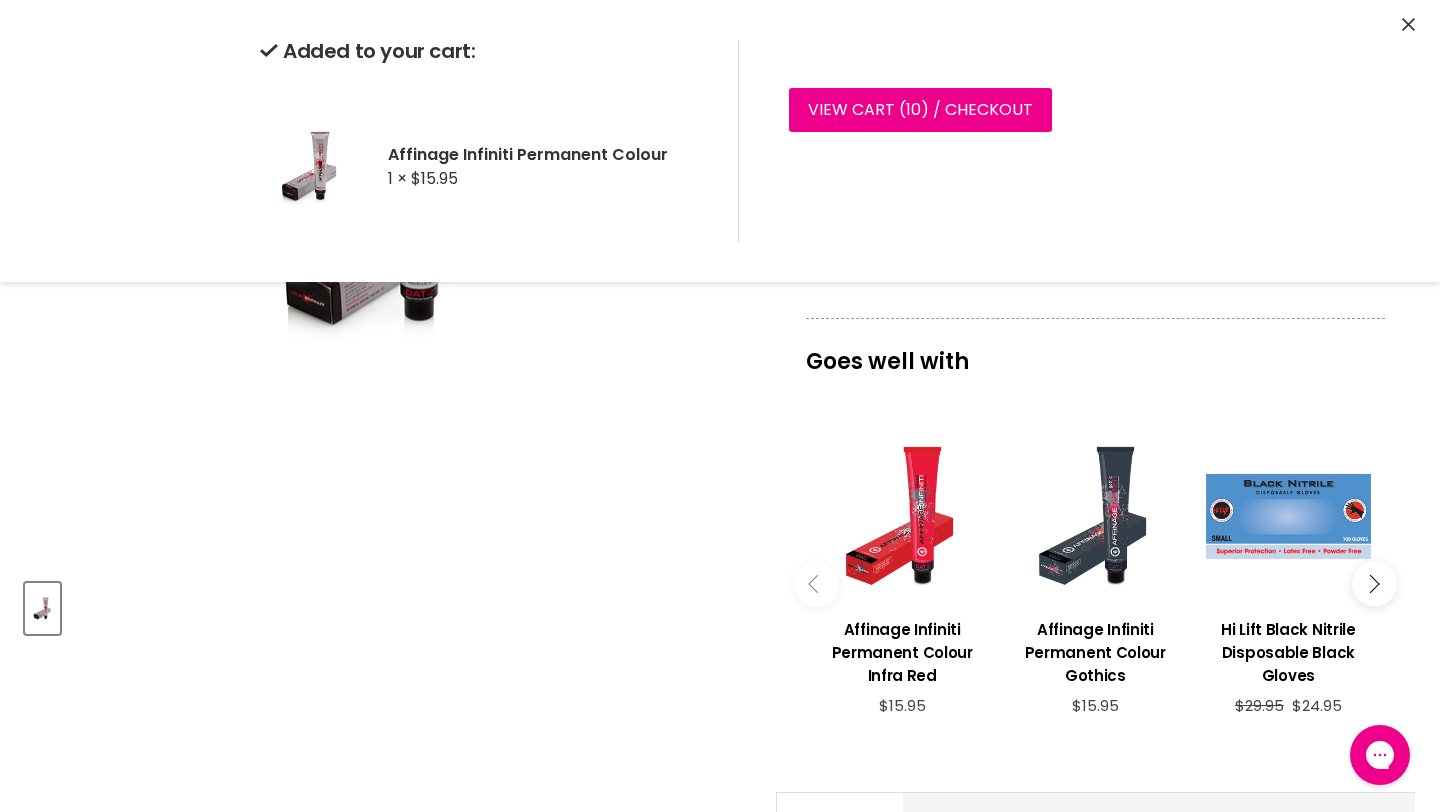 click on "Click or scroll to zoom
Tap or pinch to zoom" at bounding box center [383, 206] 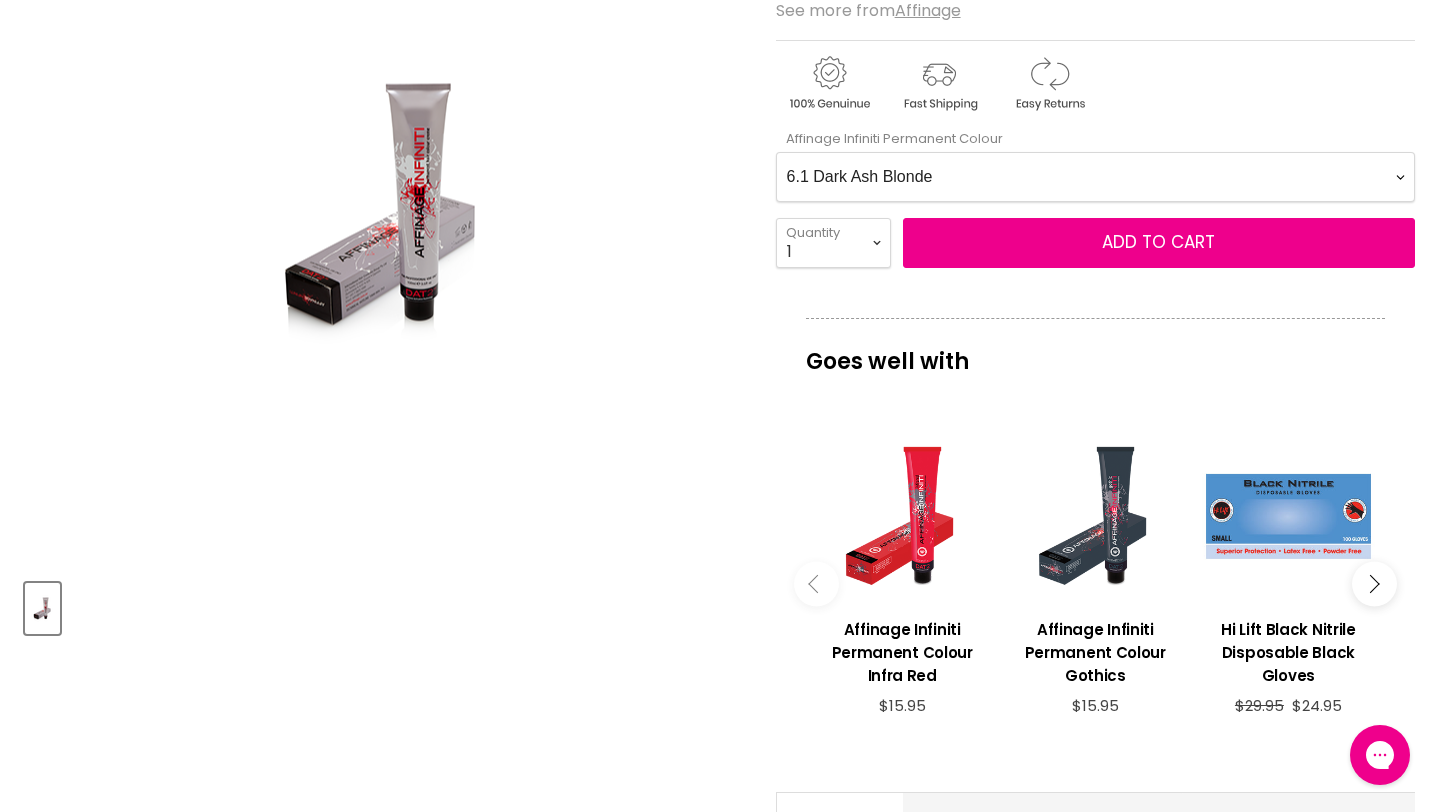 click on "1.0 Black 2.0 Very Dark Brown 3.0 Dark Brown 3.66 Dark Burgundy Brown 4.0 Medium Brown 44.0 Extra Natural Medium Brown 4.036 Medium Cafè Nior Brown  4.17 Medium Ash Matt Brown 4.221 Medium Extra Violet Brown 4.53 Medium Mahogany Golden Brown 4.6 Medium Veronese Red Brown 4.65 Medium Beaujolais Brown 5.0 Light Brown  55.0 Extra Natural Light Brown  5.01 Light Natural Ash Brown  5.021 Light Velvet Brown 5.036 Light Coffee Brown  5.11 Extra Ash Light Brown  5.17 Light Ash Matt Brown  5.3 Light Golden Brown  5.35 Light Golden Mahogany Brown  5.4 Light Copper Brown  5.46 Light Ruby Red Brown  5.5 Light Mahogany Brown  5.6 Light Rouge Red Brown  5.63 Light Sherry Red Brown  5.66 Light Claret Brown  6.0 Dark Blonde 66.0 Extra Natural Dark Blonde 6.01 Dark Natural Ash Blonde 6.021 Dark Velvet Blonde 6.036 Dark Chocolate Blonde 6.1 Dark Ash Blonde 6.221 Dark Extra Violet Blonde 6.3 Dark Golden Blonde 6.35 Dark Golden Mahogany Blonde 6.4 Dark Copper Blonde 6.45 Dark Copper Mahogany Blonde 6.65 Dark Port Wine Blonde" at bounding box center [1095, 177] 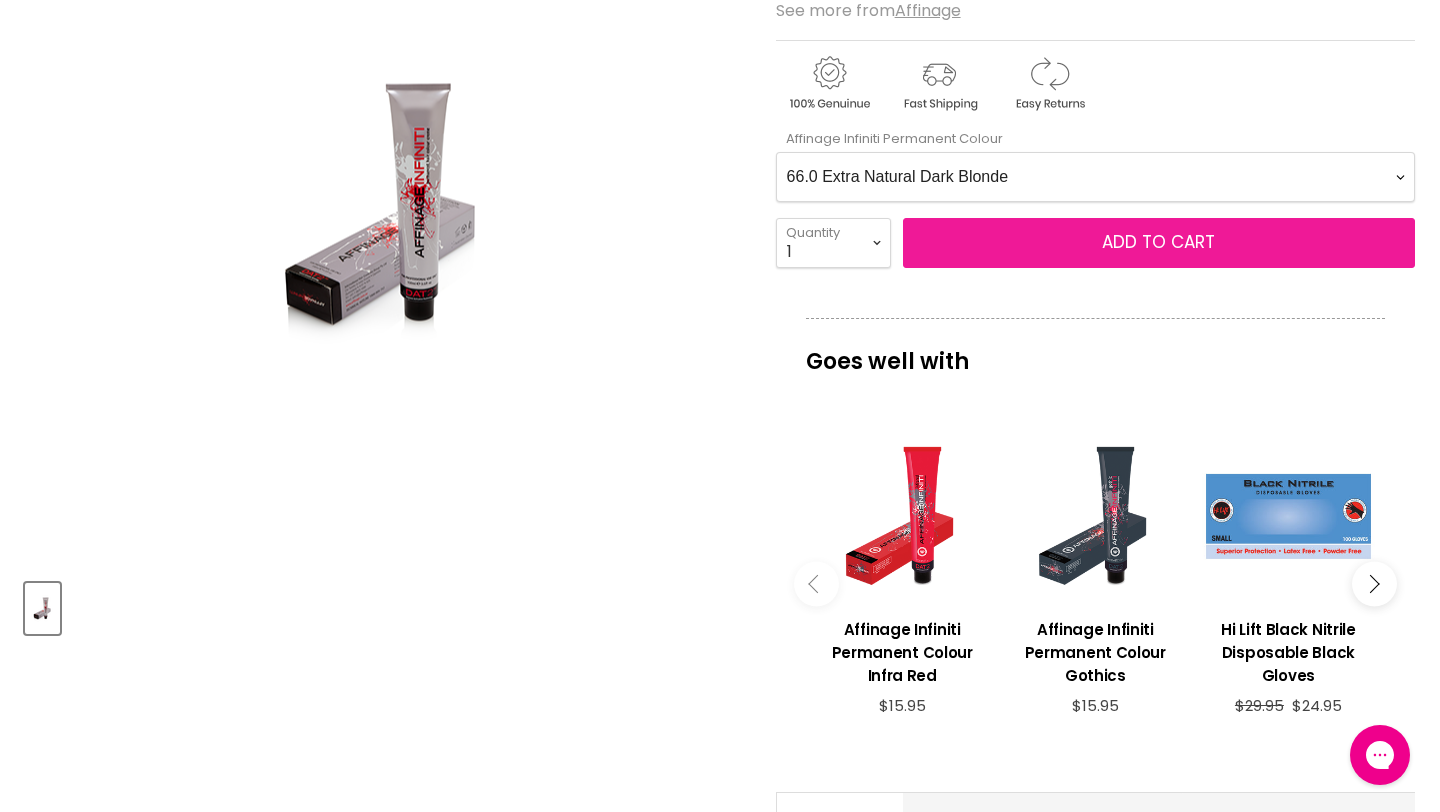 click on "Add to cart" at bounding box center (1159, 243) 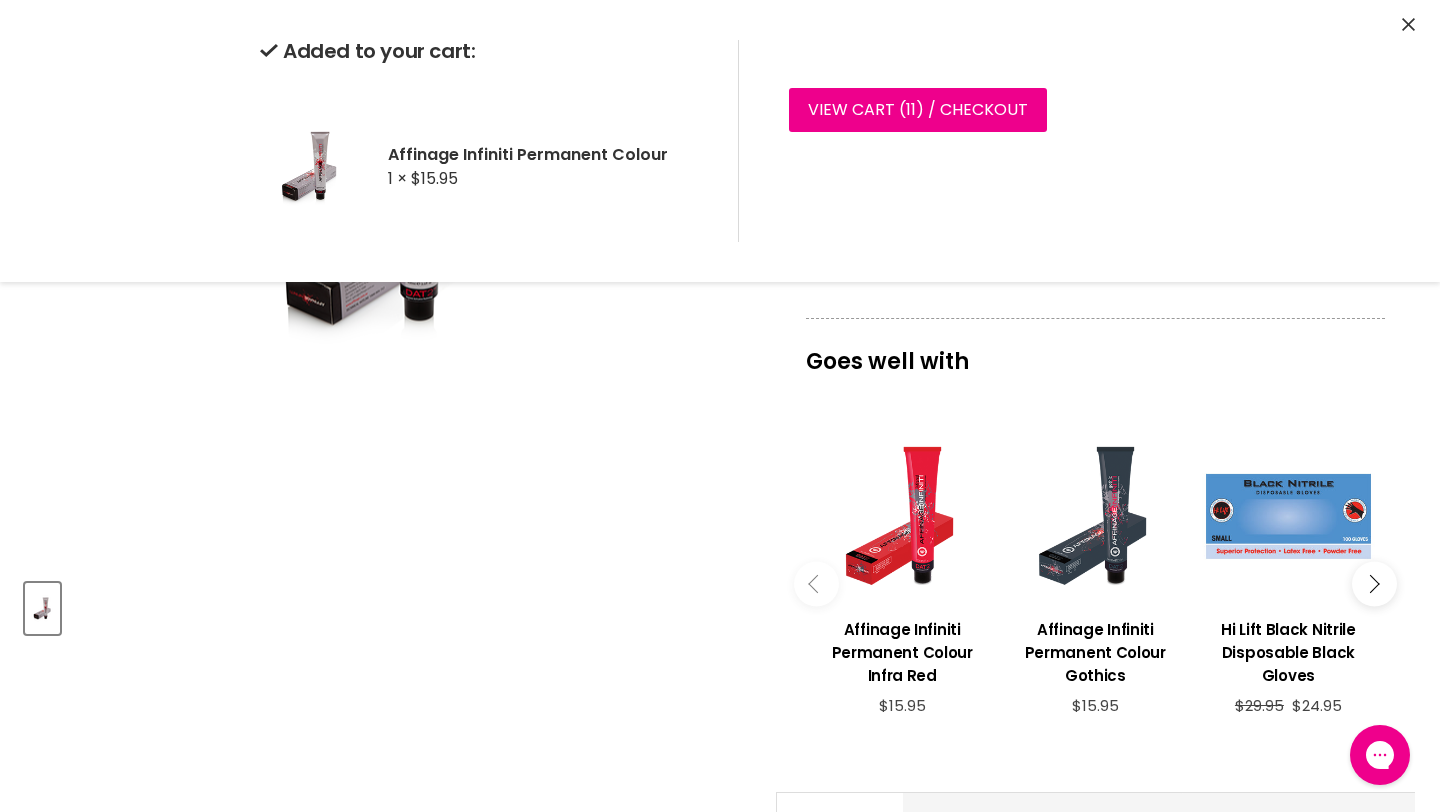 click on "Click or scroll to zoom
Tap or pinch to zoom" at bounding box center [383, 206] 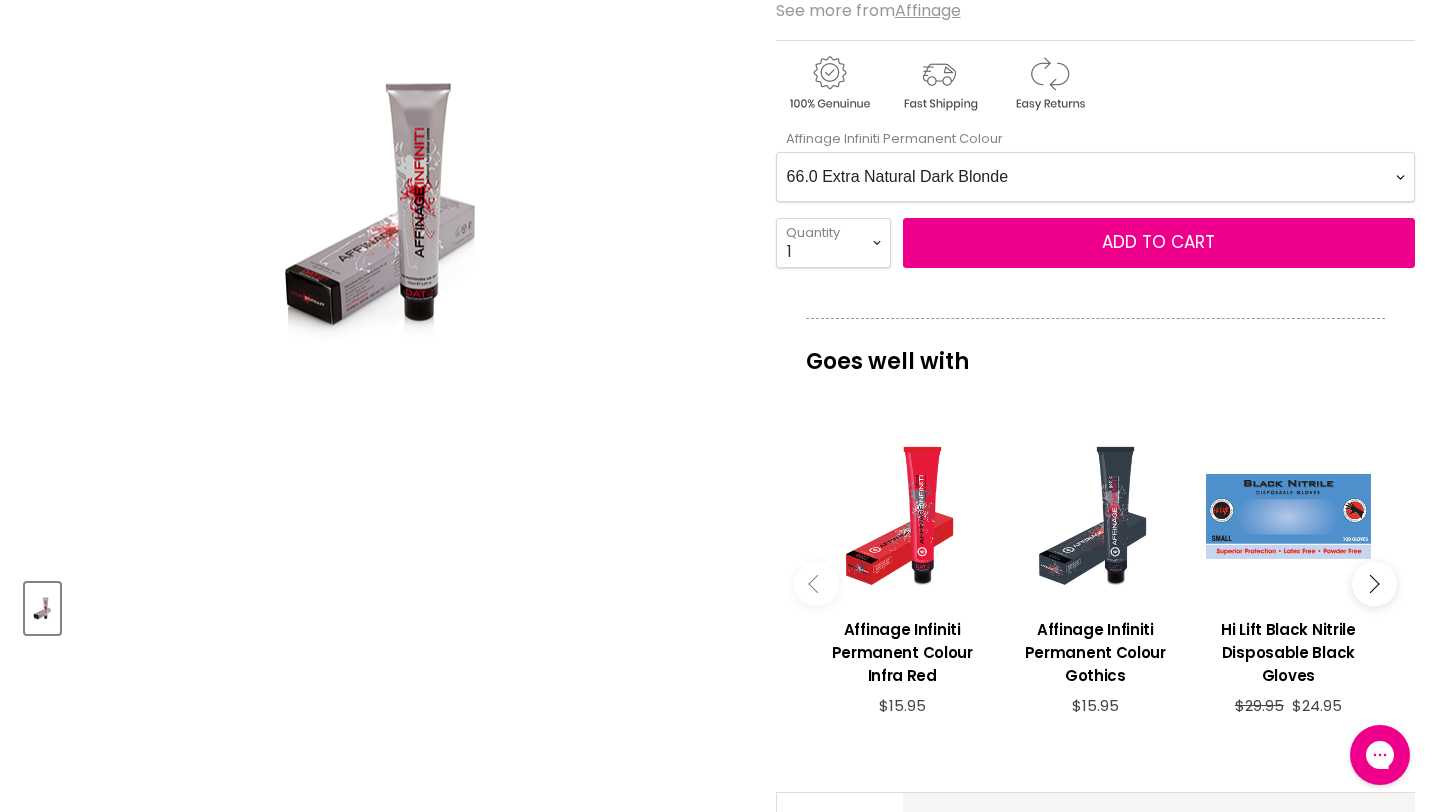 click on "1.0 Black 2.0 Very Dark Brown 3.0 Dark Brown 3.66 Dark Burgundy Brown 4.0 Medium Brown 44.0 Extra Natural Medium Brown 4.036 Medium Cafè Nior Brown  4.17 Medium Ash Matt Brown 4.221 Medium Extra Violet Brown 4.53 Medium Mahogany Golden Brown 4.6 Medium Veronese Red Brown 4.65 Medium Beaujolais Brown 5.0 Light Brown  55.0 Extra Natural Light Brown  5.01 Light Natural Ash Brown  5.021 Light Velvet Brown 5.036 Light Coffee Brown  5.11 Extra Ash Light Brown  5.17 Light Ash Matt Brown  5.3 Light Golden Brown  5.35 Light Golden Mahogany Brown  5.4 Light Copper Brown  5.46 Light Ruby Red Brown  5.5 Light Mahogany Brown  5.6 Light Rouge Red Brown  5.63 Light Sherry Red Brown  5.66 Light Claret Brown  6.0 Dark Blonde 66.0 Extra Natural Dark Blonde 6.01 Dark Natural Ash Blonde 6.021 Dark Velvet Blonde 6.036 Dark Chocolate Blonde 6.1 Dark Ash Blonde 6.221 Dark Extra Violet Blonde 6.3 Dark Golden Blonde 6.35 Dark Golden Mahogany Blonde 6.4 Dark Copper Blonde 6.45 Dark Copper Mahogany Blonde 6.65 Dark Port Wine Blonde" at bounding box center [1095, 177] 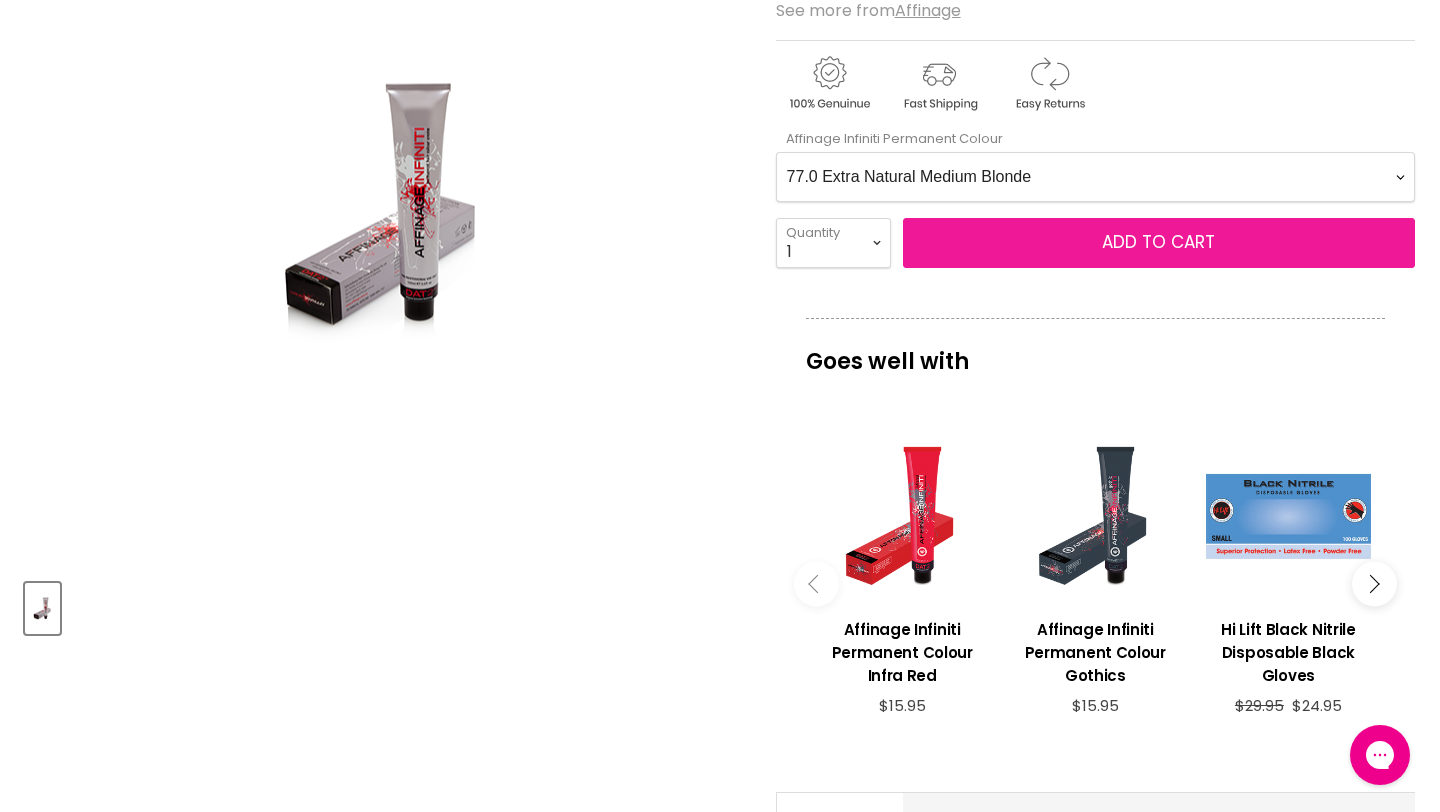 click on "Add to cart" at bounding box center [1159, 243] 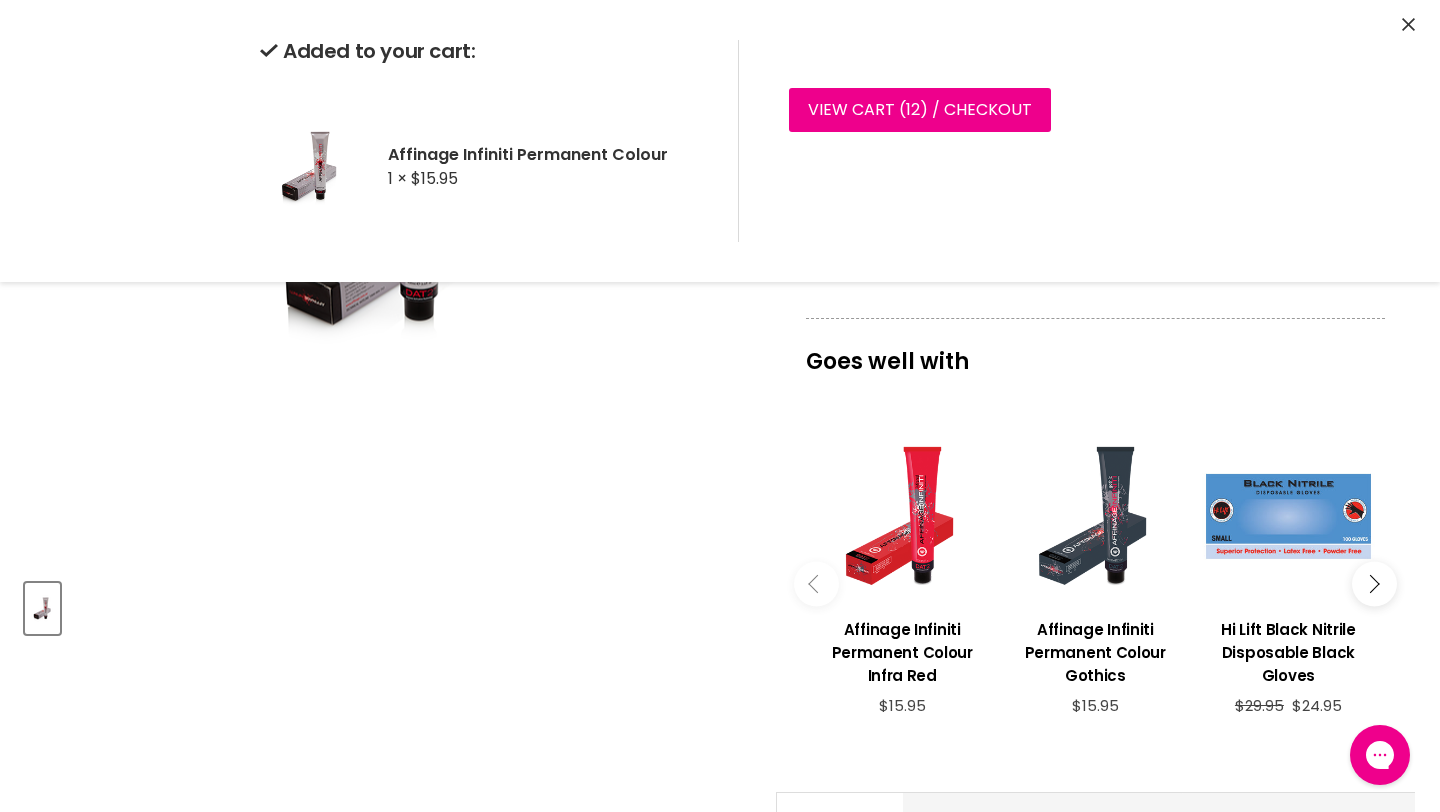click on "Click or scroll to zoom
Tap or pinch to zoom" at bounding box center [383, 206] 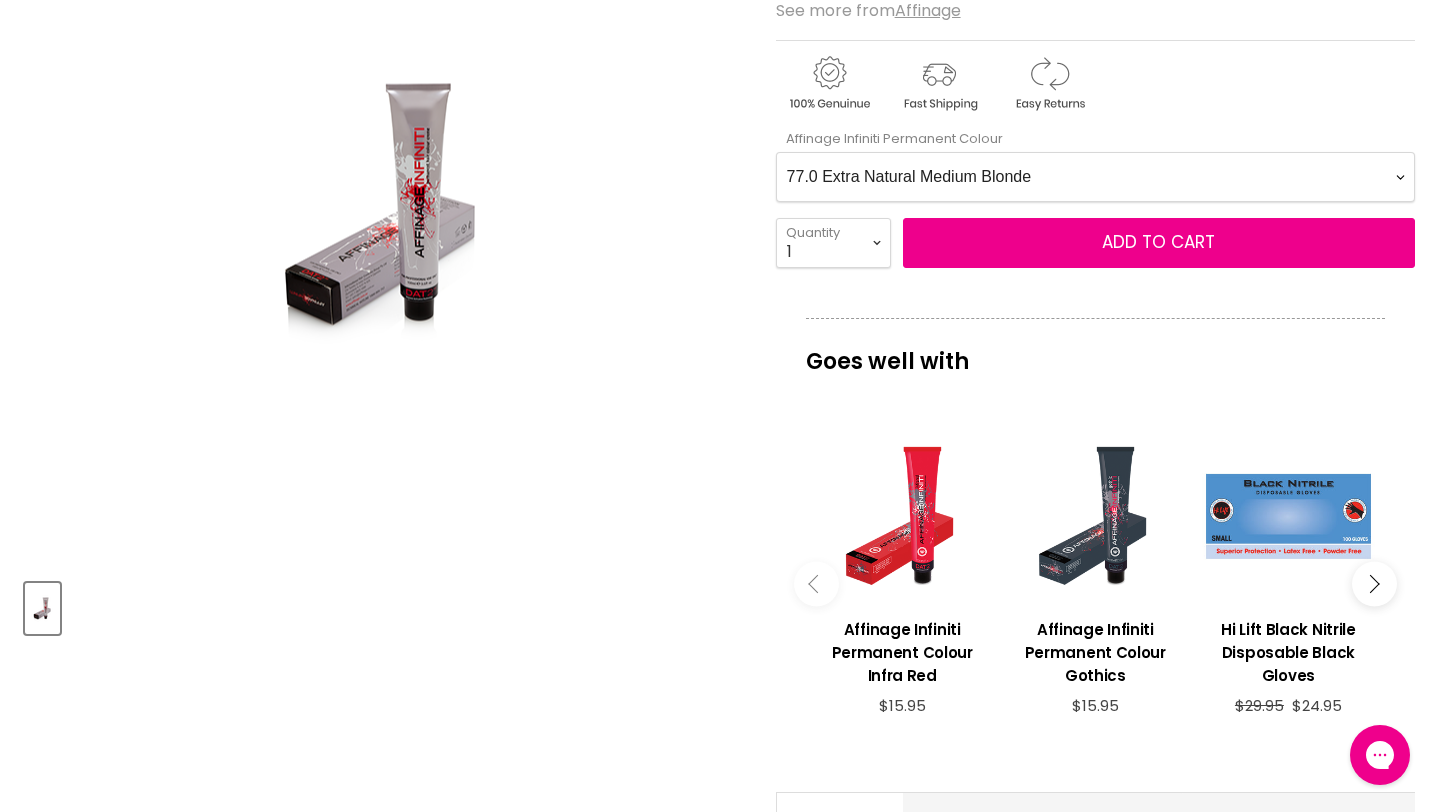 click on "1.0 Black 2.0 Very Dark Brown 3.0 Dark Brown 3.66 Dark Burgundy Brown 4.0 Medium Brown 44.0 Extra Natural Medium Brown 4.036 Medium Cafè Nior Brown  4.17 Medium Ash Matt Brown 4.221 Medium Extra Violet Brown 4.53 Medium Mahogany Golden Brown 4.6 Medium Veronese Red Brown 4.65 Medium Beaujolais Brown 5.0 Light Brown  55.0 Extra Natural Light Brown  5.01 Light Natural Ash Brown  5.021 Light Velvet Brown 5.036 Light Coffee Brown  5.11 Extra Ash Light Brown  5.17 Light Ash Matt Brown  5.3 Light Golden Brown  5.35 Light Golden Mahogany Brown  5.4 Light Copper Brown  5.46 Light Ruby Red Brown  5.5 Light Mahogany Brown  5.6 Light Rouge Red Brown  5.63 Light Sherry Red Brown  5.66 Light Claret Brown  6.0 Dark Blonde 66.0 Extra Natural Dark Blonde 6.01 Dark Natural Ash Blonde 6.021 Dark Velvet Blonde 6.036 Dark Chocolate Blonde 6.1 Dark Ash Blonde 6.221 Dark Extra Violet Blonde 6.3 Dark Golden Blonde 6.35 Dark Golden Mahogany Blonde 6.4 Dark Copper Blonde 6.45 Dark Copper Mahogany Blonde 6.65 Dark Port Wine Blonde" at bounding box center [1095, 174] 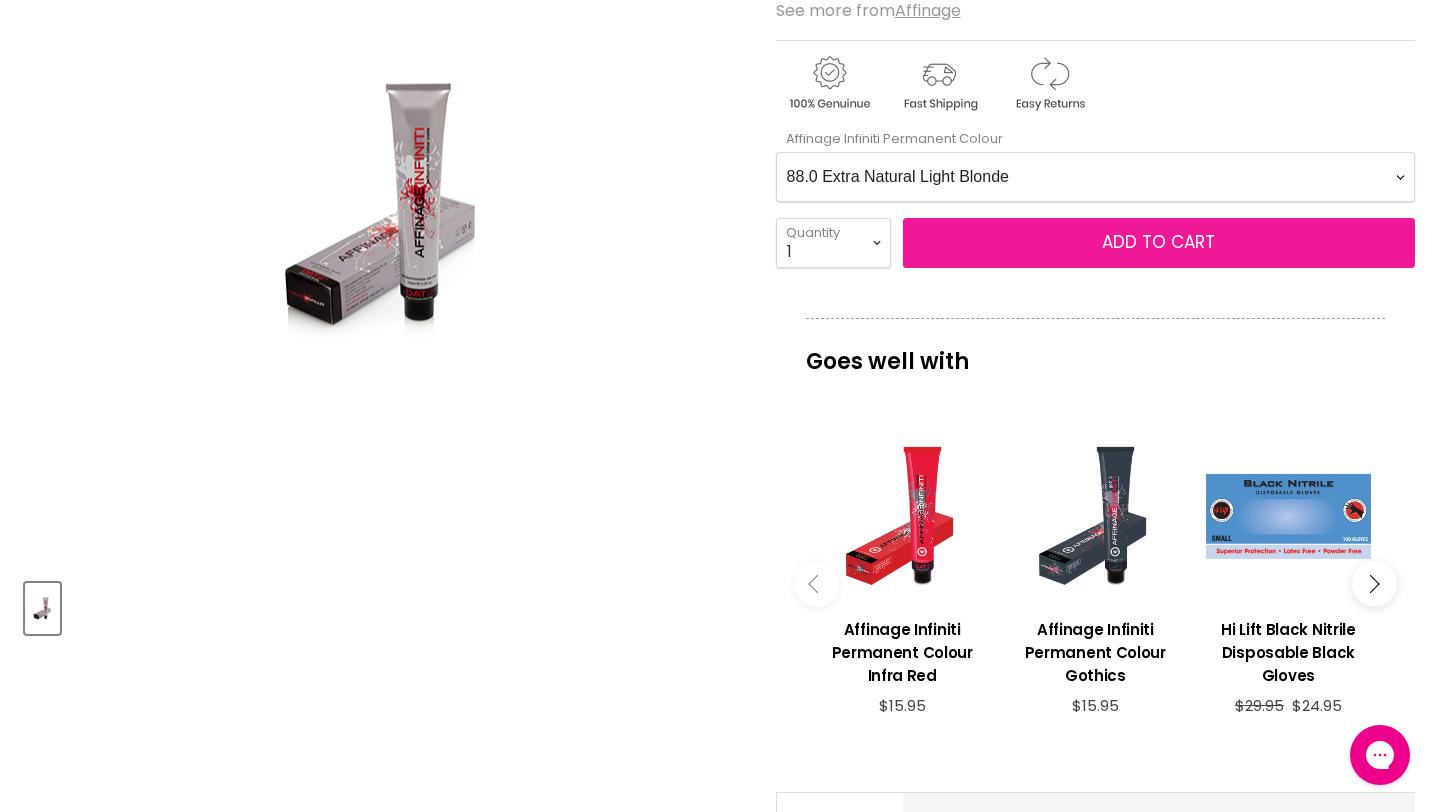 click on "Add to cart" at bounding box center [1158, 242] 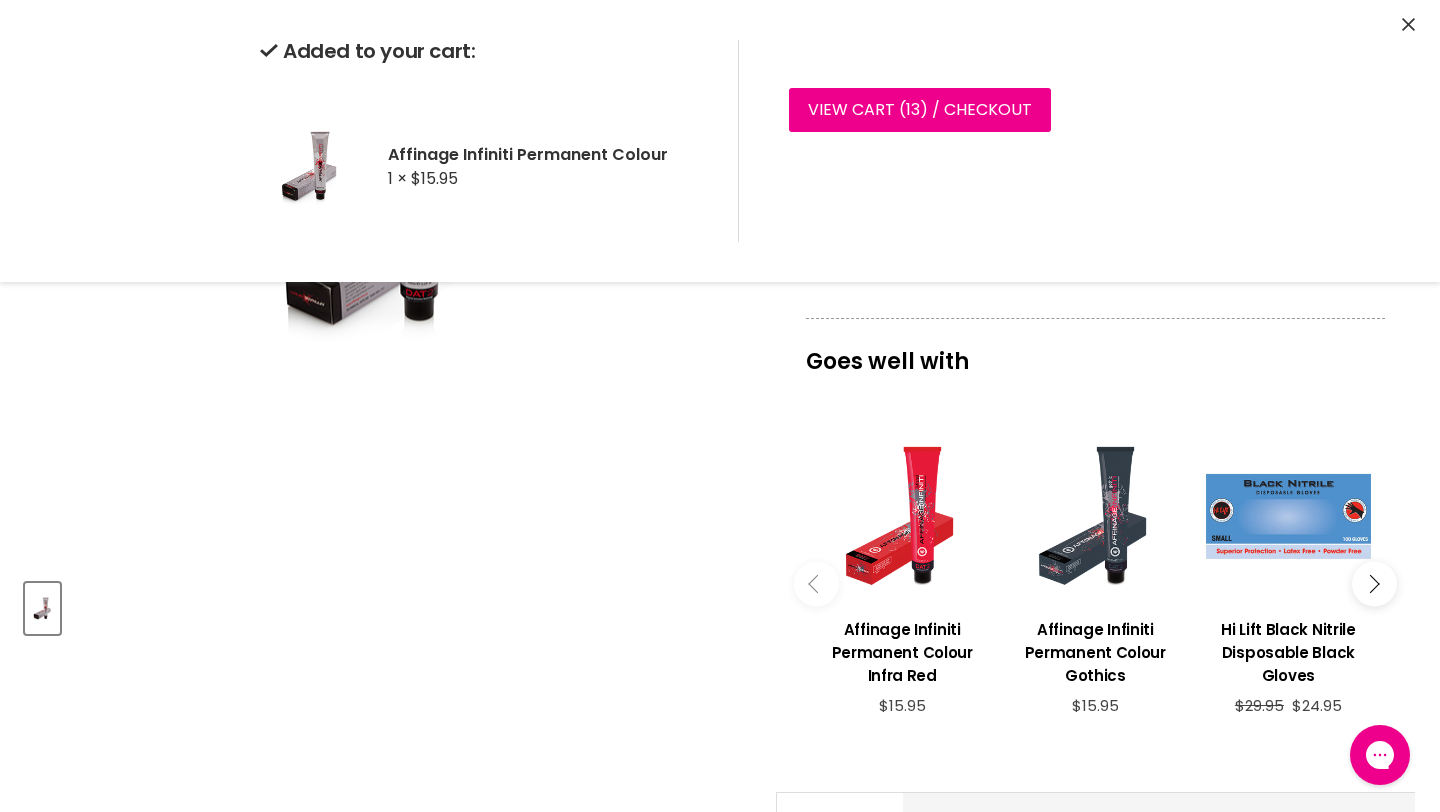 click on "Click or scroll to zoom
Tap or pinch to zoom" at bounding box center (383, 206) 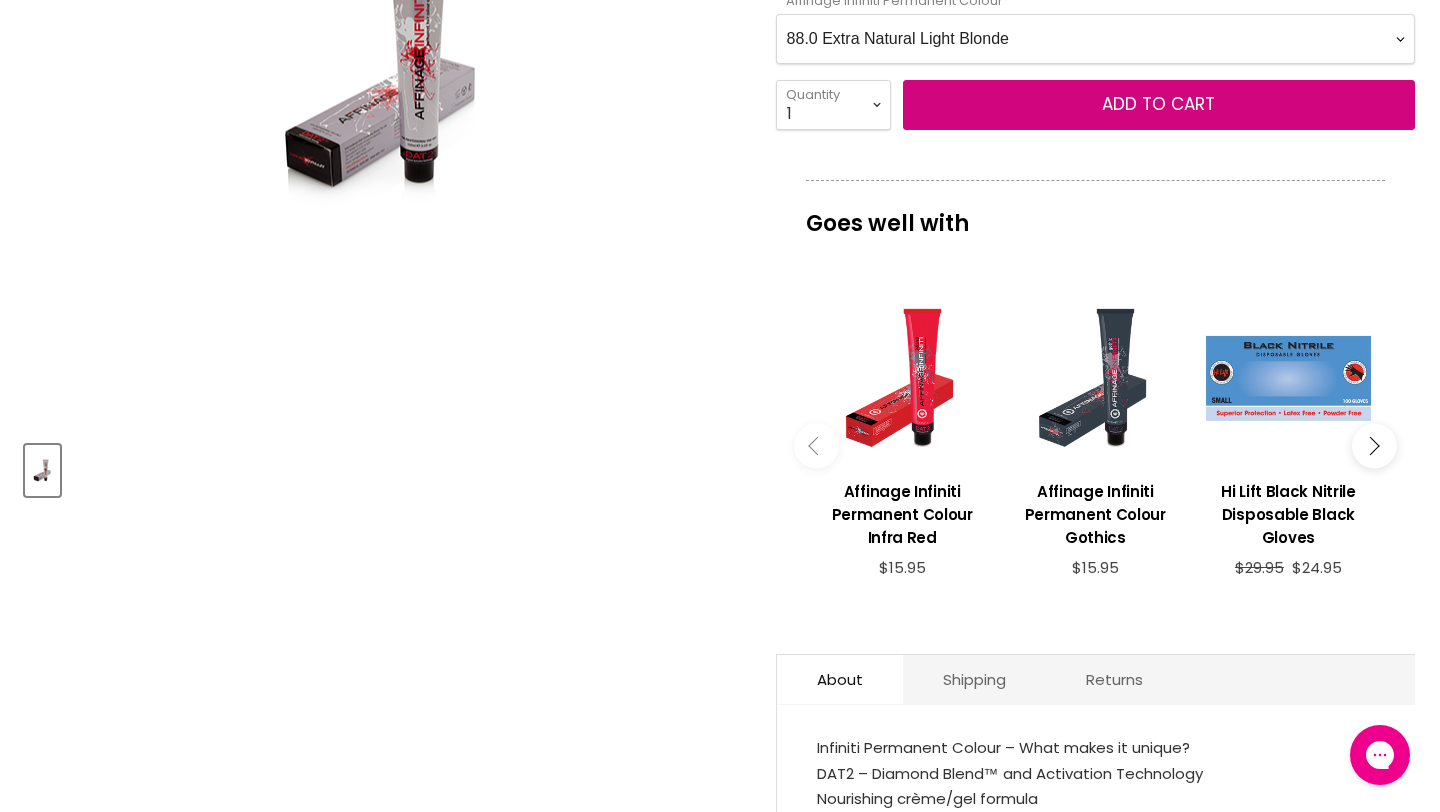 scroll, scrollTop: 536, scrollLeft: 0, axis: vertical 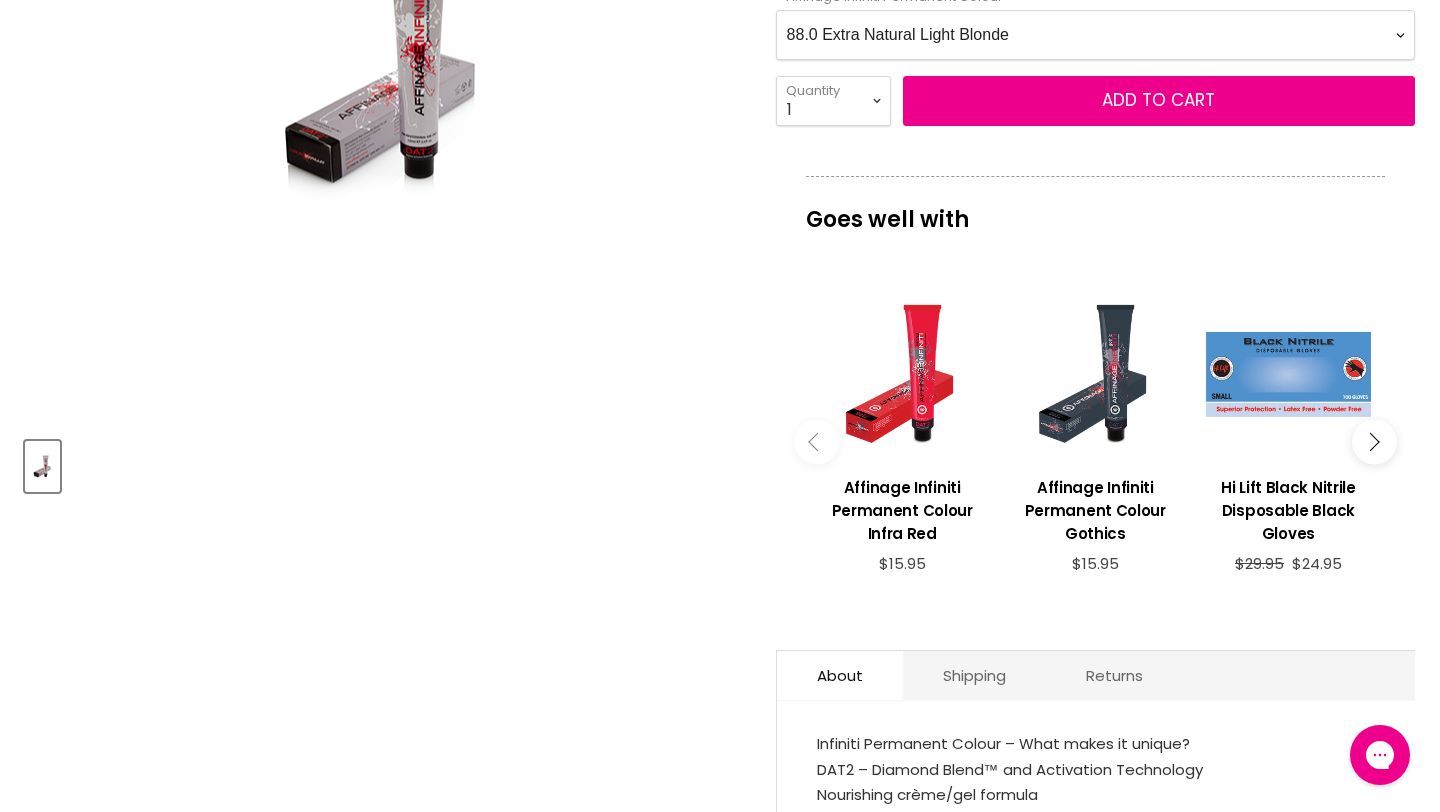 click on "Click or scroll to zoom
Tap or pinch to zoom" at bounding box center [383, 64] 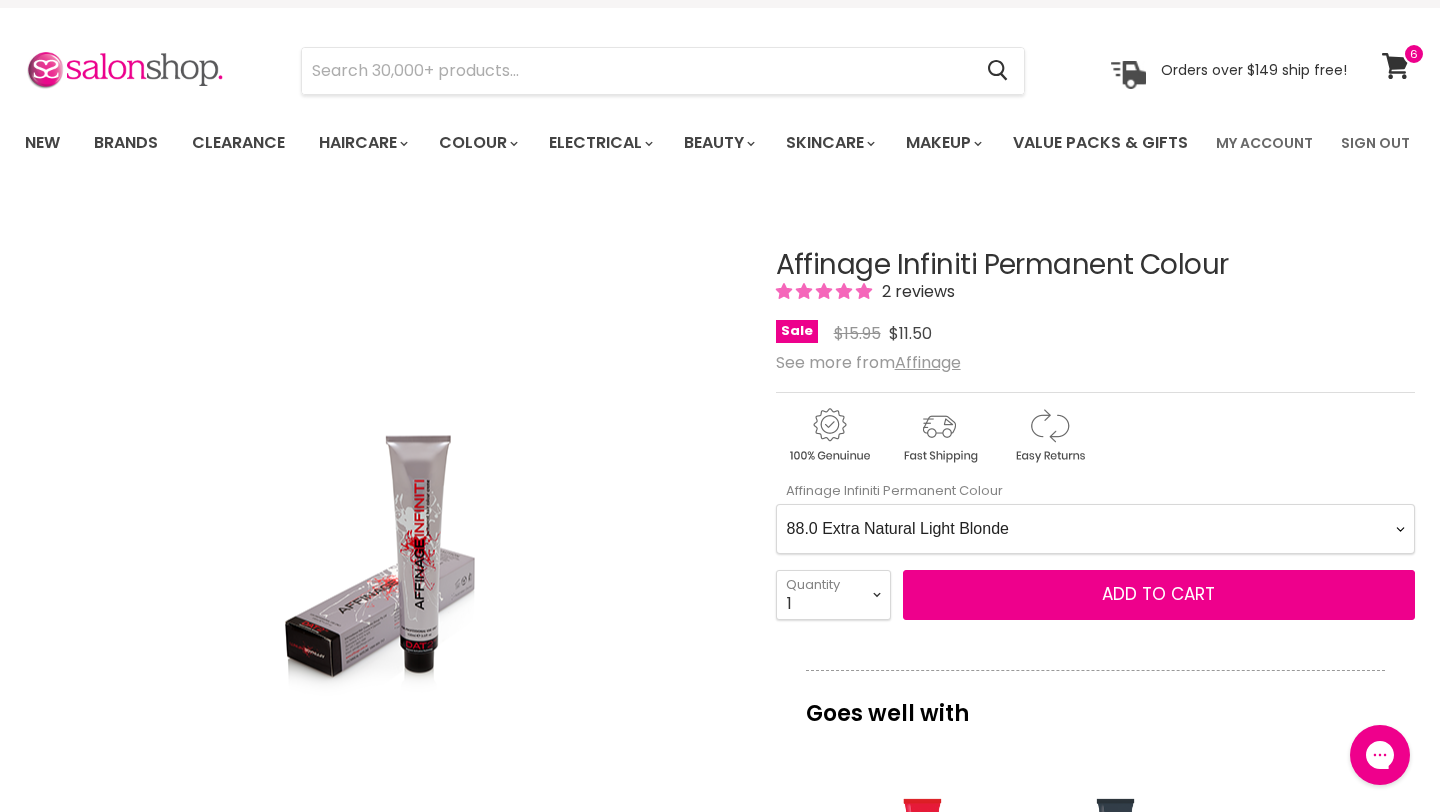 scroll, scrollTop: 0, scrollLeft: 0, axis: both 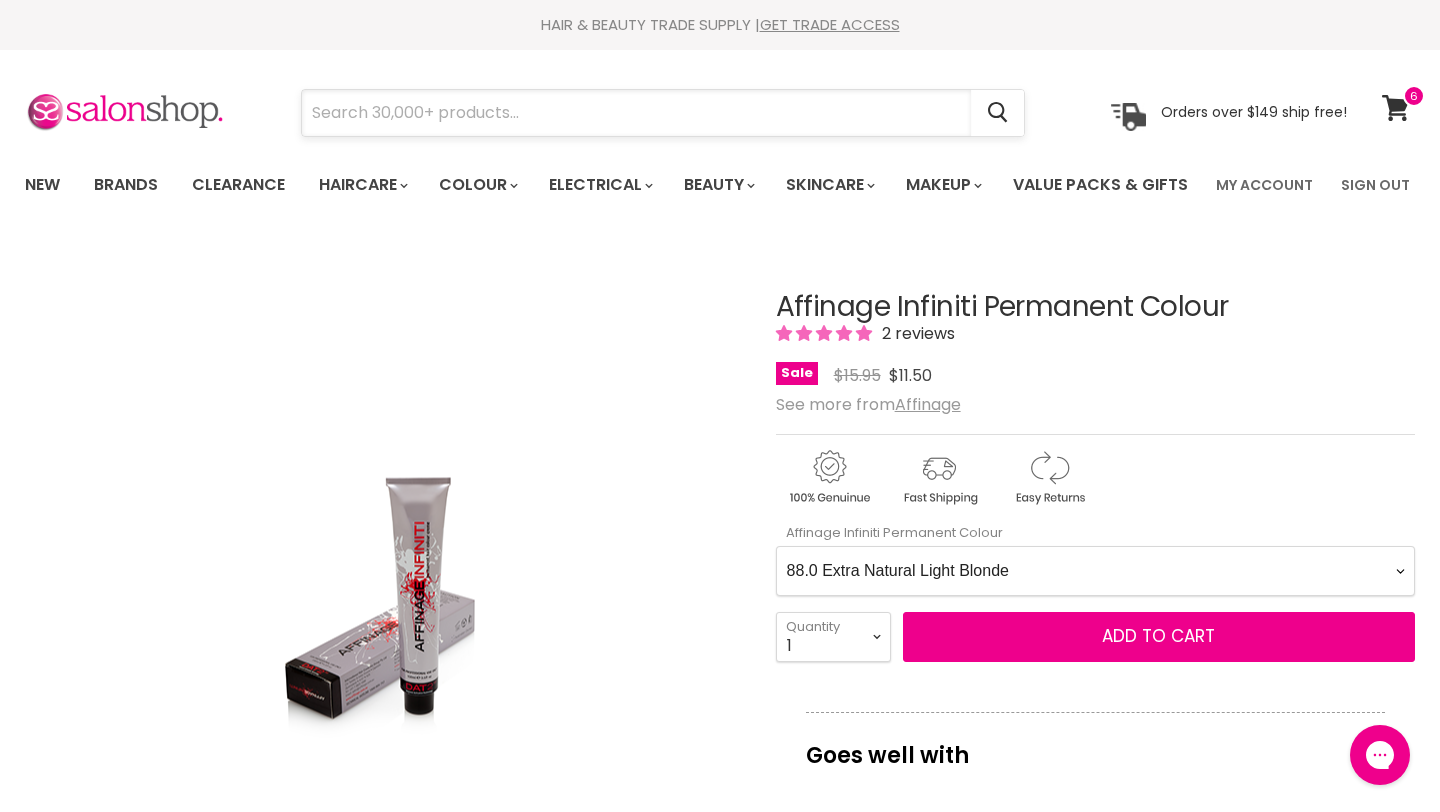 click at bounding box center (636, 113) 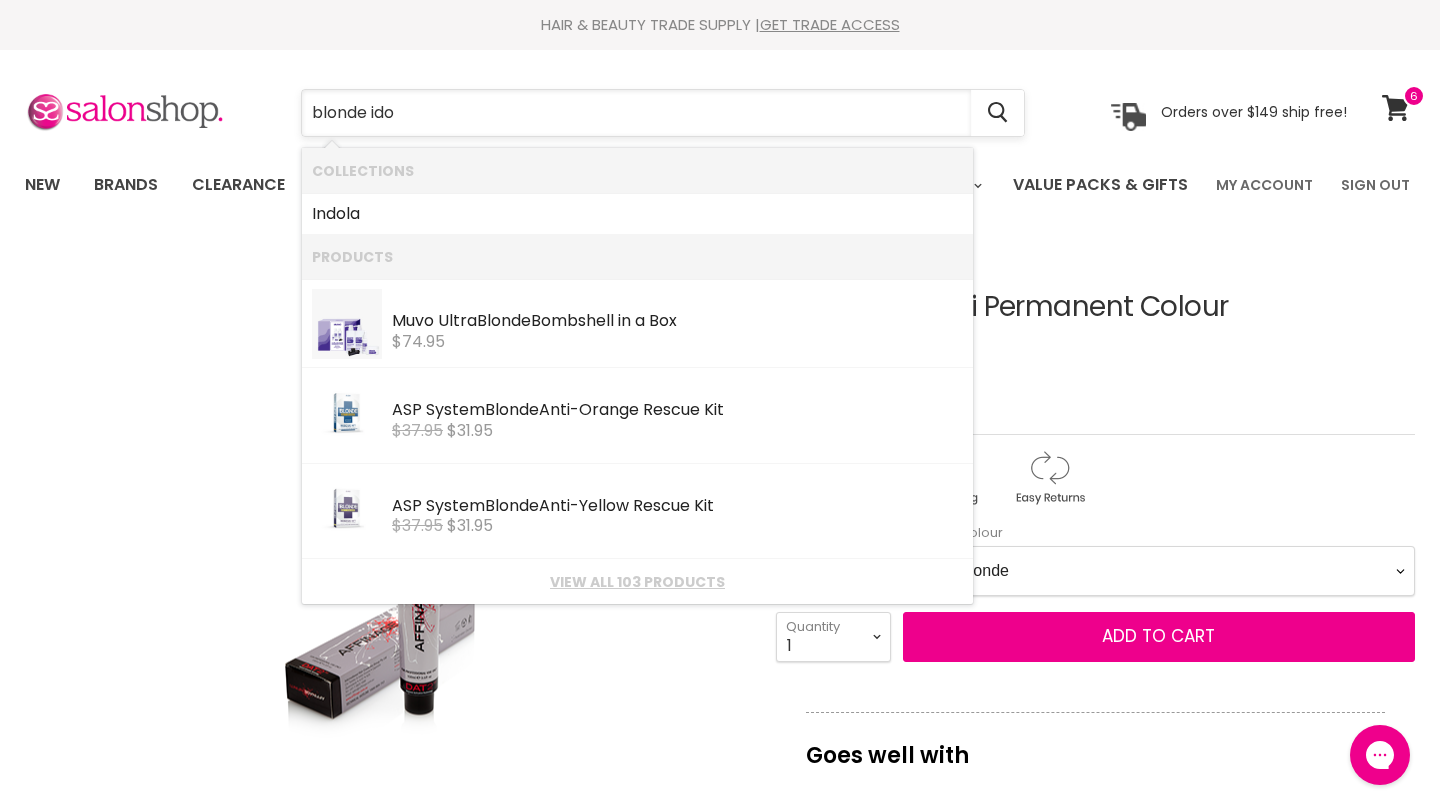 type on "blonde idol" 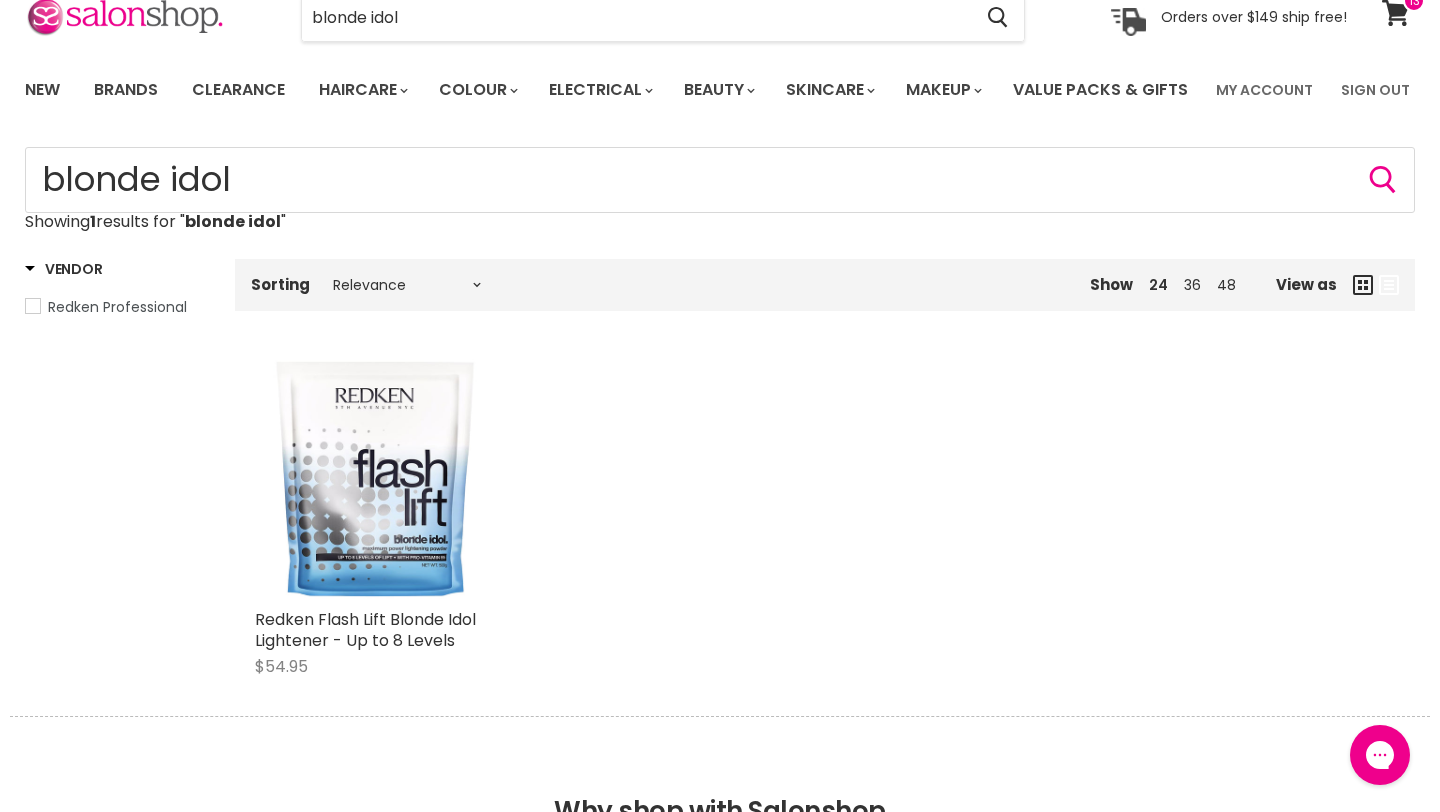 scroll, scrollTop: 0, scrollLeft: 0, axis: both 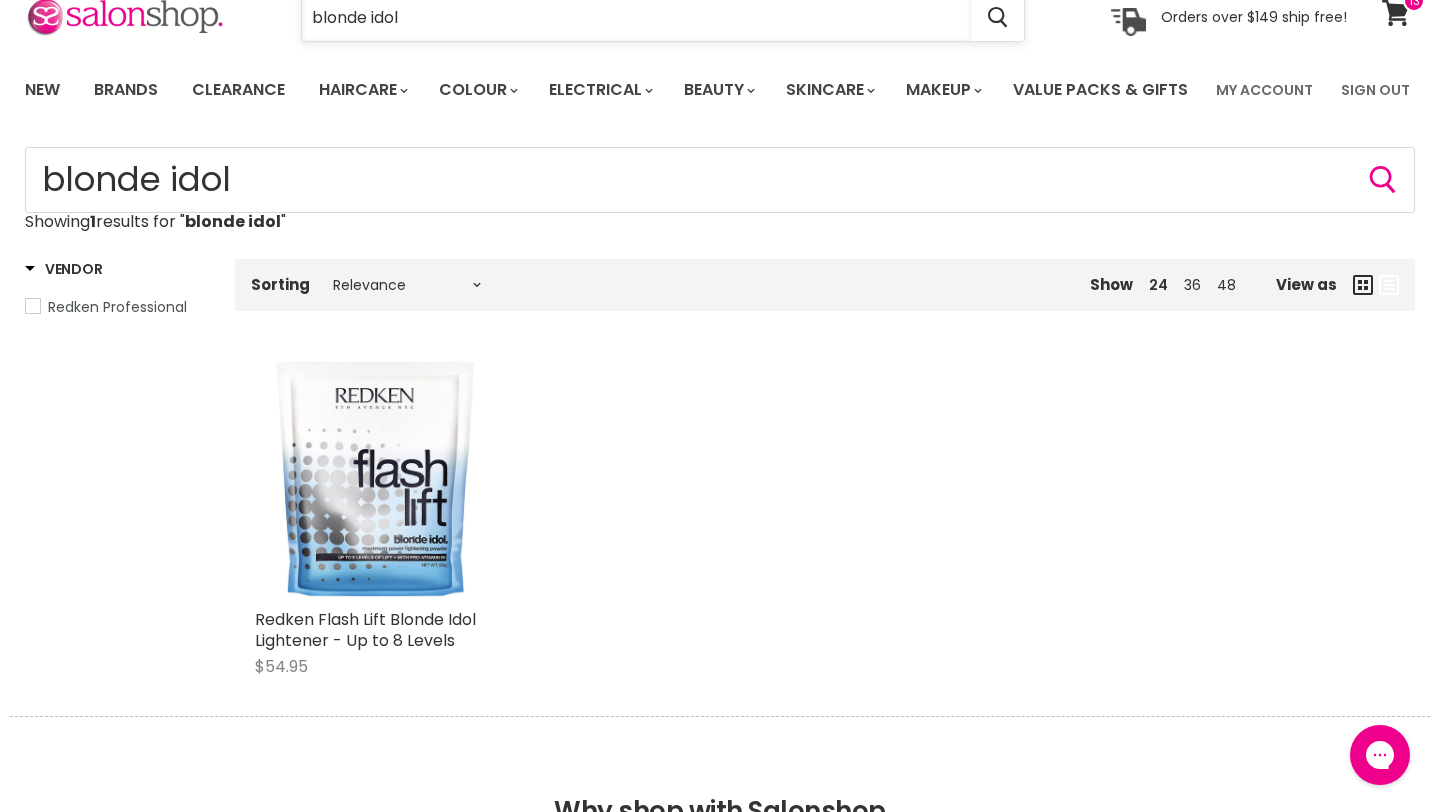 click on "blonde idol" at bounding box center (636, 18) 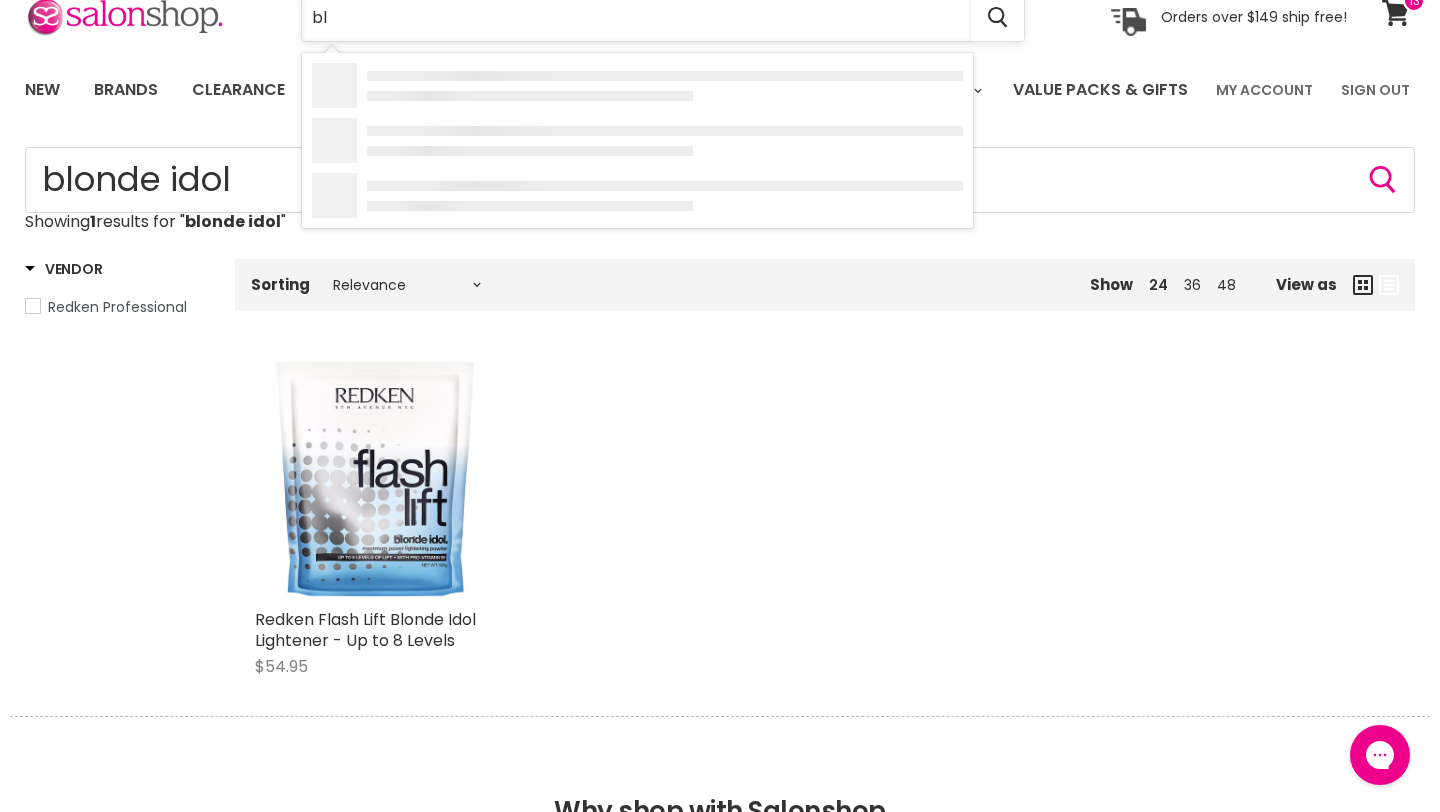 type on "b" 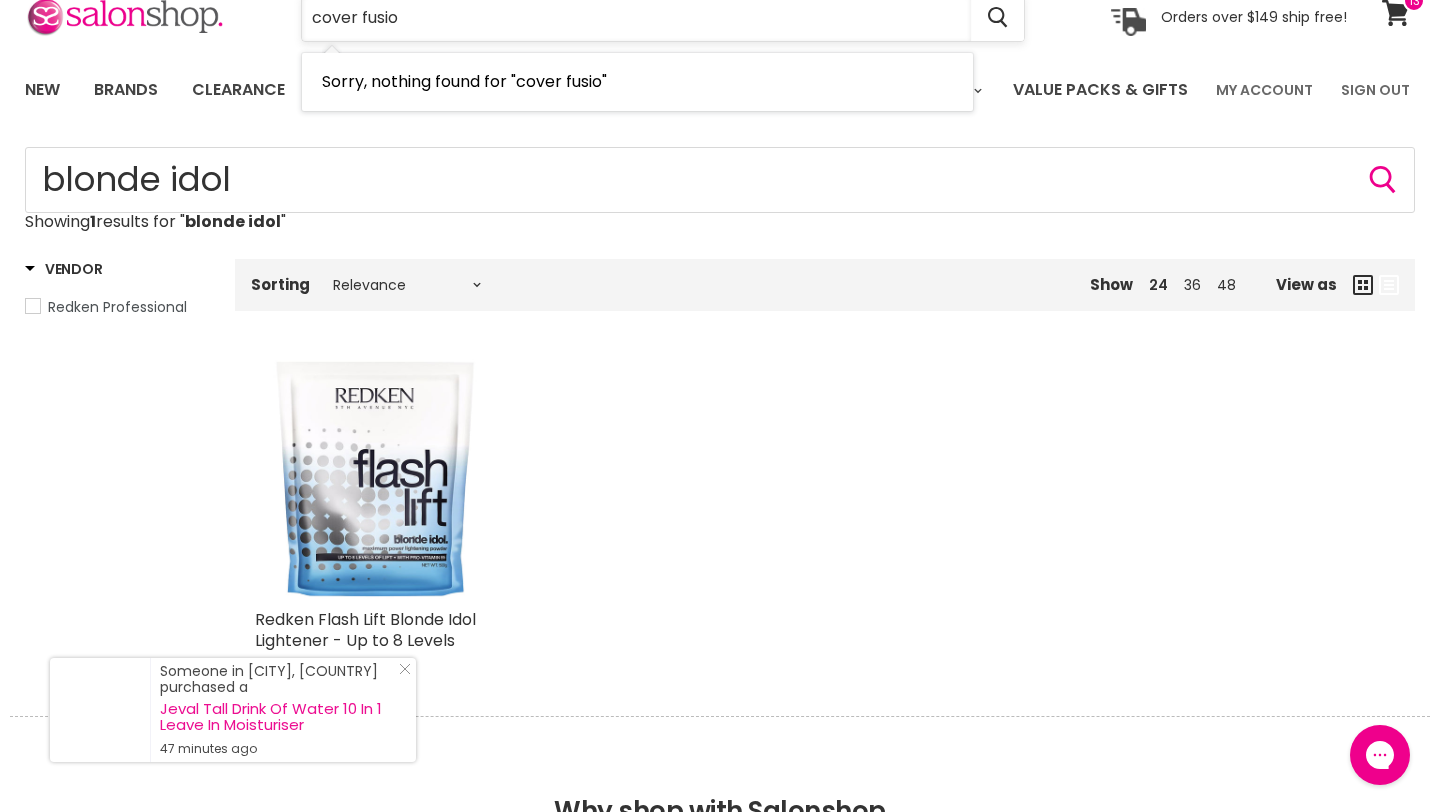 type on "cover fusion" 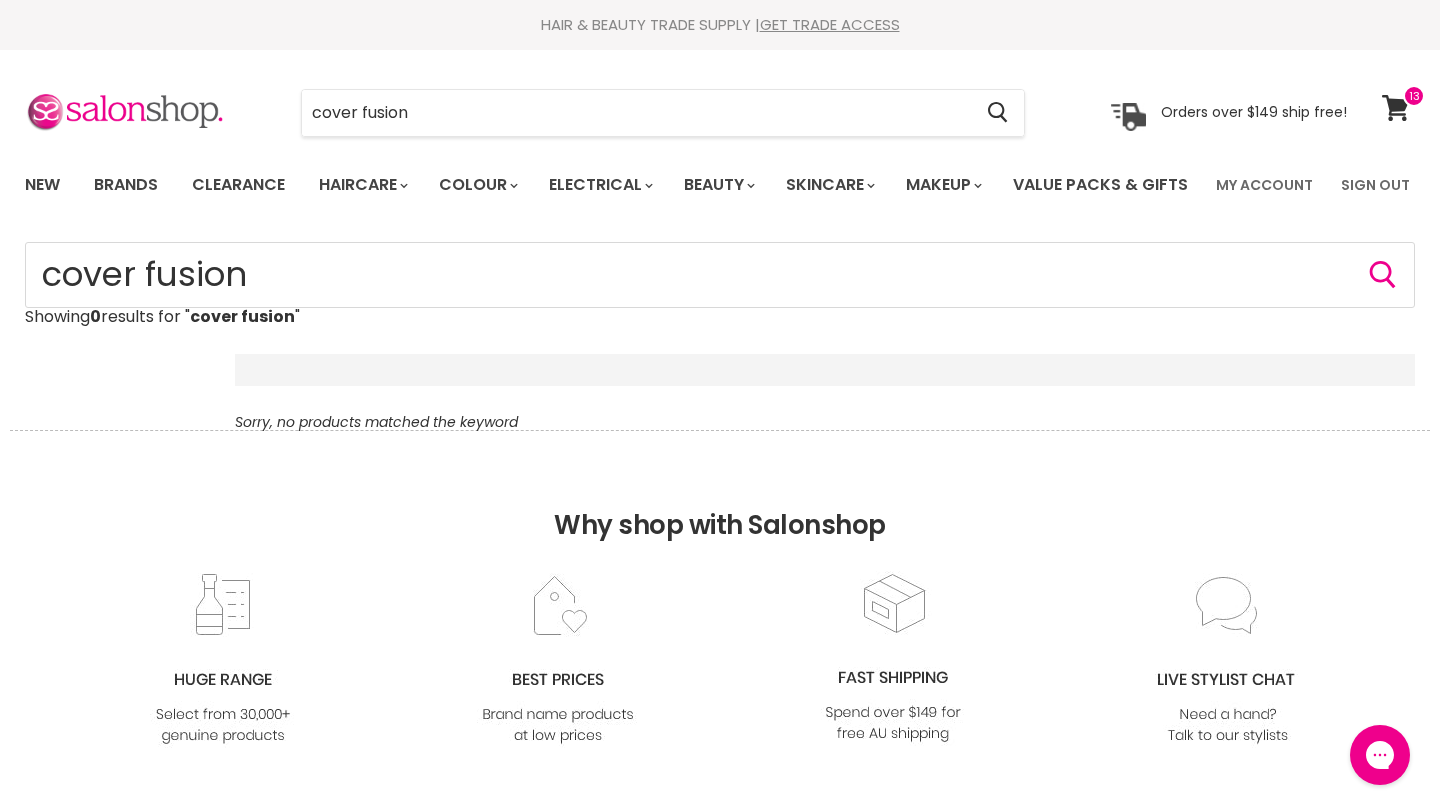 scroll, scrollTop: 0, scrollLeft: 0, axis: both 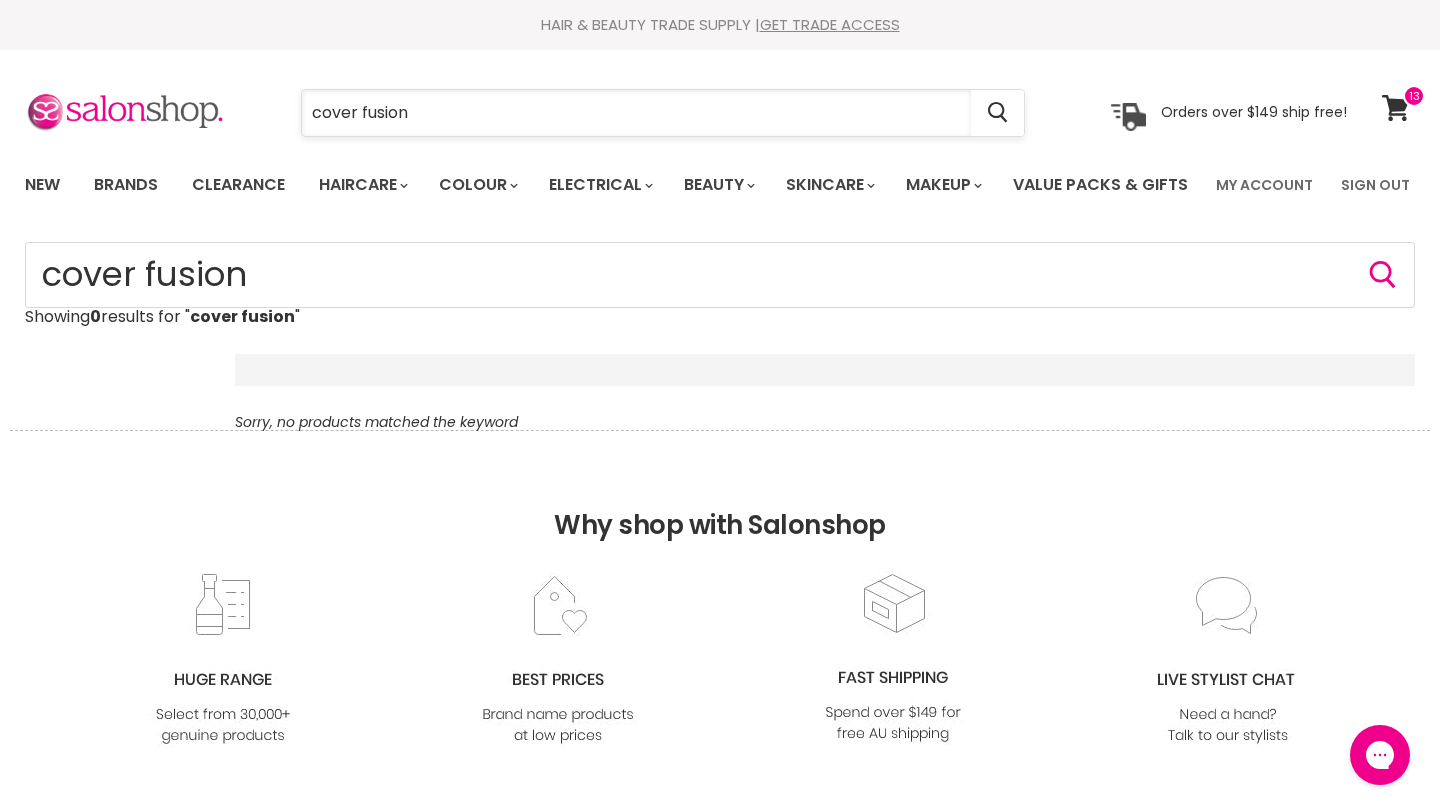 click on "cover fusion" at bounding box center (636, 113) 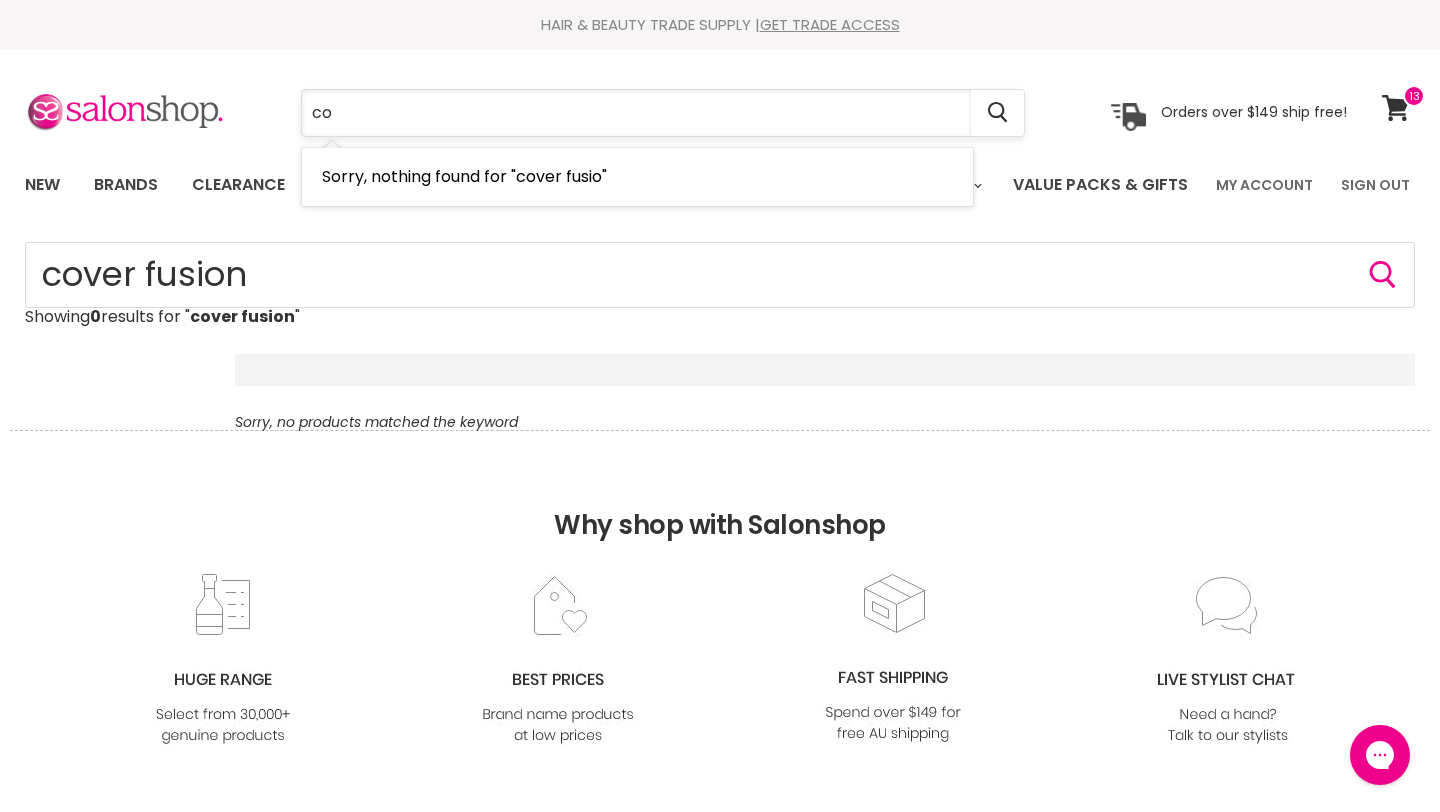 type on "c" 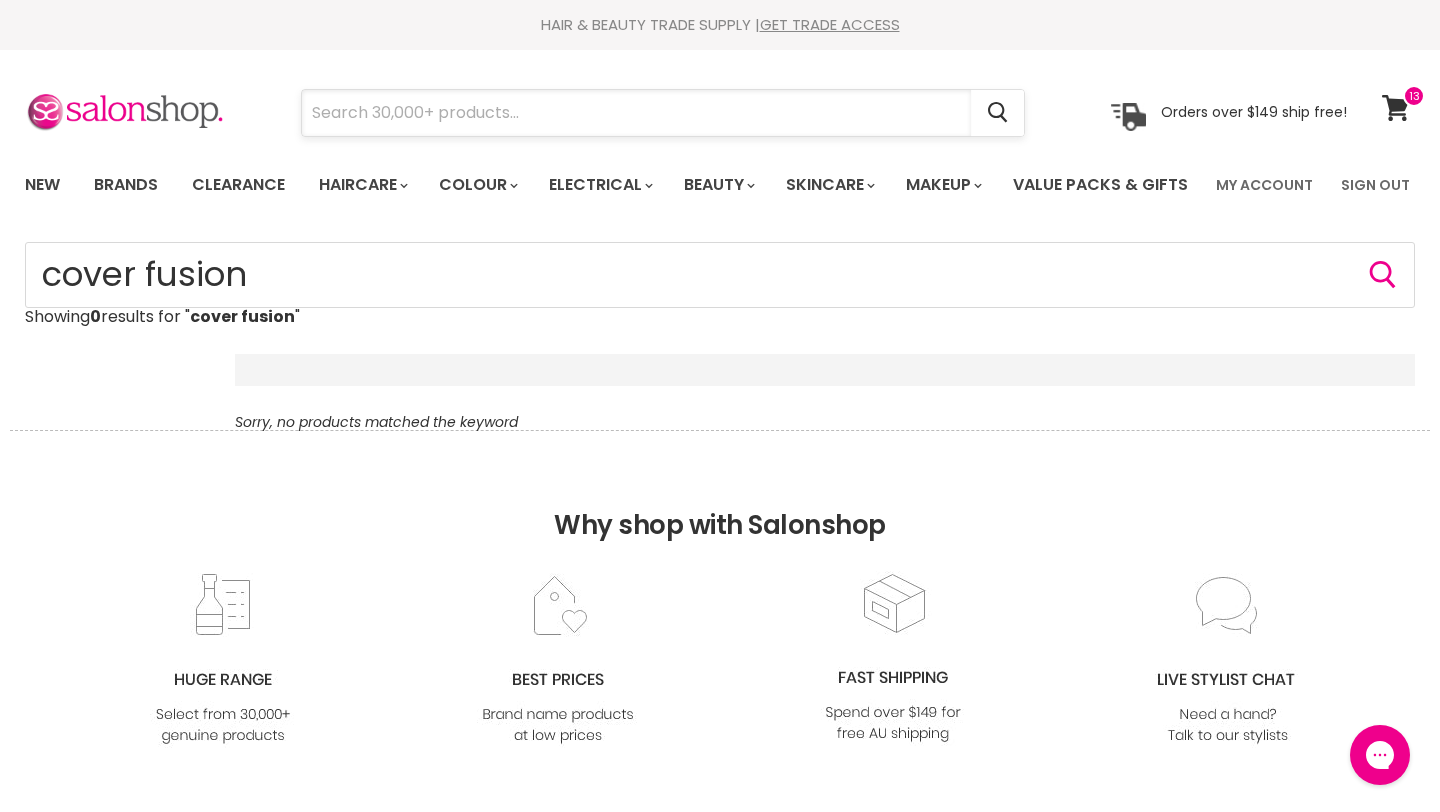 click at bounding box center [636, 113] 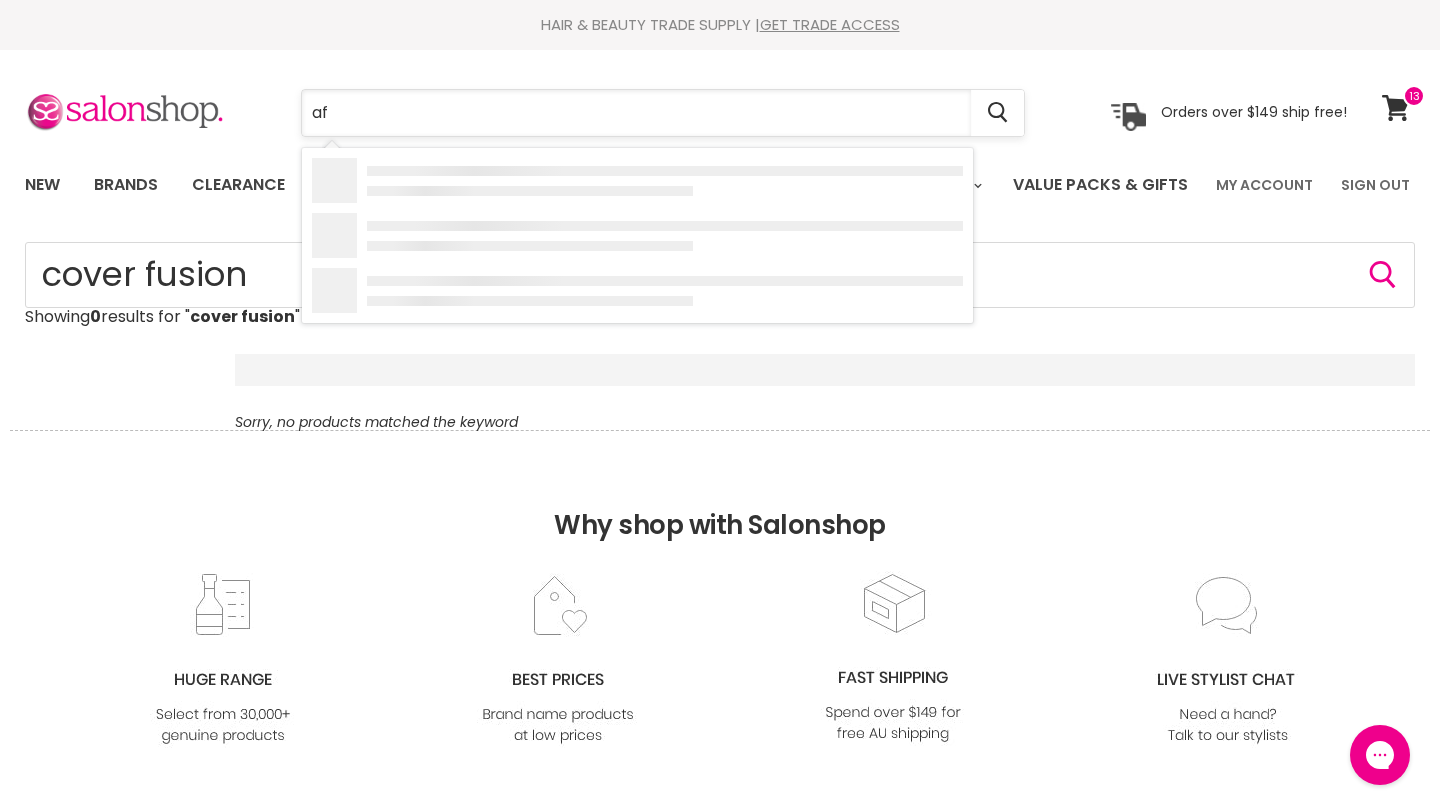 type on "aff" 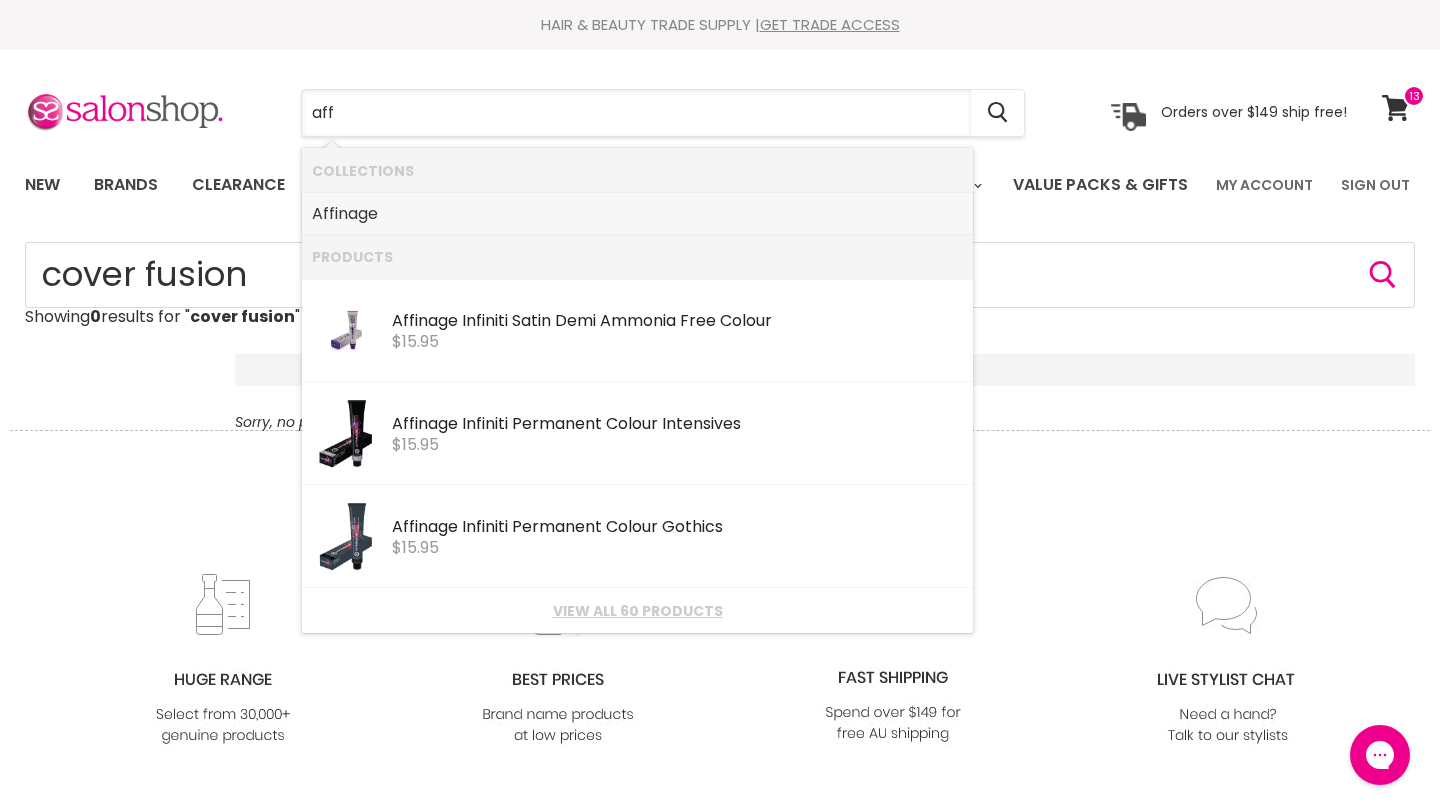 click on "Aff inage" at bounding box center [637, 214] 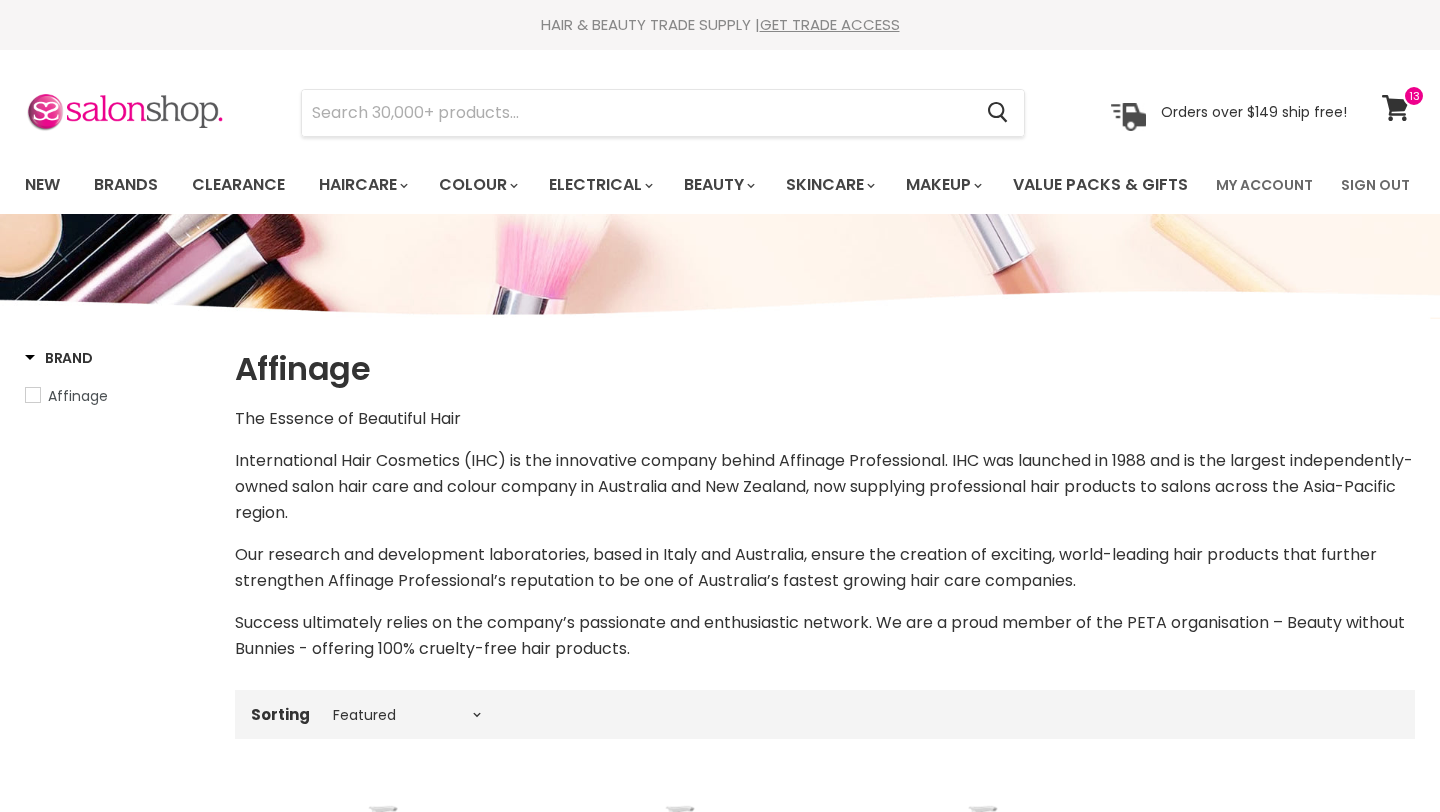 select on "manual" 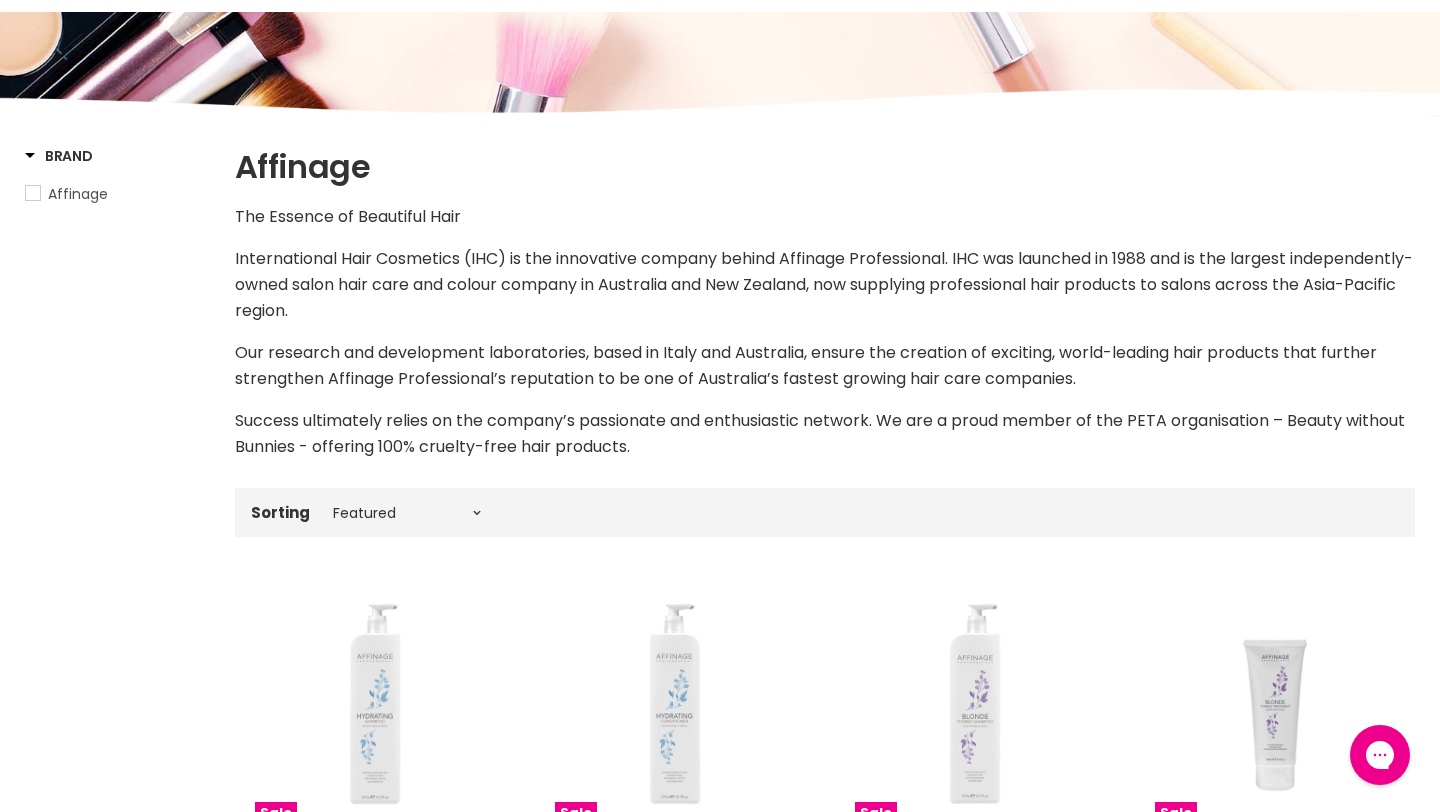 scroll, scrollTop: 0, scrollLeft: 0, axis: both 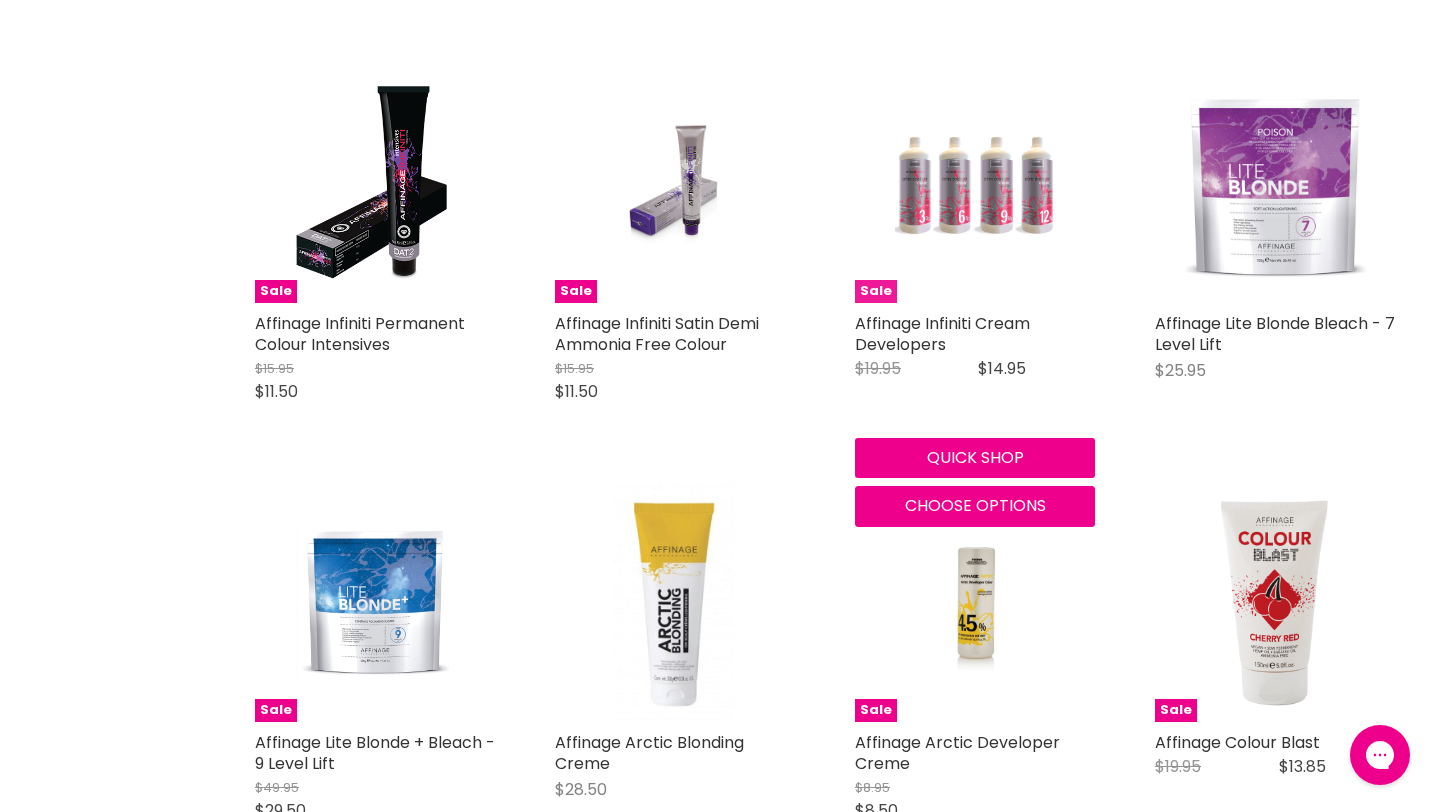 click at bounding box center [975, 183] 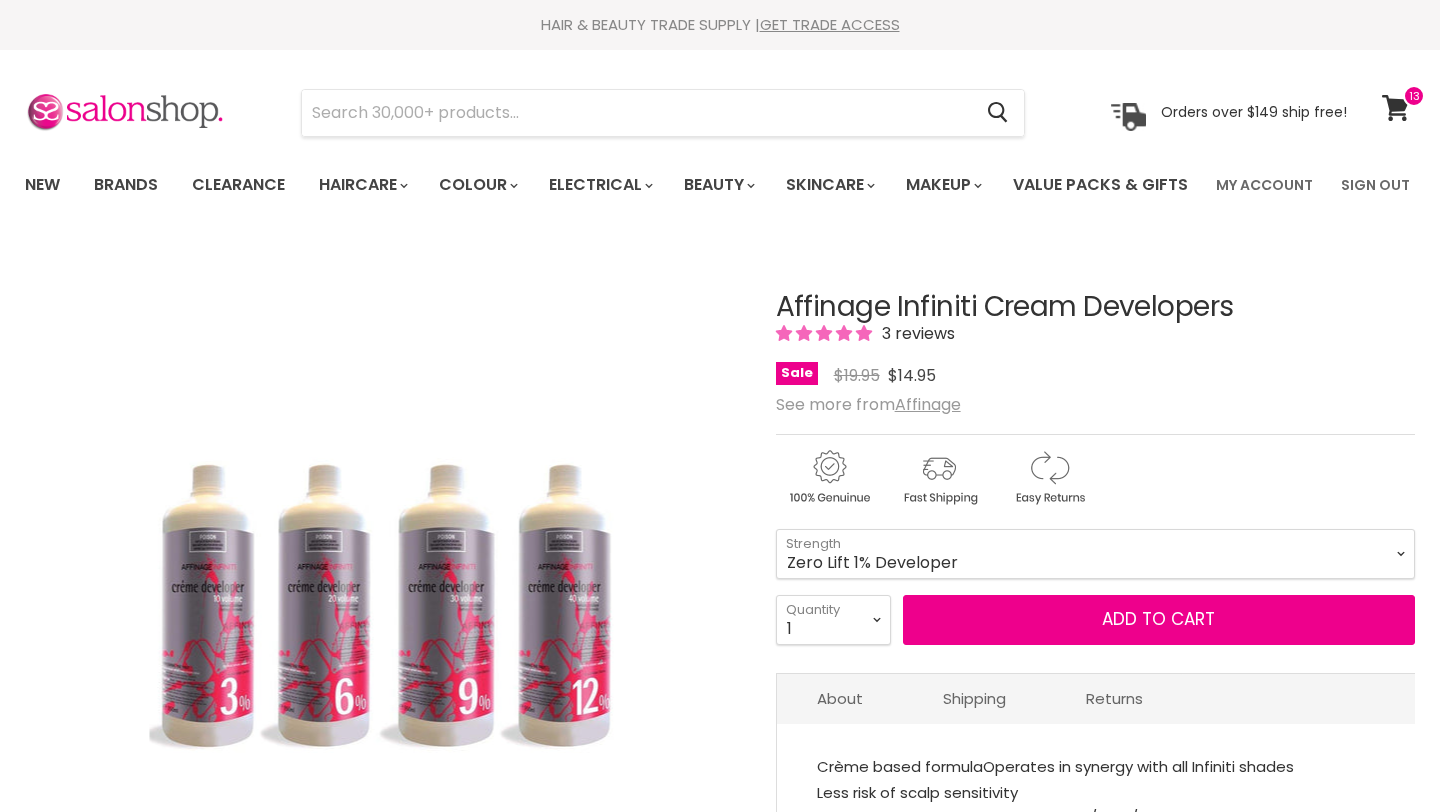 scroll, scrollTop: 143, scrollLeft: 0, axis: vertical 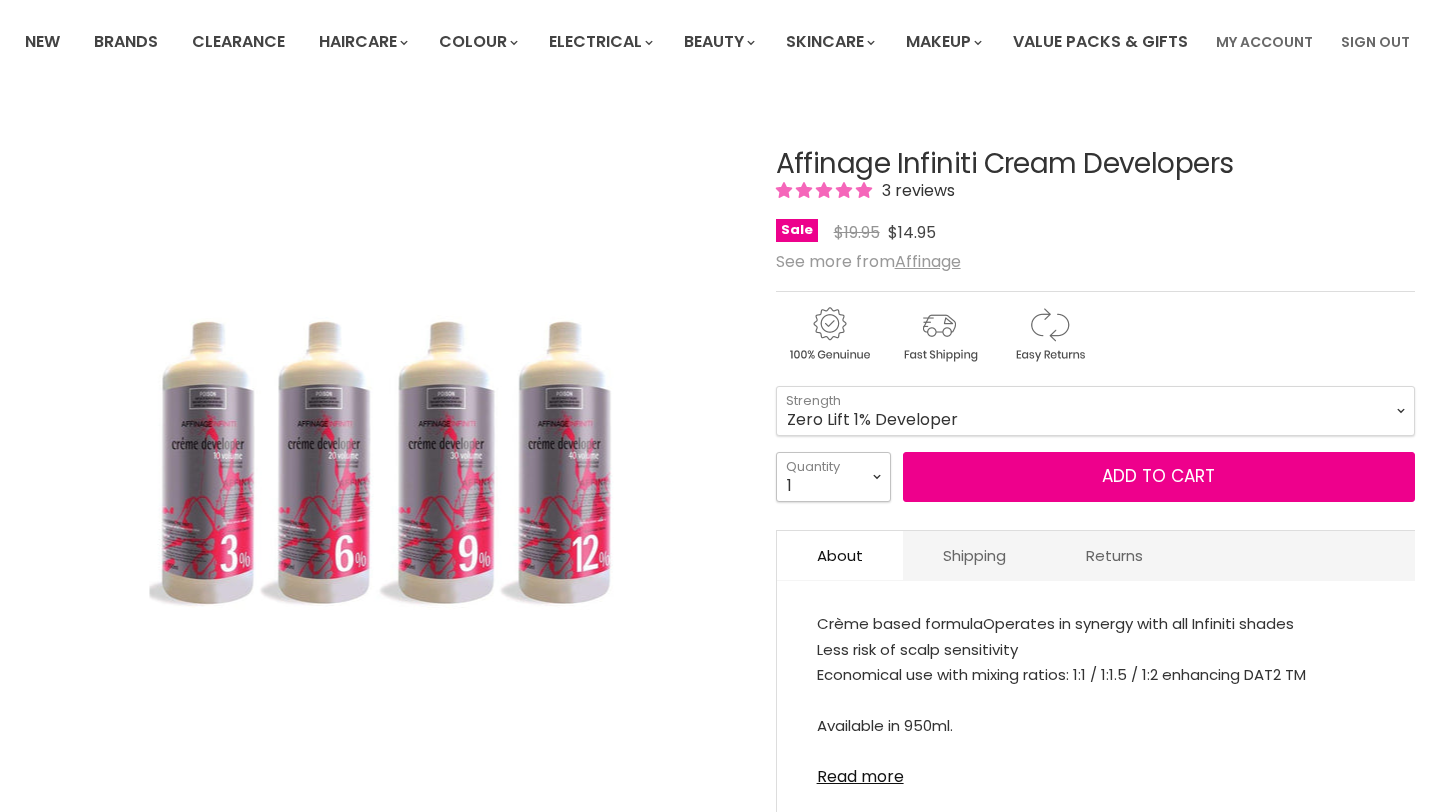 click on "1
2
3
4
5
6
7
8
9
10+" at bounding box center (833, 477) 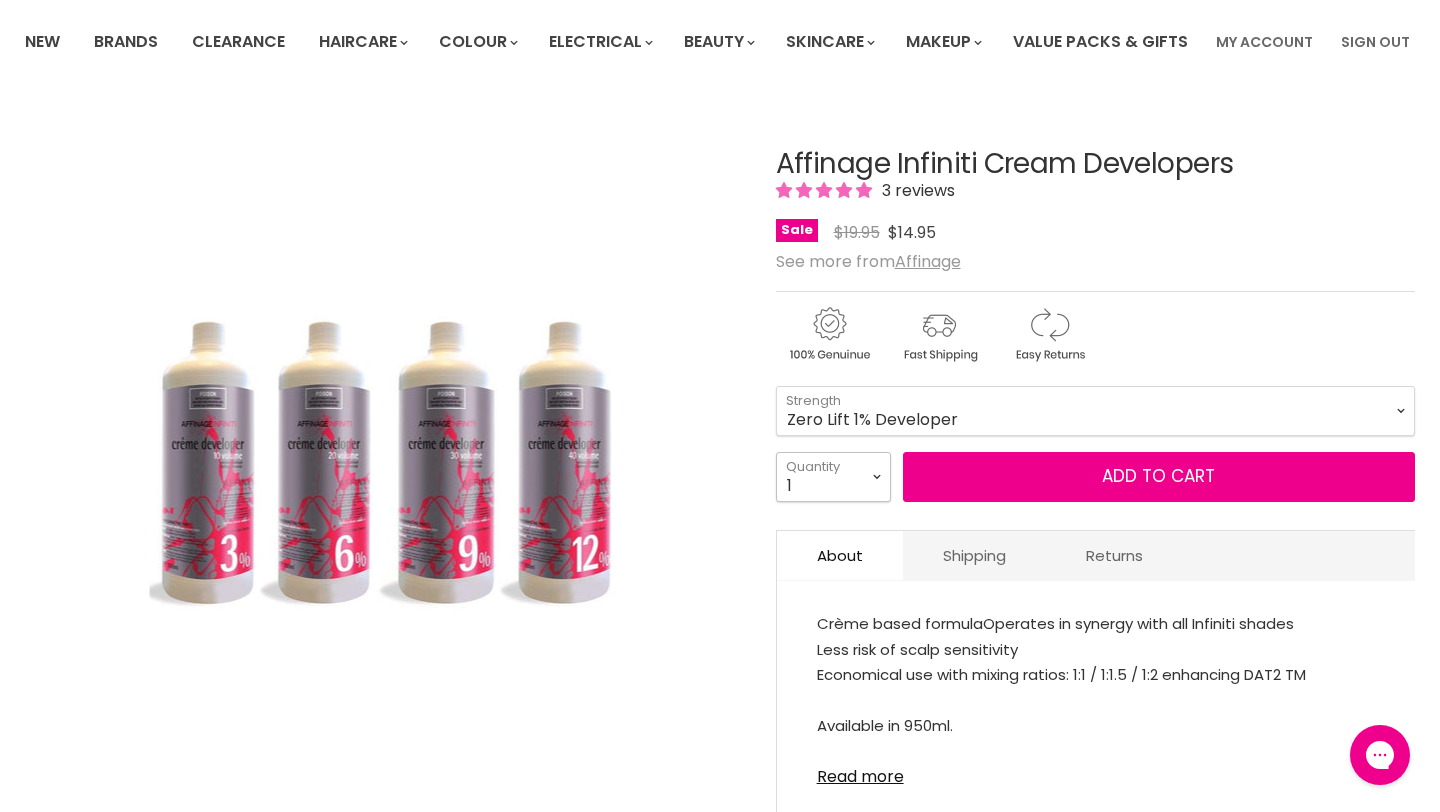 scroll, scrollTop: 0, scrollLeft: 0, axis: both 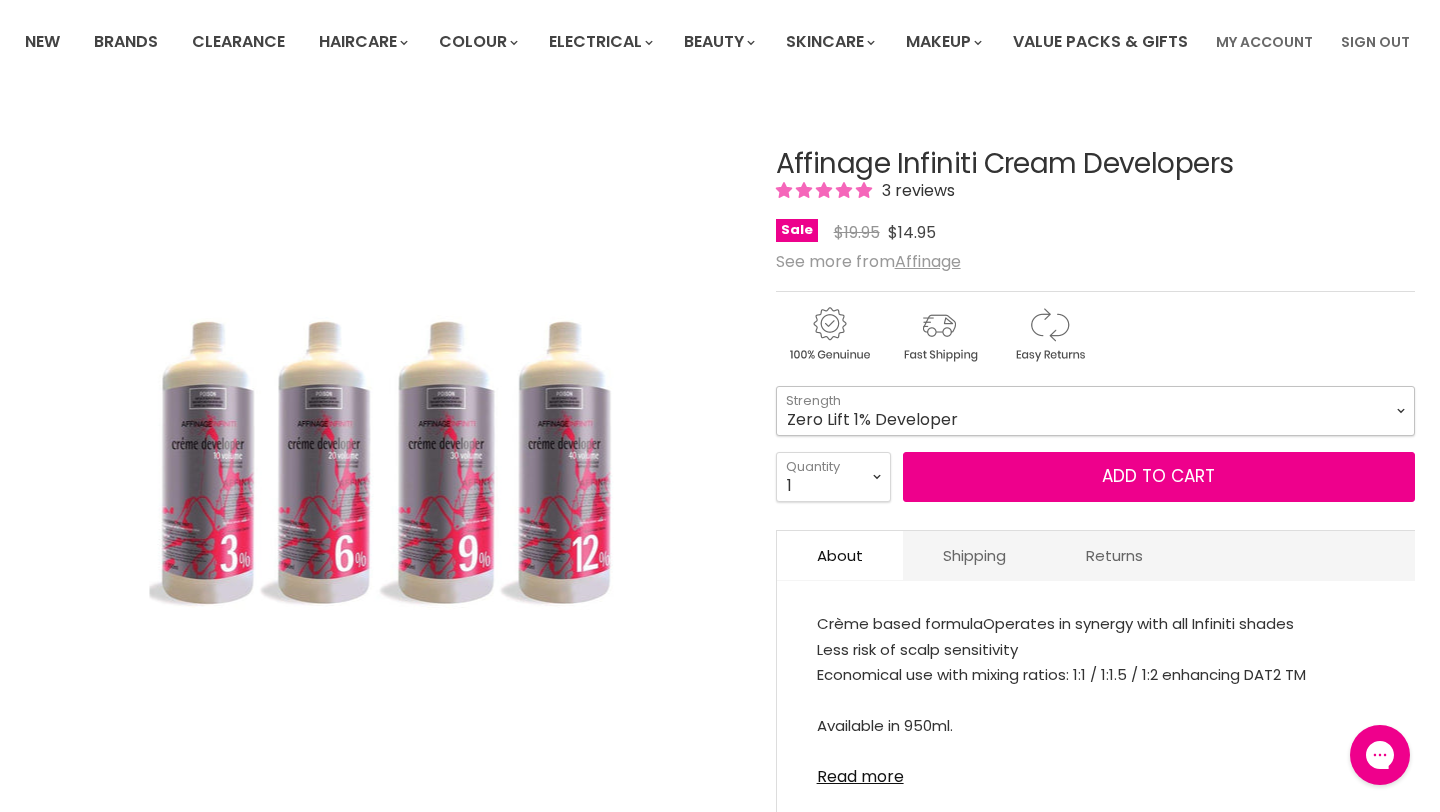 click on "Zero Lift 1% Developer
5 Vol
10 Vol
20 Vol
30 Vol
40 Vol" at bounding box center (1095, 411) 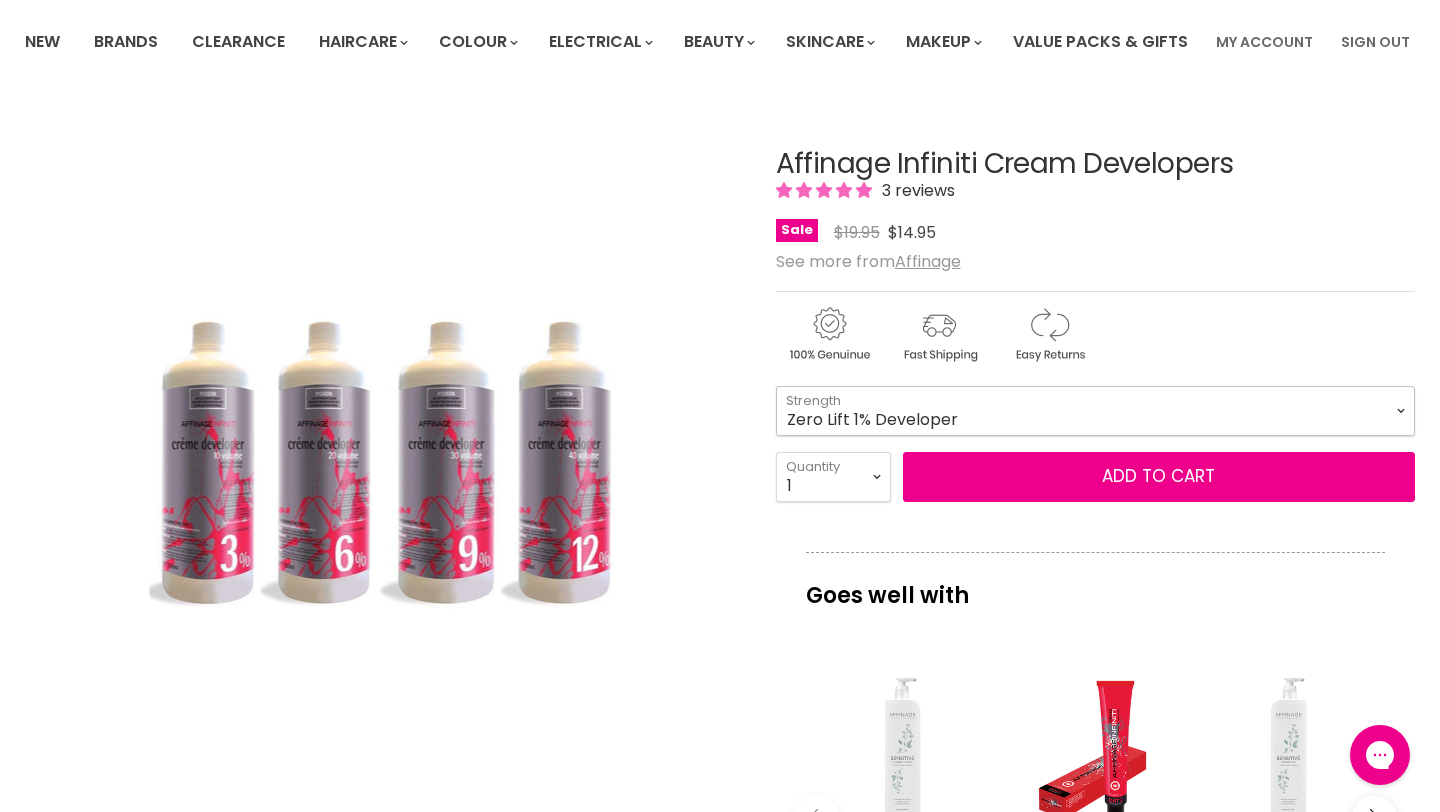 click on "Zero Lift 1% Developer
5 Vol
10 Vol
20 Vol
30 Vol
40 Vol" at bounding box center (1095, 411) 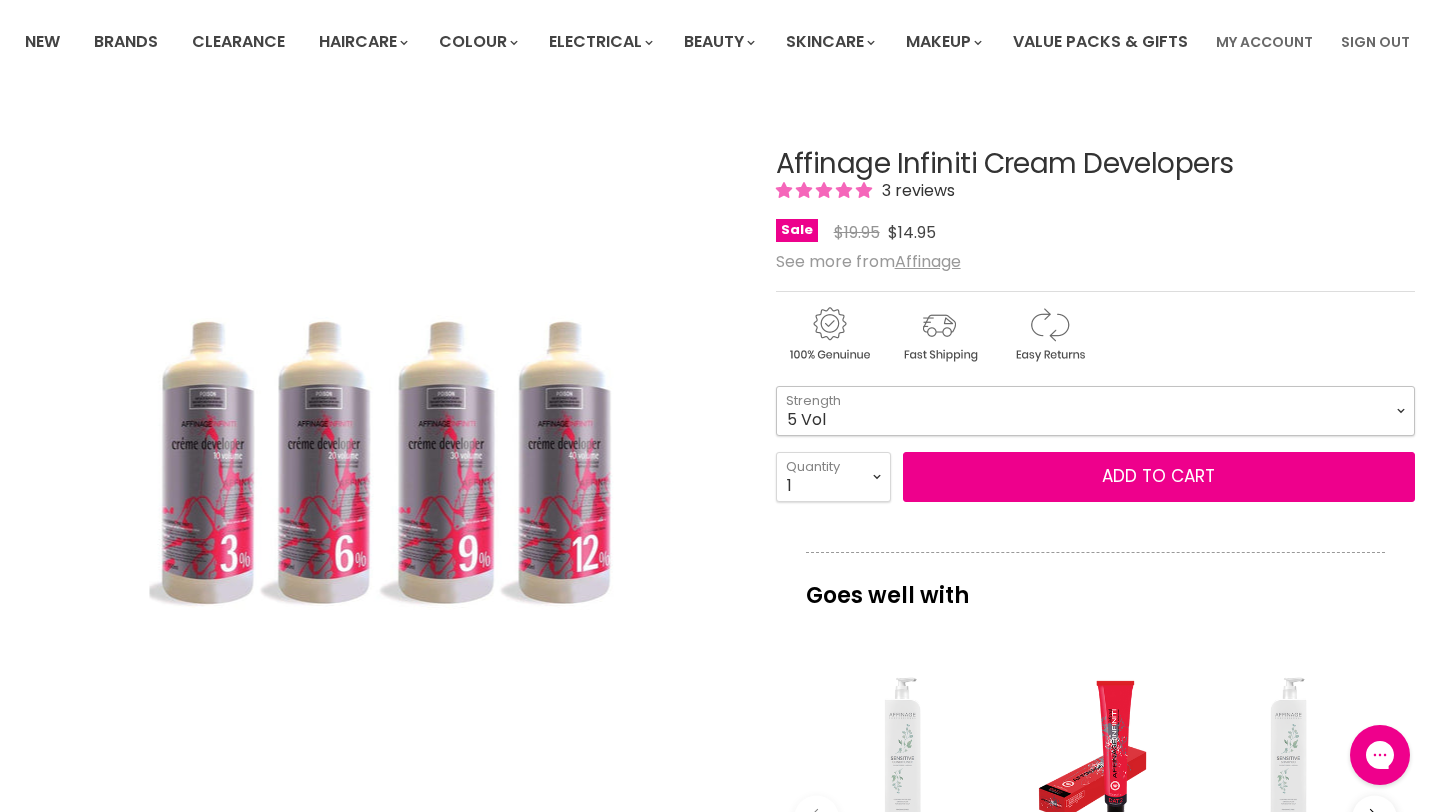 click on "Zero Lift 1% Developer
5 Vol
10 Vol
20 Vol
30 Vol
40 Vol" at bounding box center (1095, 411) 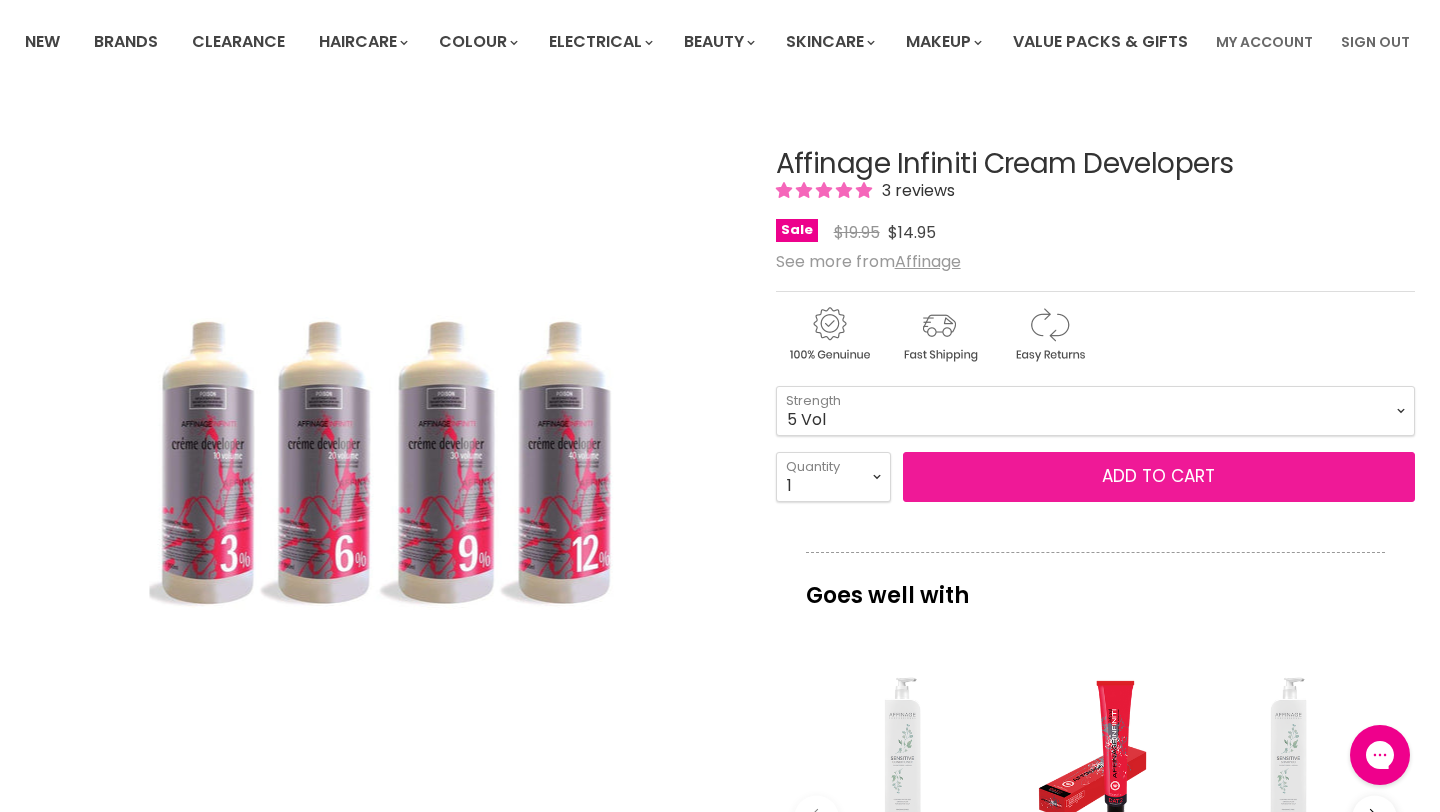 click on "Add to cart" at bounding box center (1159, 477) 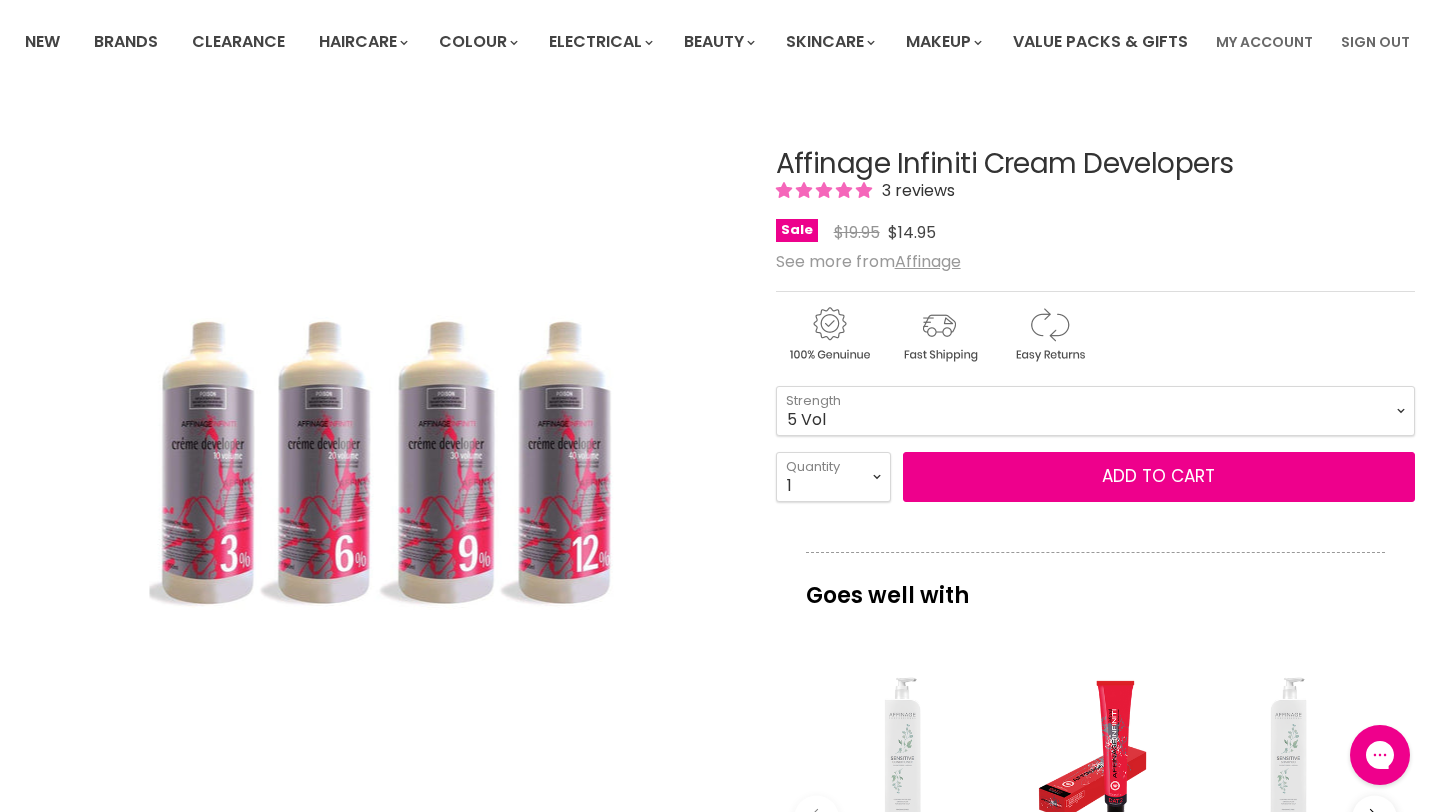 click on "Affinage Infiniti Cream Developers
3 reviews
Sale
Original Price
$19.95
Current Price
$14.95
See more from  Affinage
5 Vol - $14.95" at bounding box center (1095, 749) 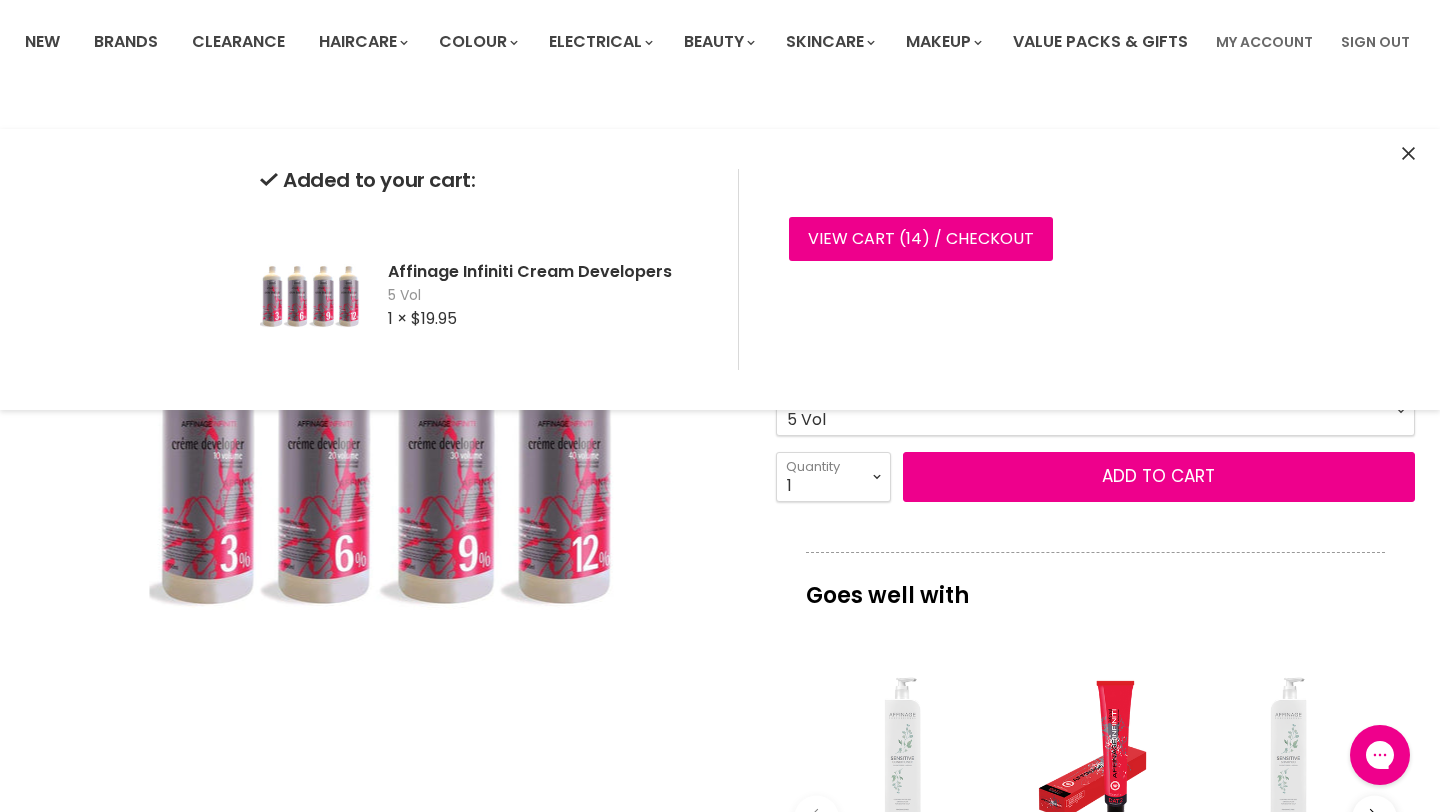 click on "Goes well with" at bounding box center (1095, 585) 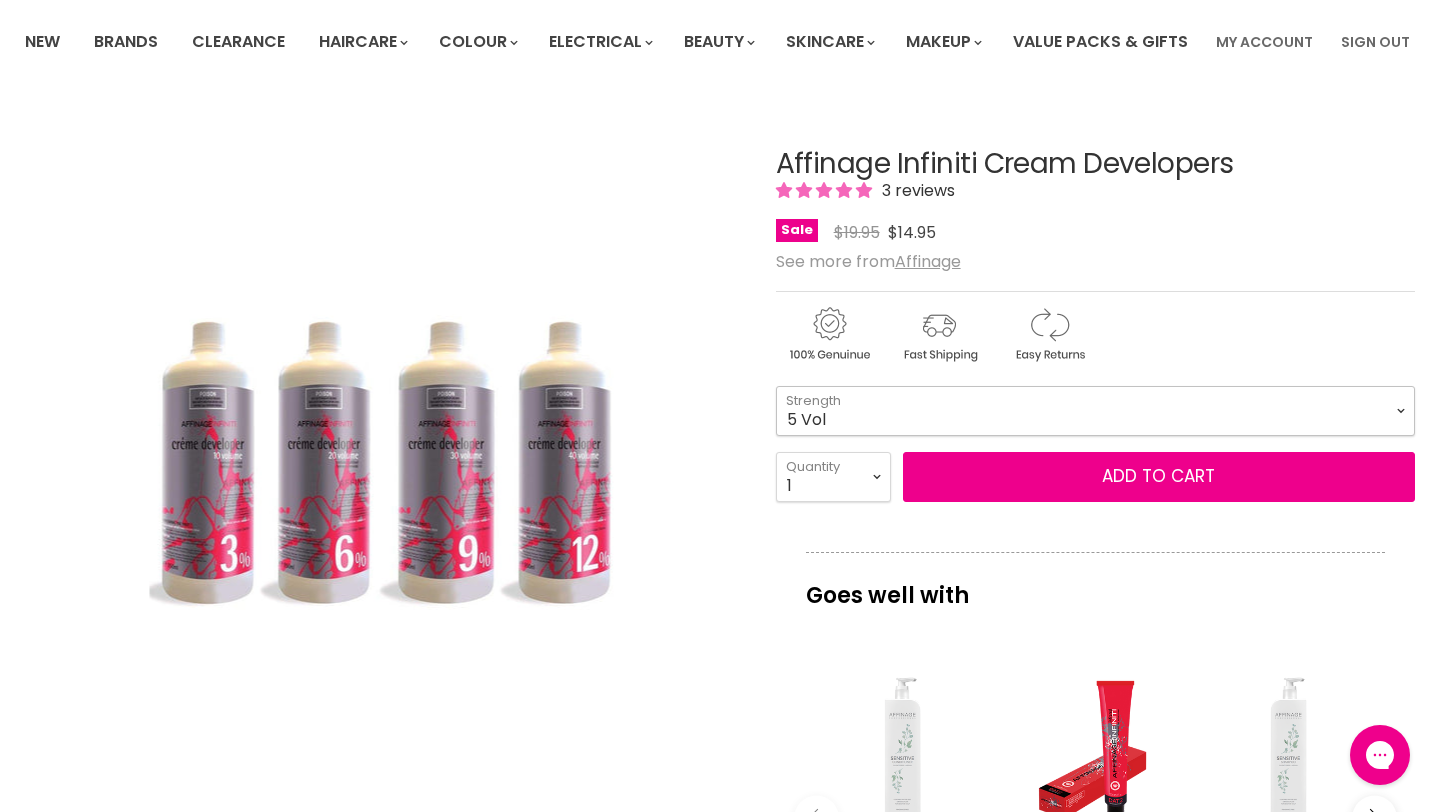 click on "Zero Lift 1% Developer
5 Vol
10 Vol
20 Vol
30 Vol
40 Vol" at bounding box center [1095, 411] 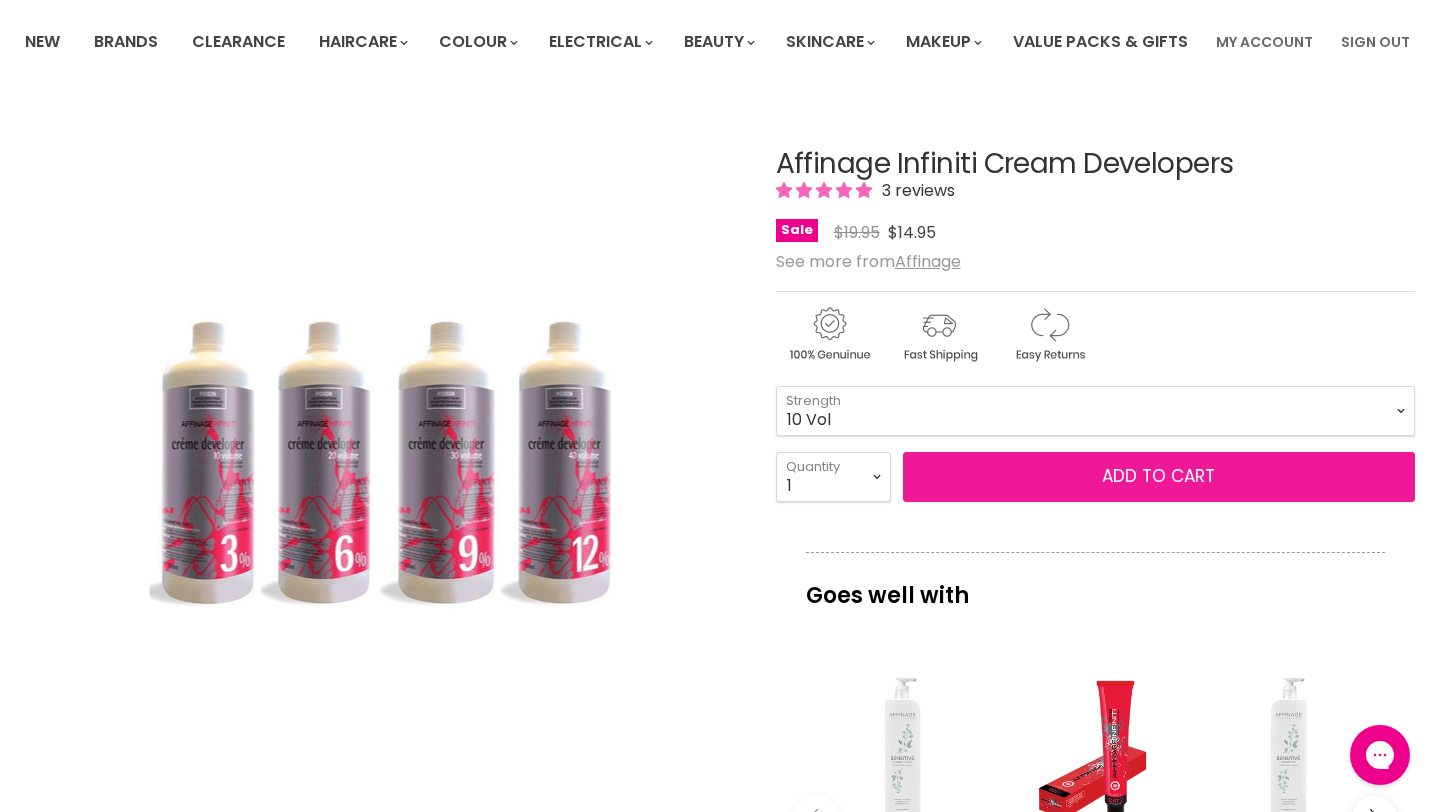 click on "Add to cart" at bounding box center (1159, 477) 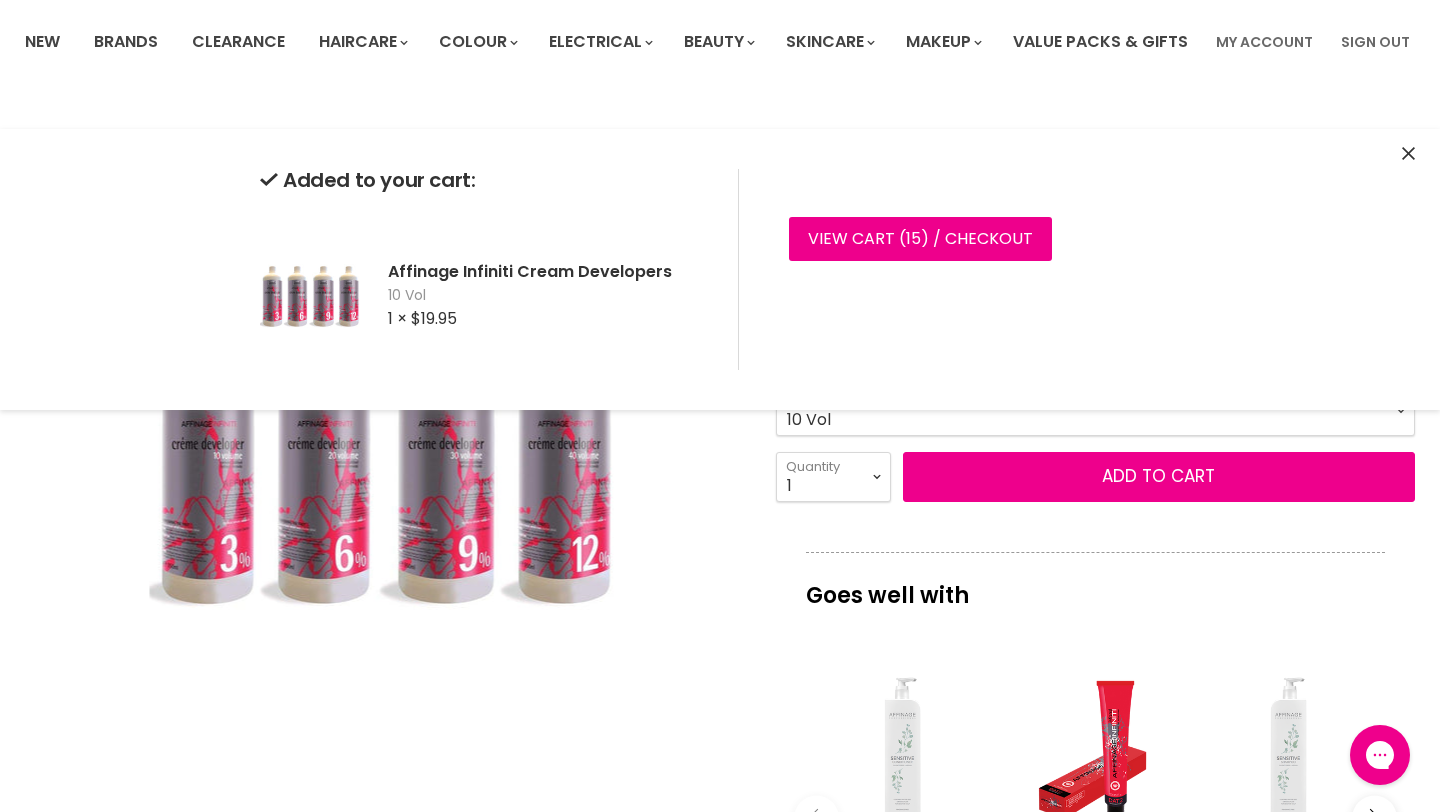 click on "Goes well with" at bounding box center (1095, 585) 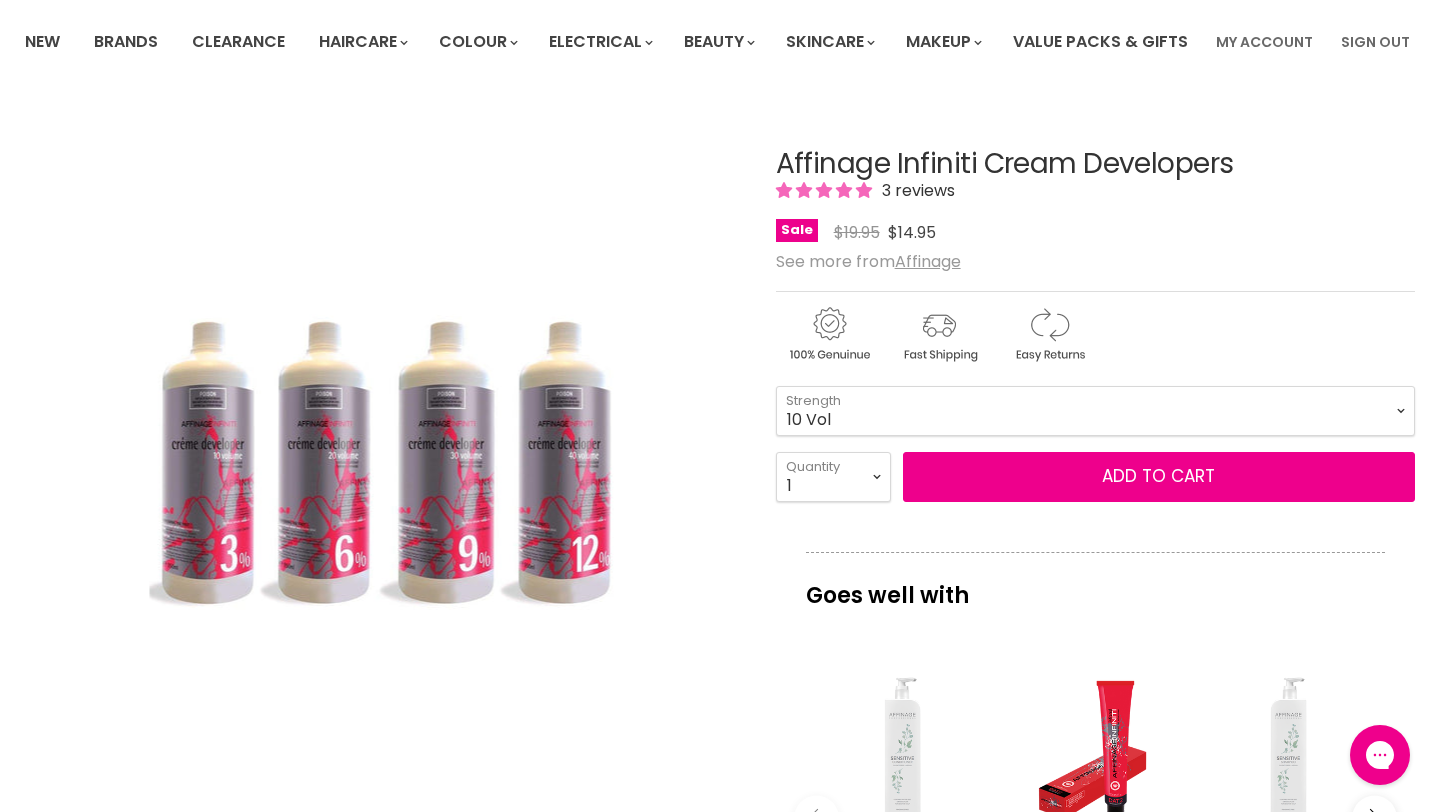 click on "Affinage Infiniti Cream Developers
3 reviews
Sale
Original Price
$19.95
Current Price
$14.95
See more from  Affinage
5 Vol - $14.95" at bounding box center [1095, 749] 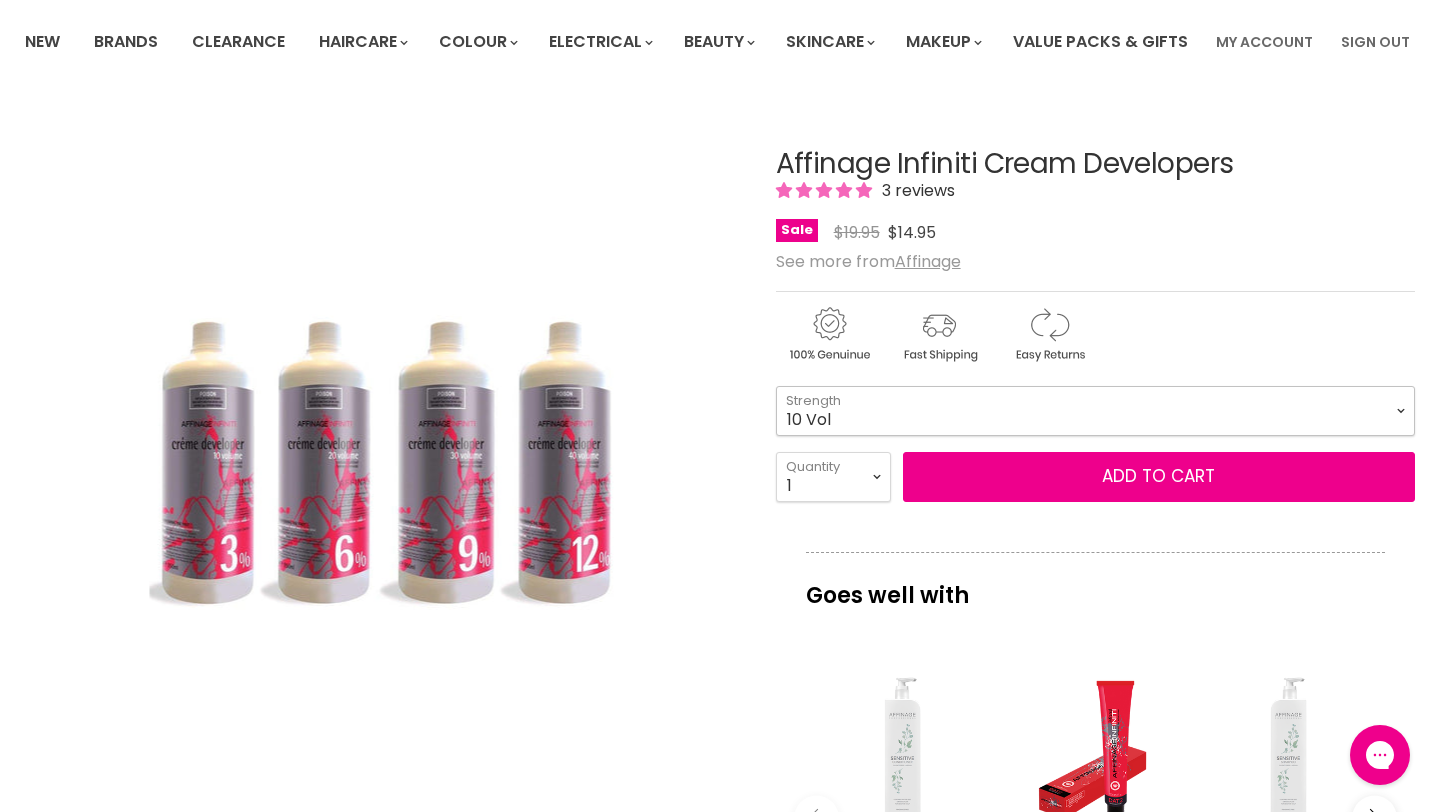 click on "Zero Lift 1% Developer
5 Vol
10 Vol
20 Vol
30 Vol
40 Vol" at bounding box center [1095, 411] 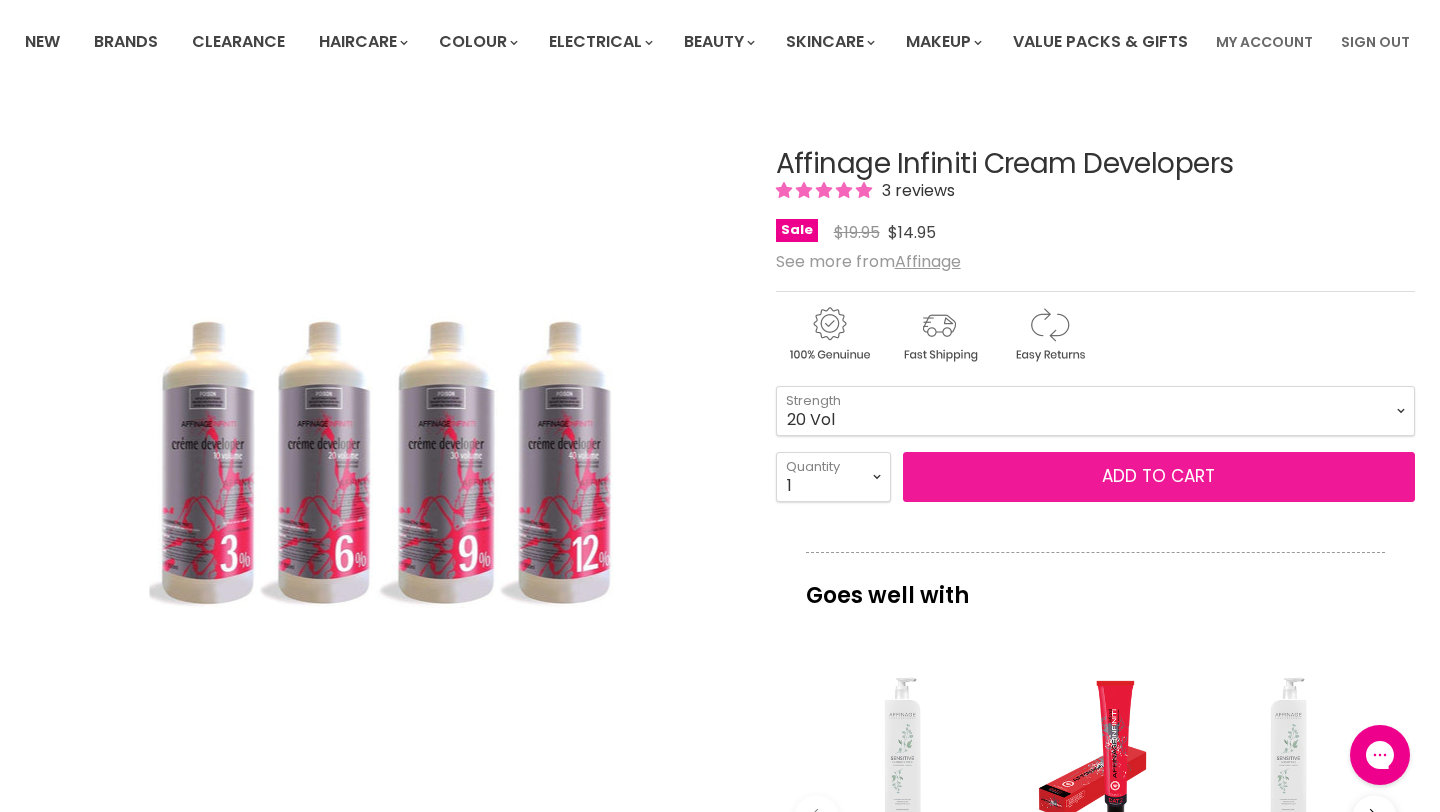 click on "Add to cart" at bounding box center [1159, 477] 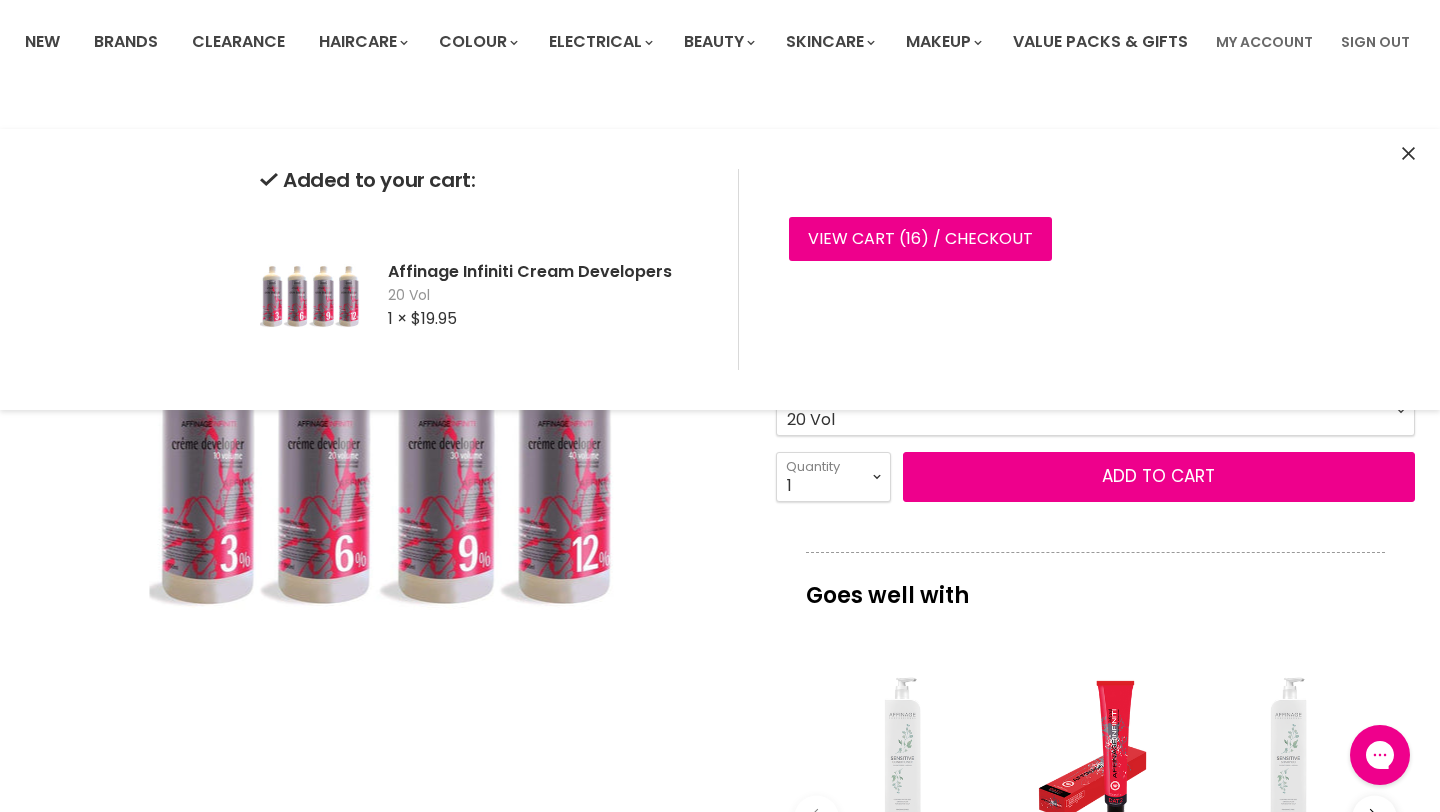 click on "Goes well with" at bounding box center (1095, 585) 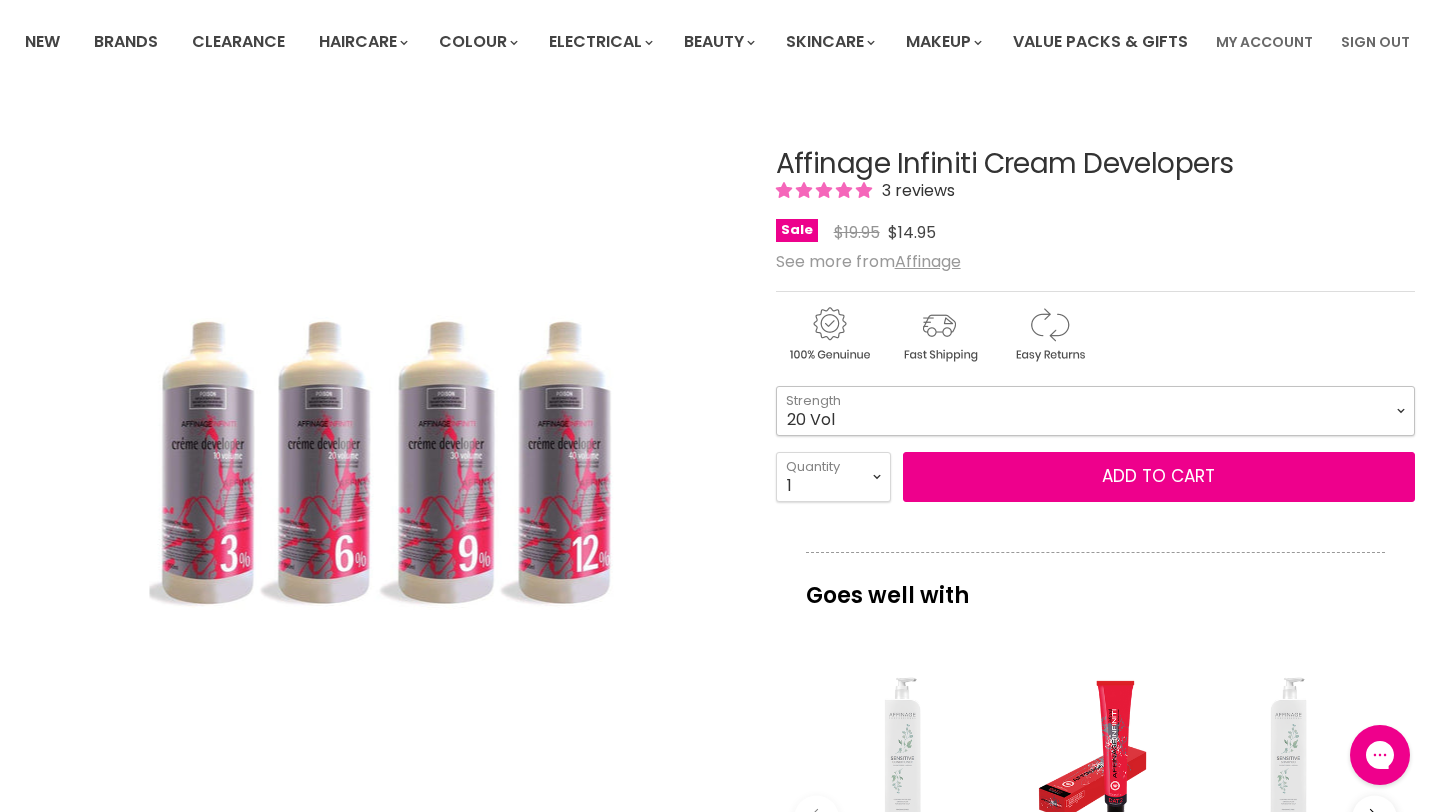 click on "Zero Lift 1% Developer
5 Vol
10 Vol
20 Vol
30 Vol
40 Vol" at bounding box center [1095, 411] 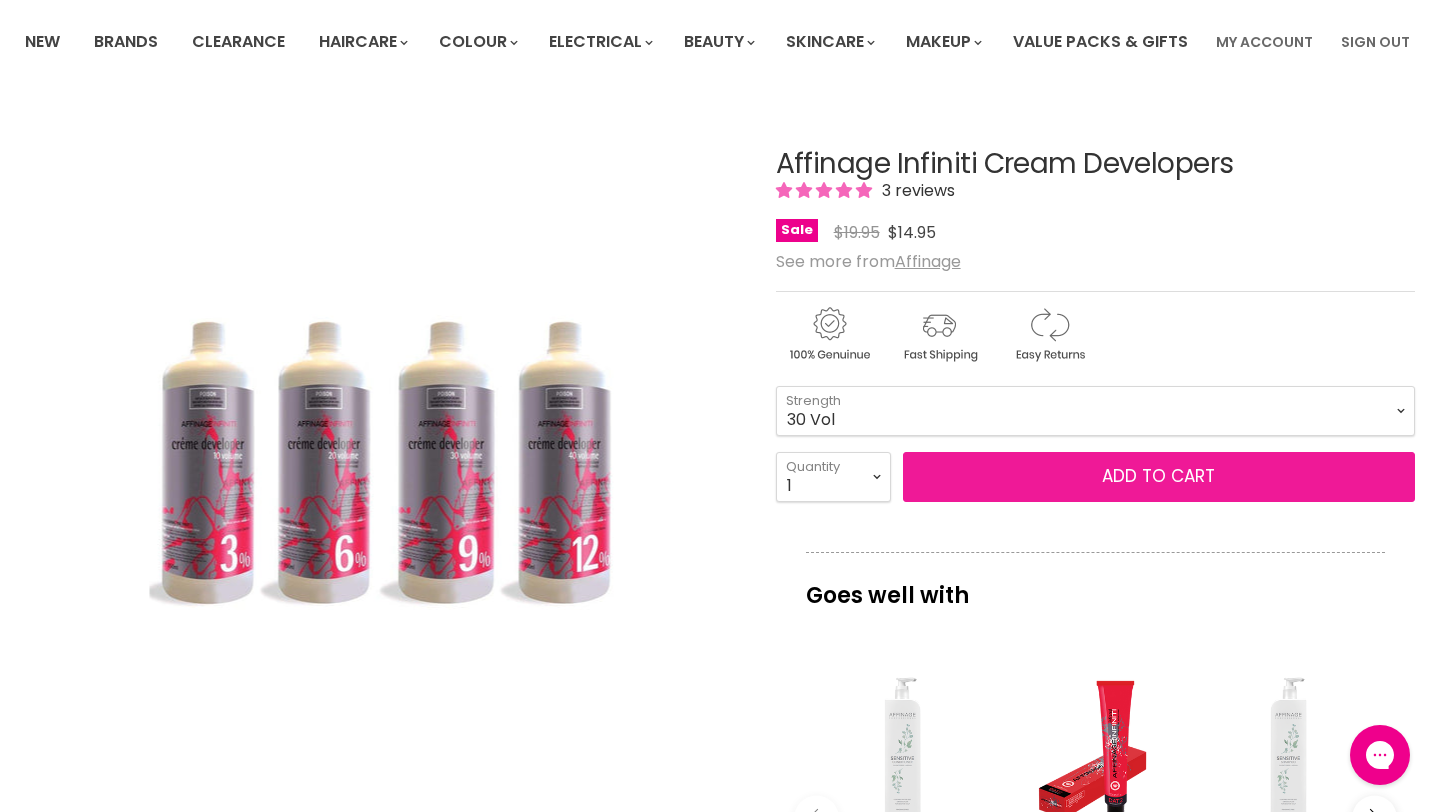 click on "Add to cart" at bounding box center (1159, 477) 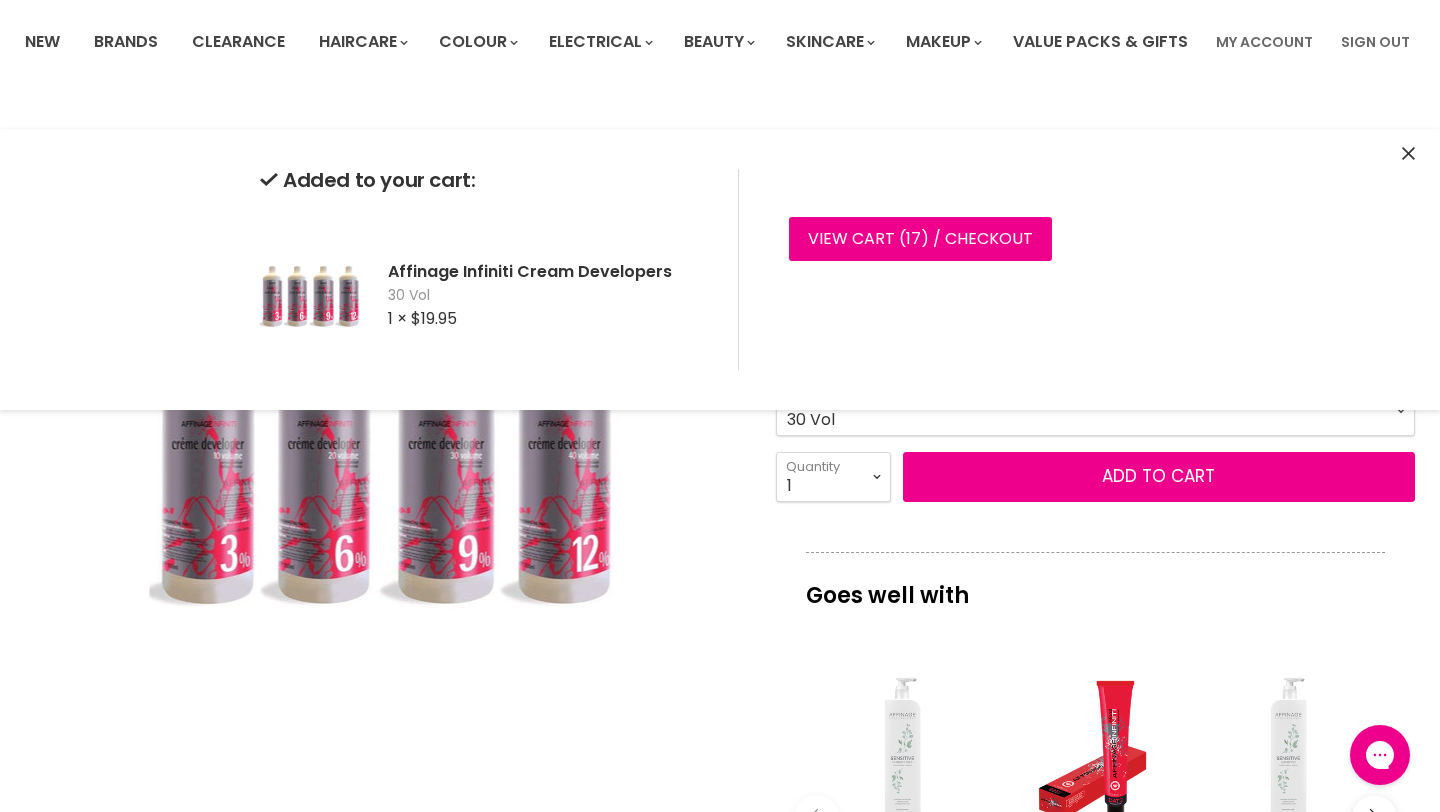 click on "Goes well with" at bounding box center (1095, 585) 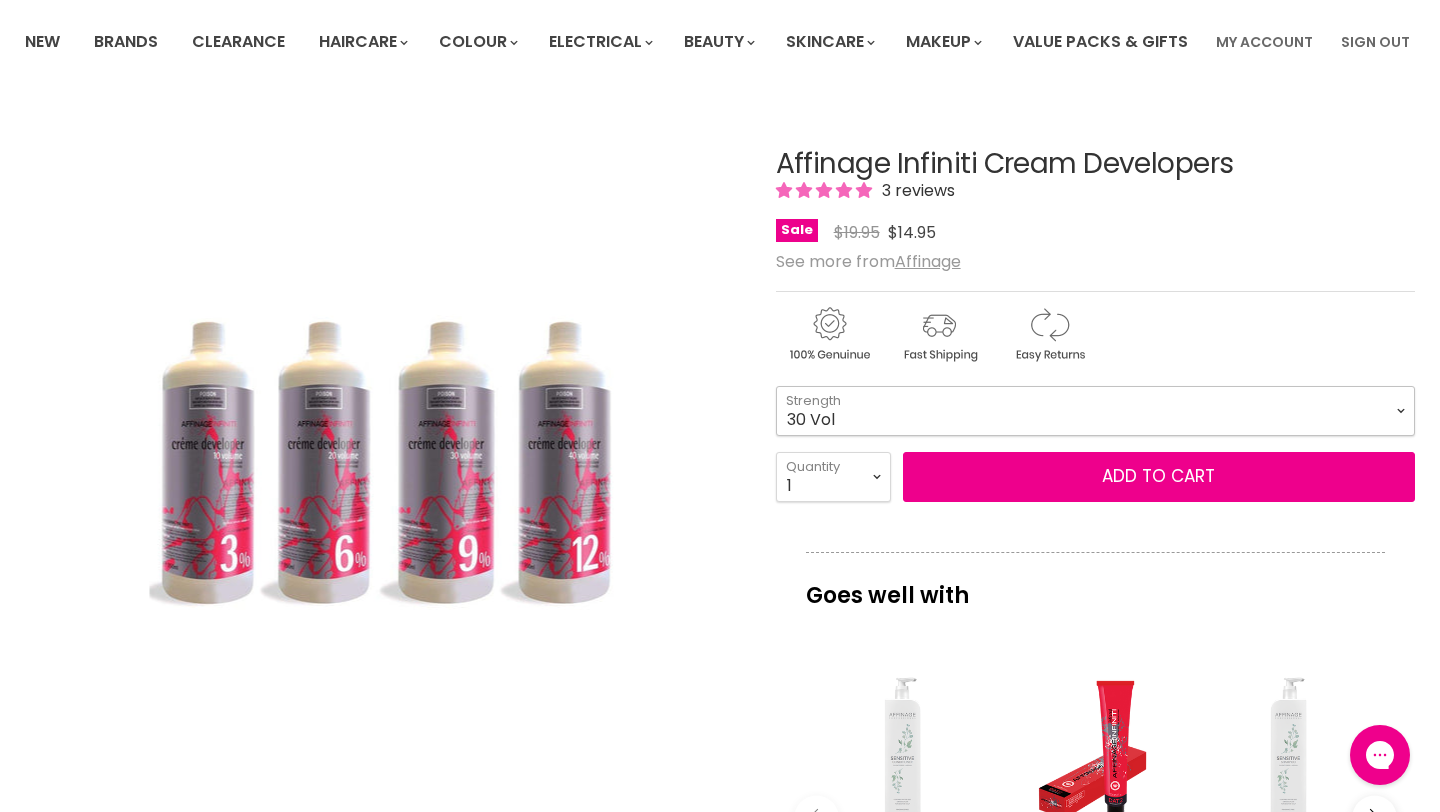 click on "Zero Lift 1% Developer
5 Vol
10 Vol
20 Vol
30 Vol
40 Vol" at bounding box center (1095, 411) 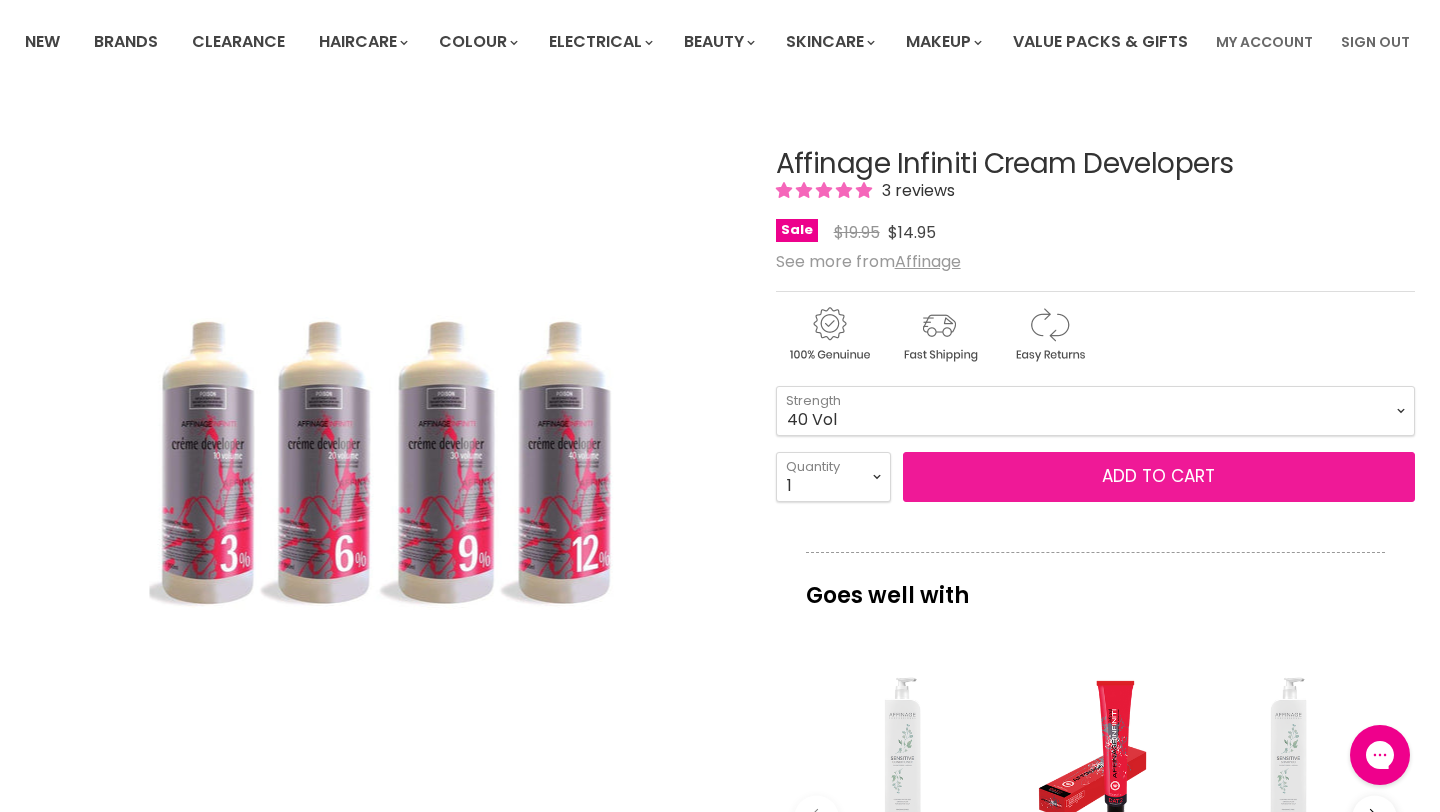 click on "Add to cart" at bounding box center (1159, 477) 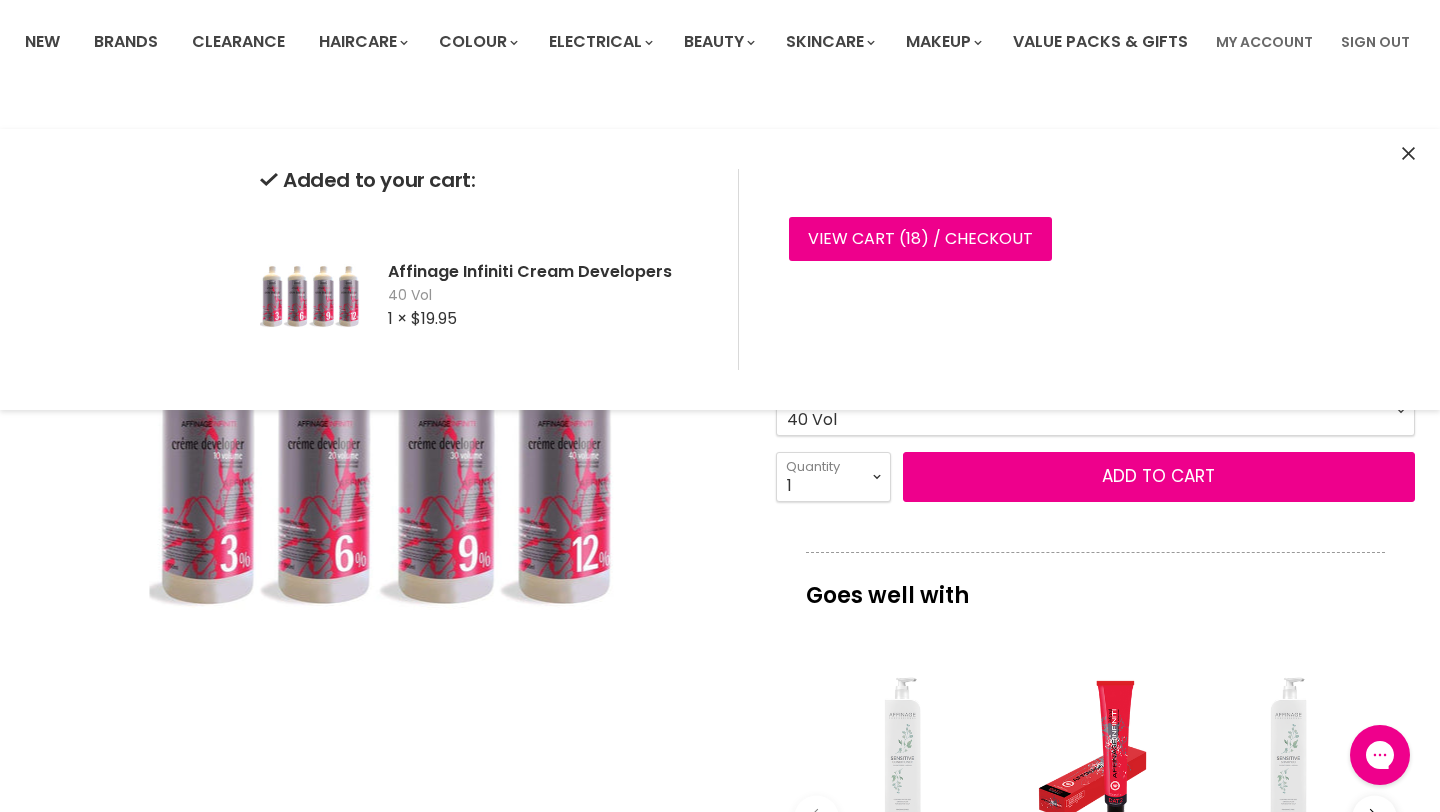 click on "Zero Lift 1% Developer
5 Vol
10 Vol
20 Vol
30 Vol
40 Vol" at bounding box center (1095, 411) 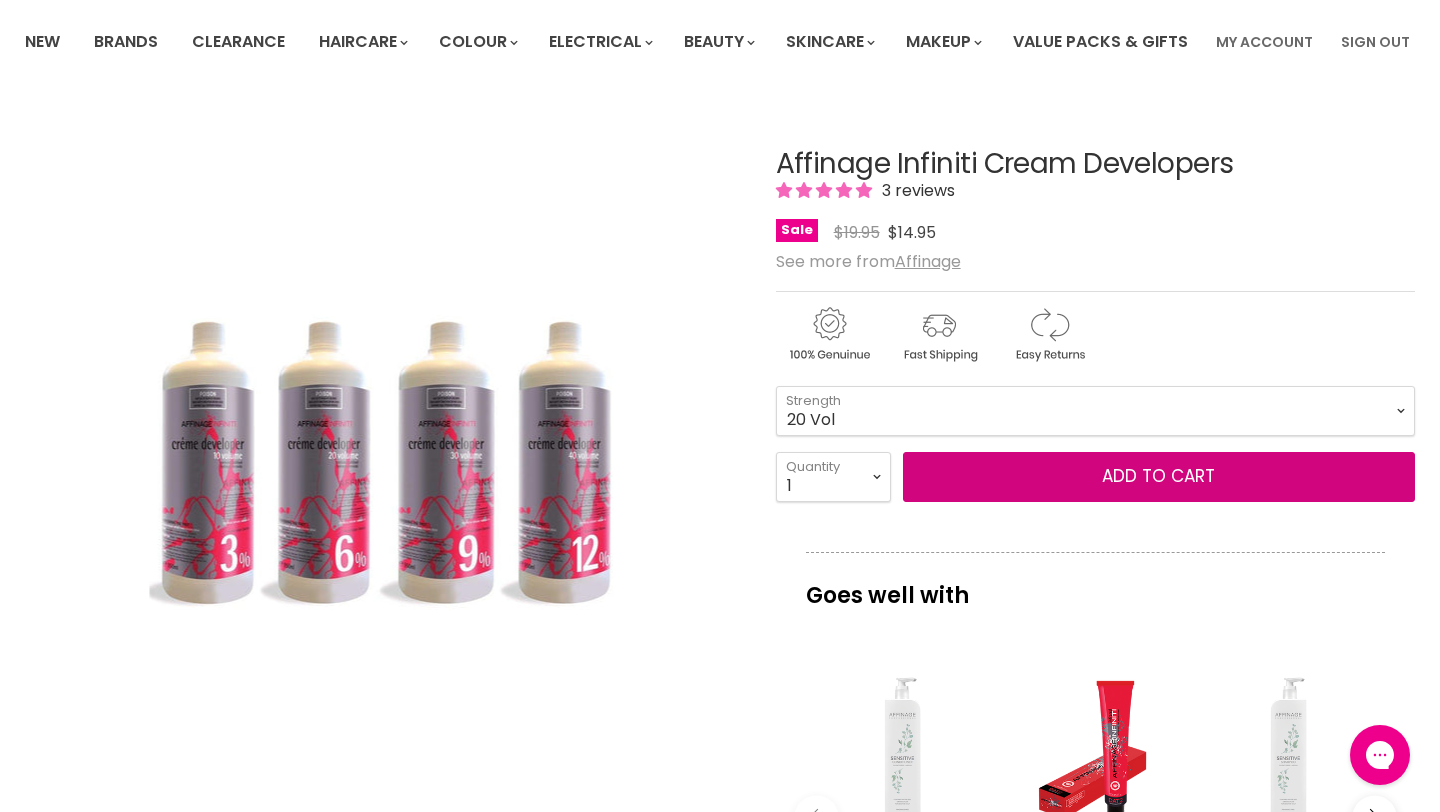 select on "20 Vol" 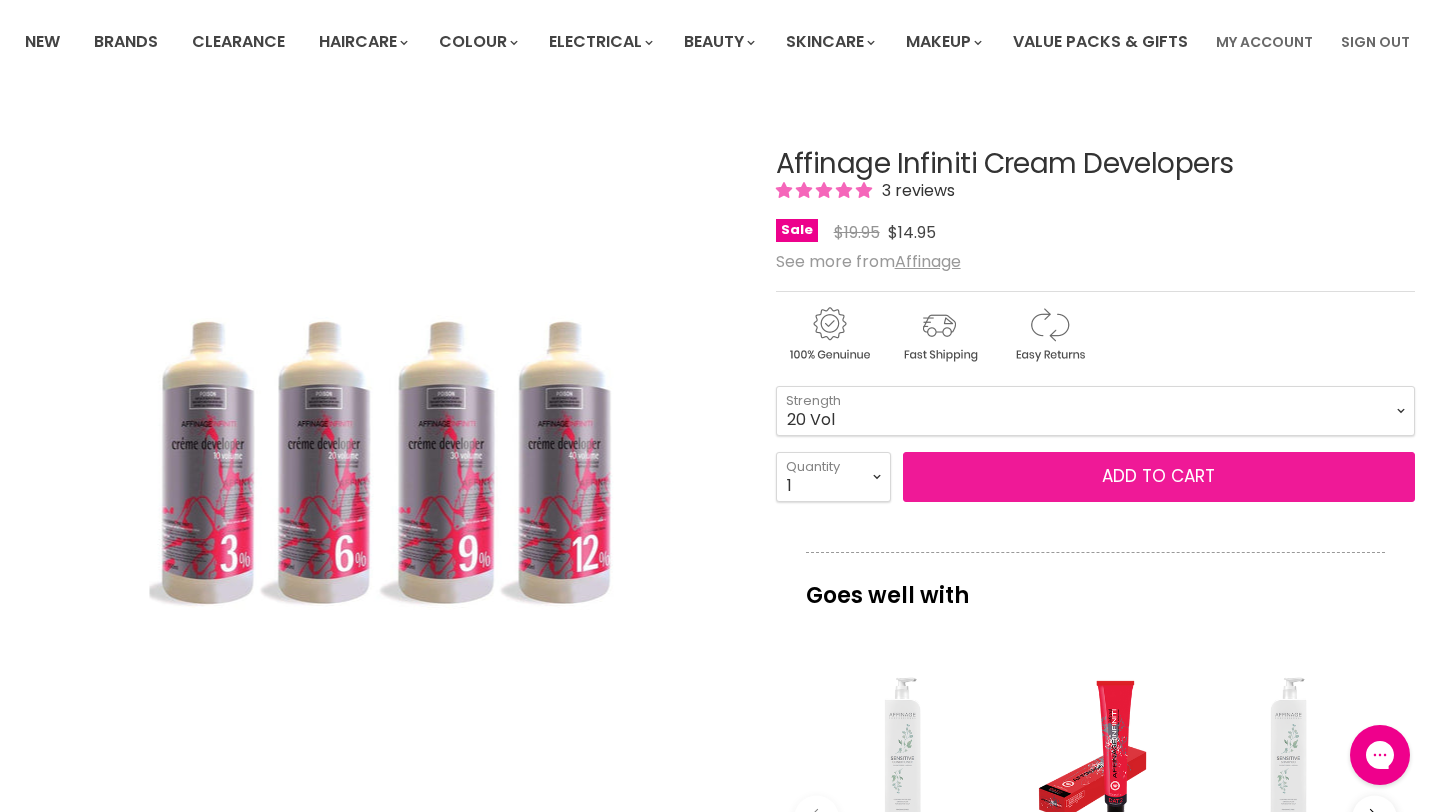click on "Add to cart" at bounding box center (1159, 477) 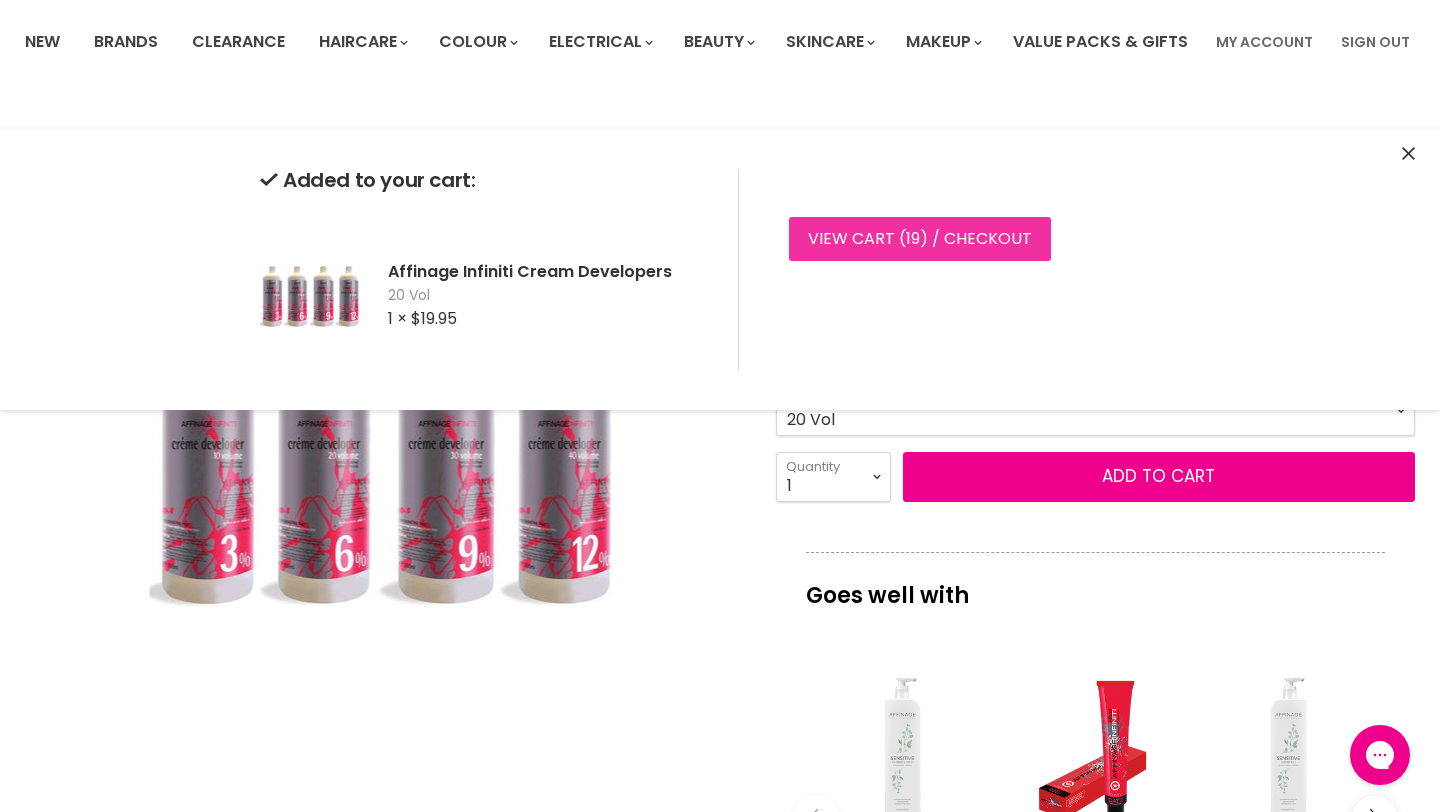 click on "View cart ( 19 )  /  Checkout" at bounding box center (920, 239) 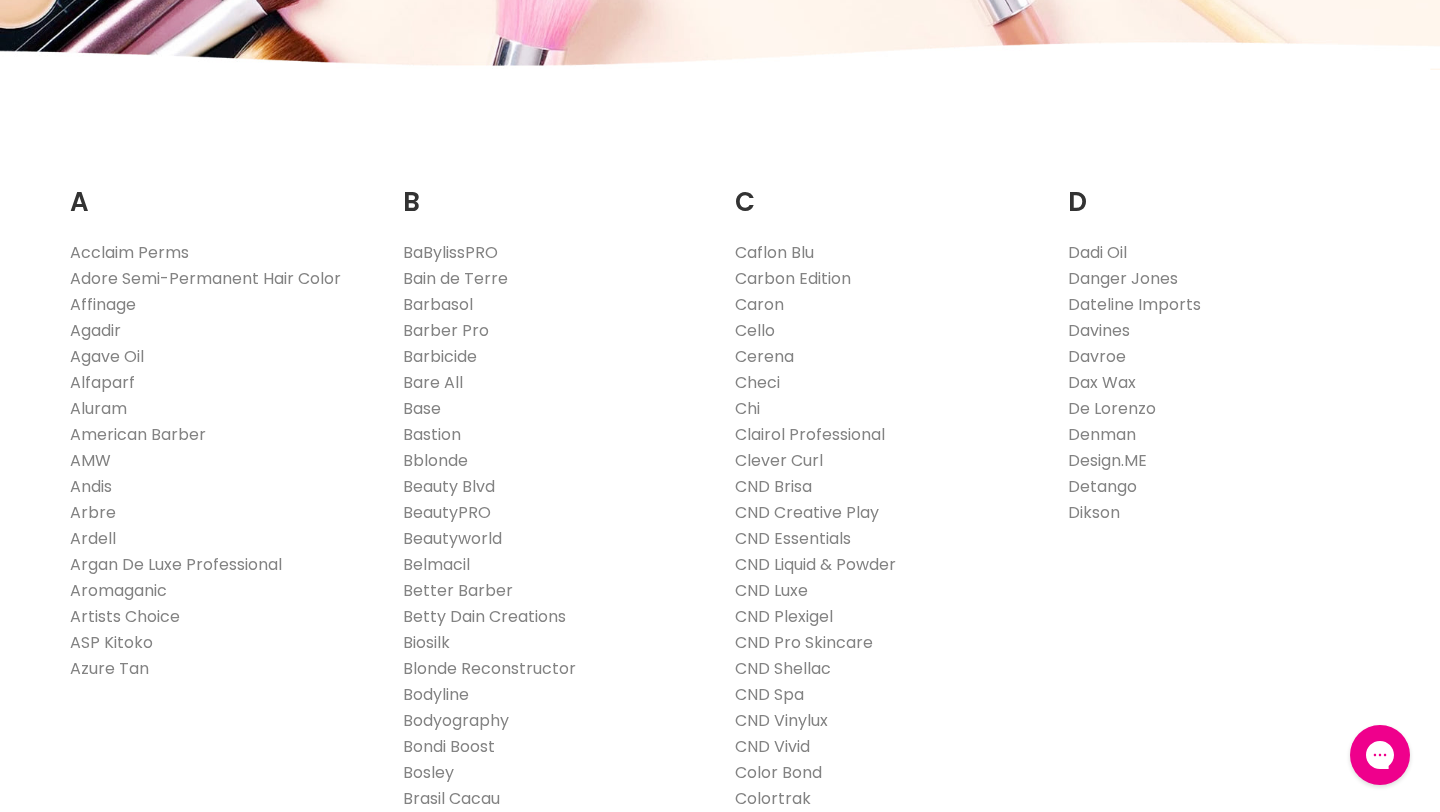 scroll, scrollTop: 408, scrollLeft: 0, axis: vertical 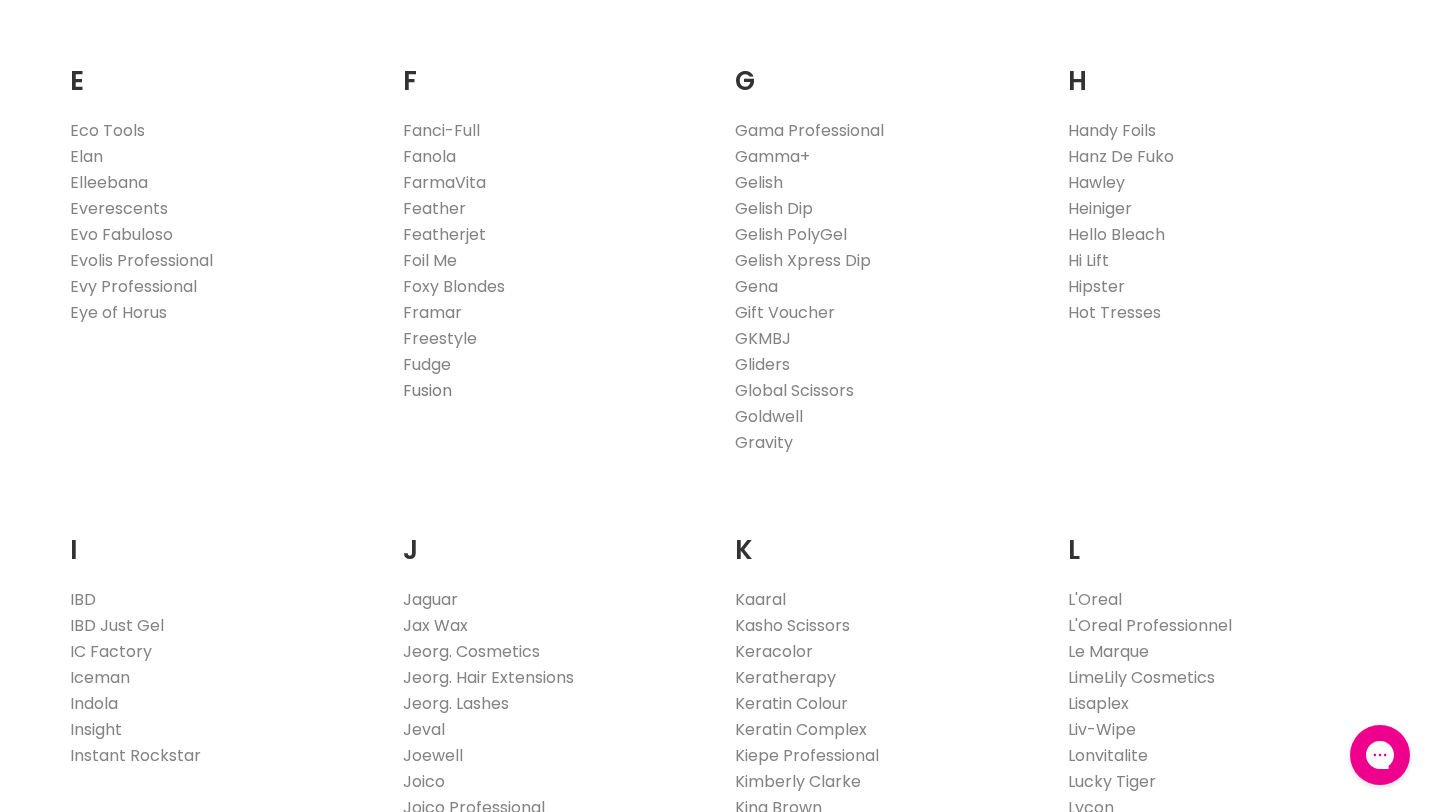 click on "Fusion" at bounding box center [427, 390] 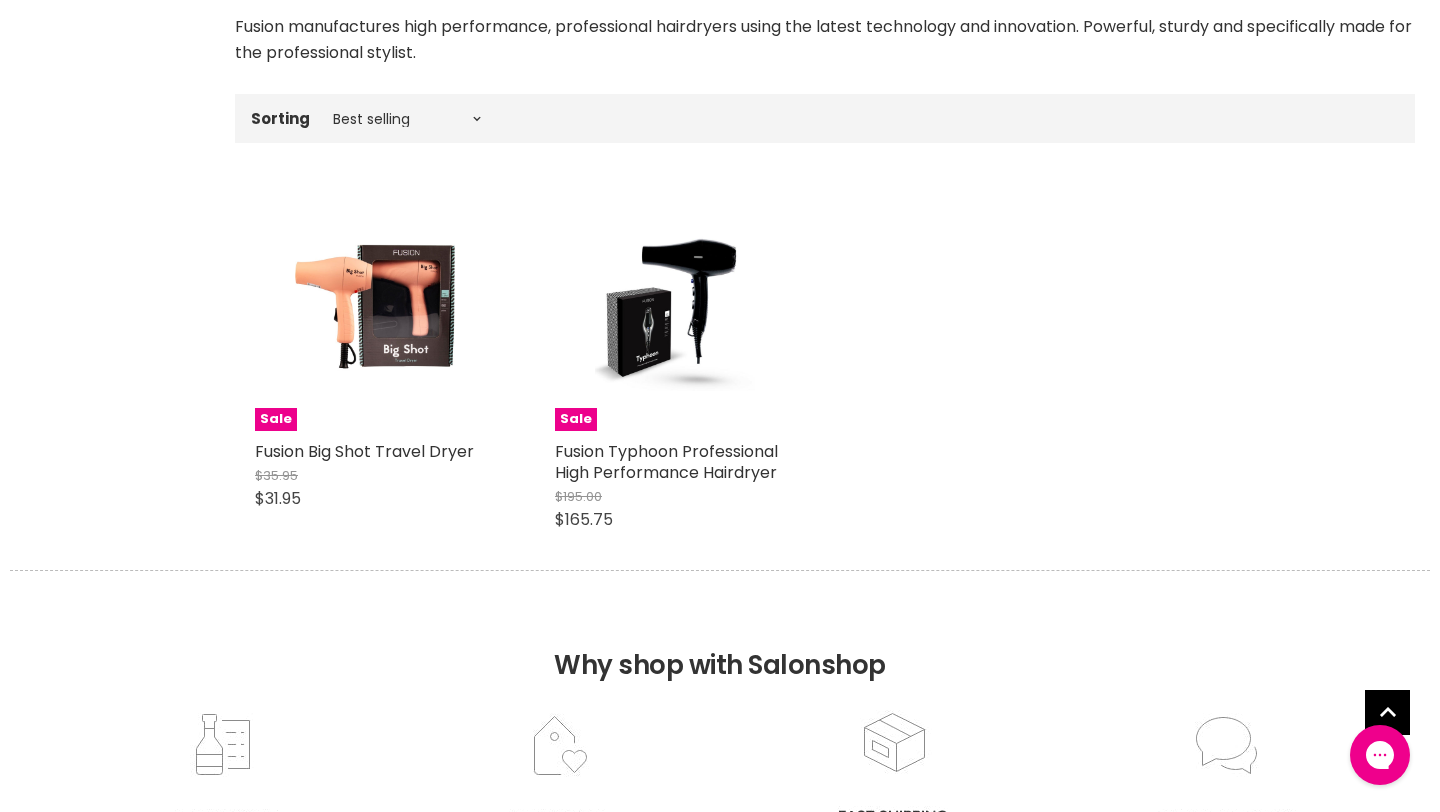 scroll, scrollTop: 0, scrollLeft: 0, axis: both 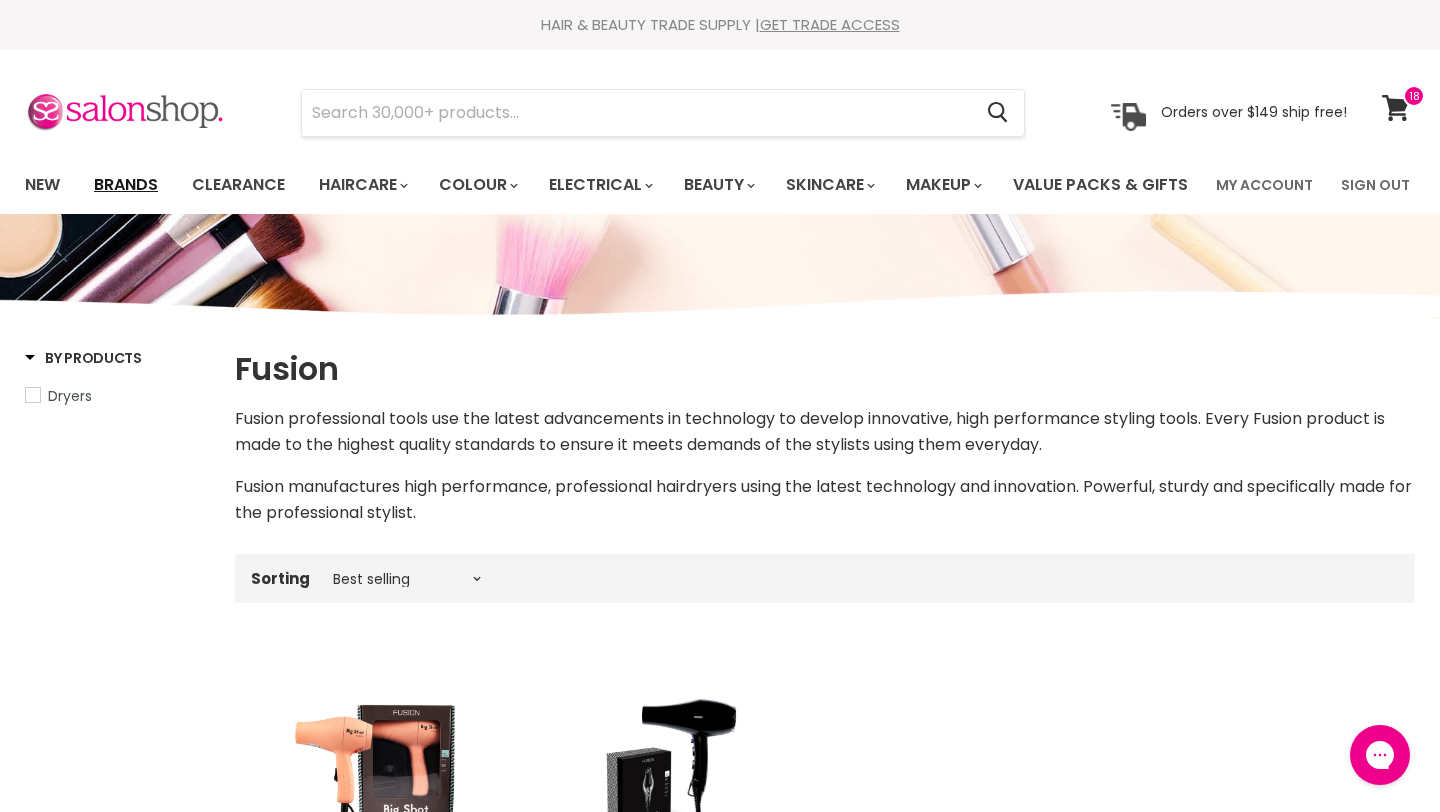click on "Brands" at bounding box center (126, 185) 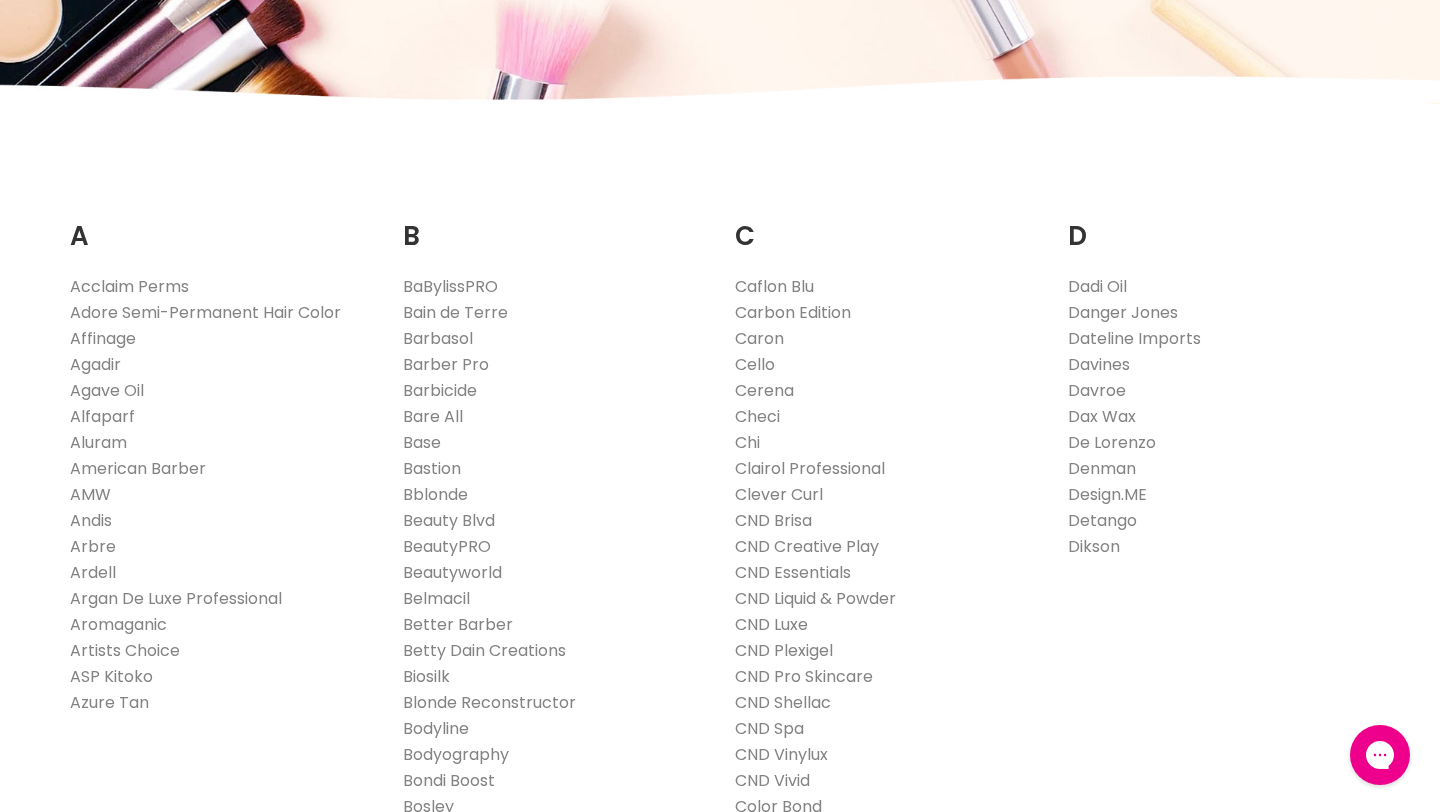 scroll, scrollTop: 0, scrollLeft: 0, axis: both 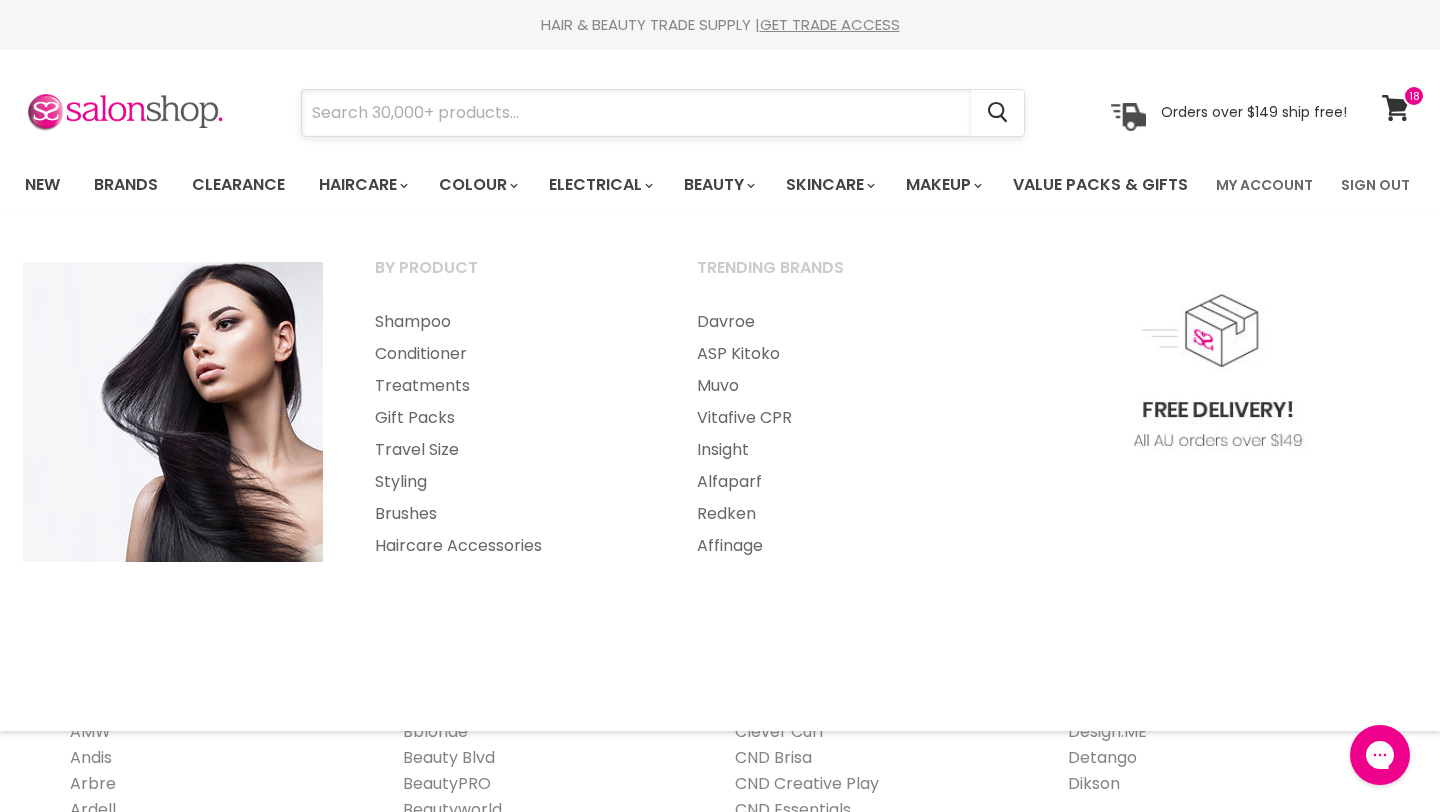 click at bounding box center [636, 113] 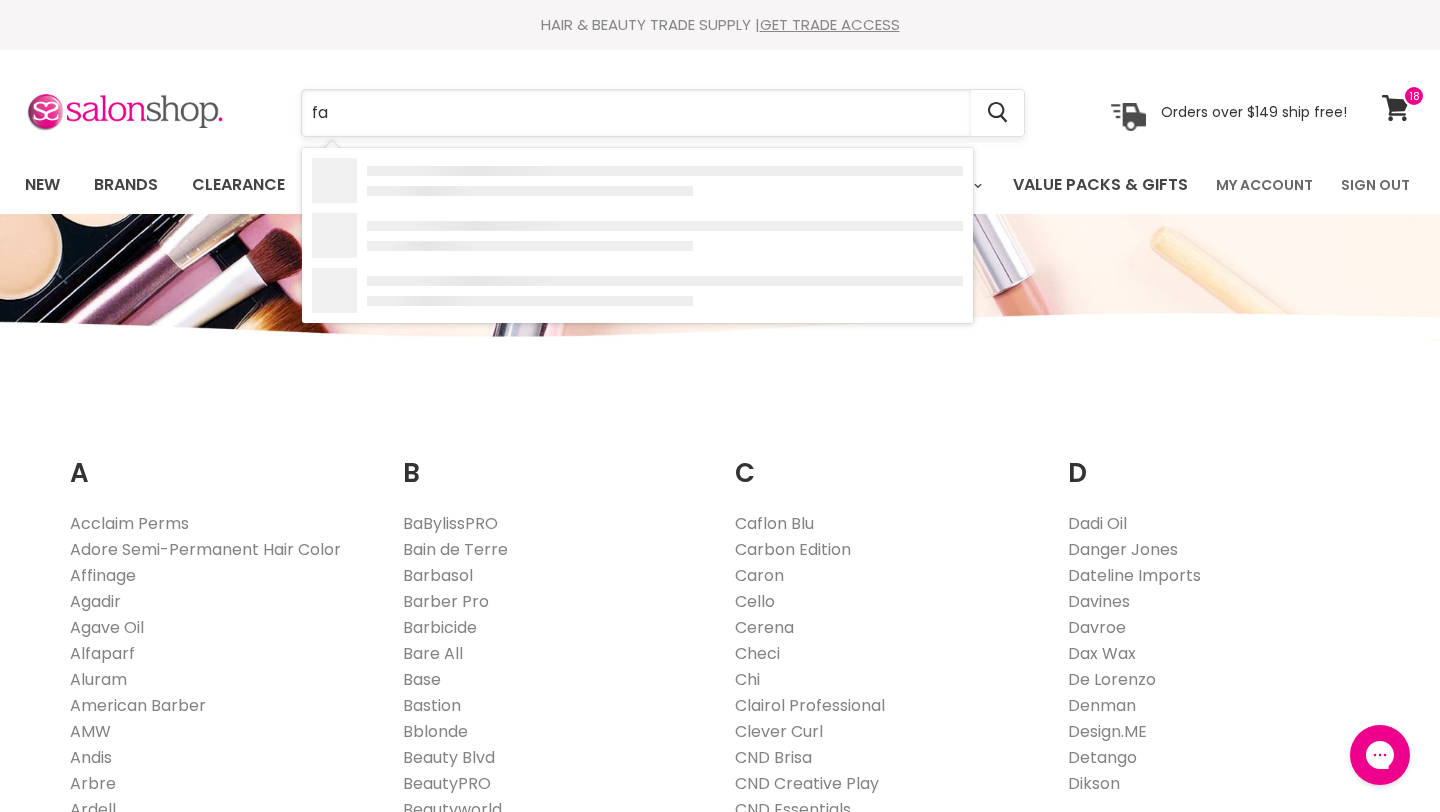 type on "fab" 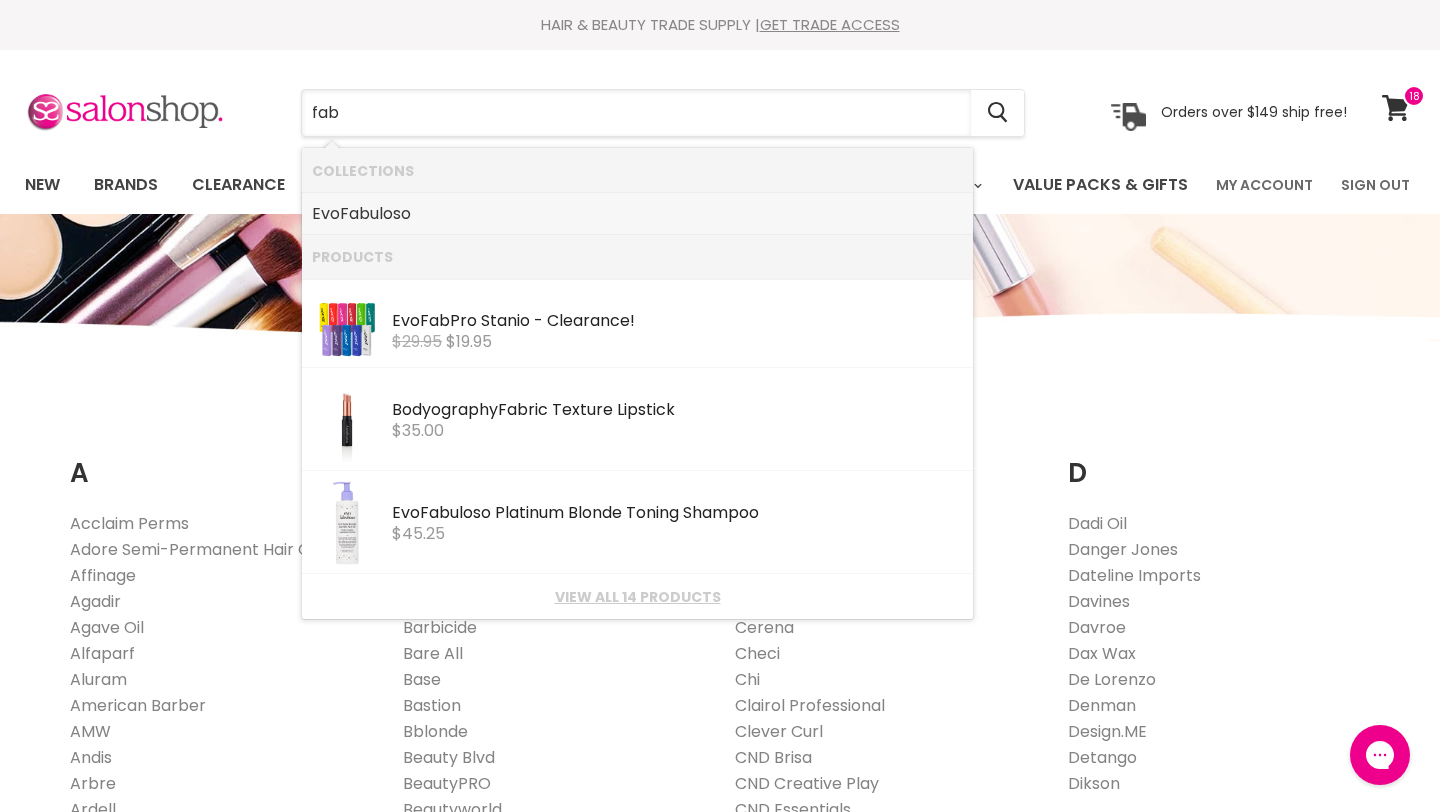 click on "Evo  Fab uloso" at bounding box center (637, 214) 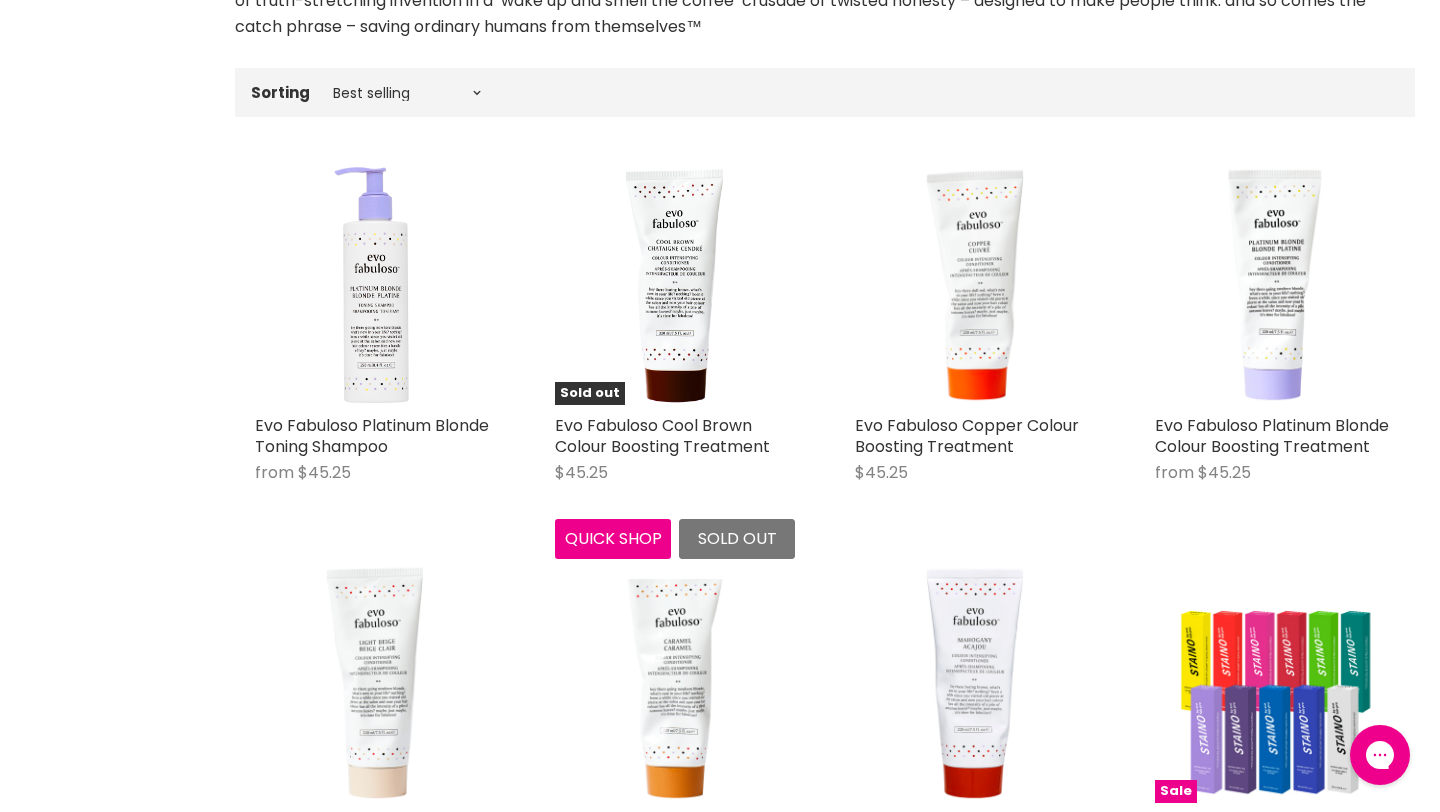 scroll, scrollTop: 617, scrollLeft: 0, axis: vertical 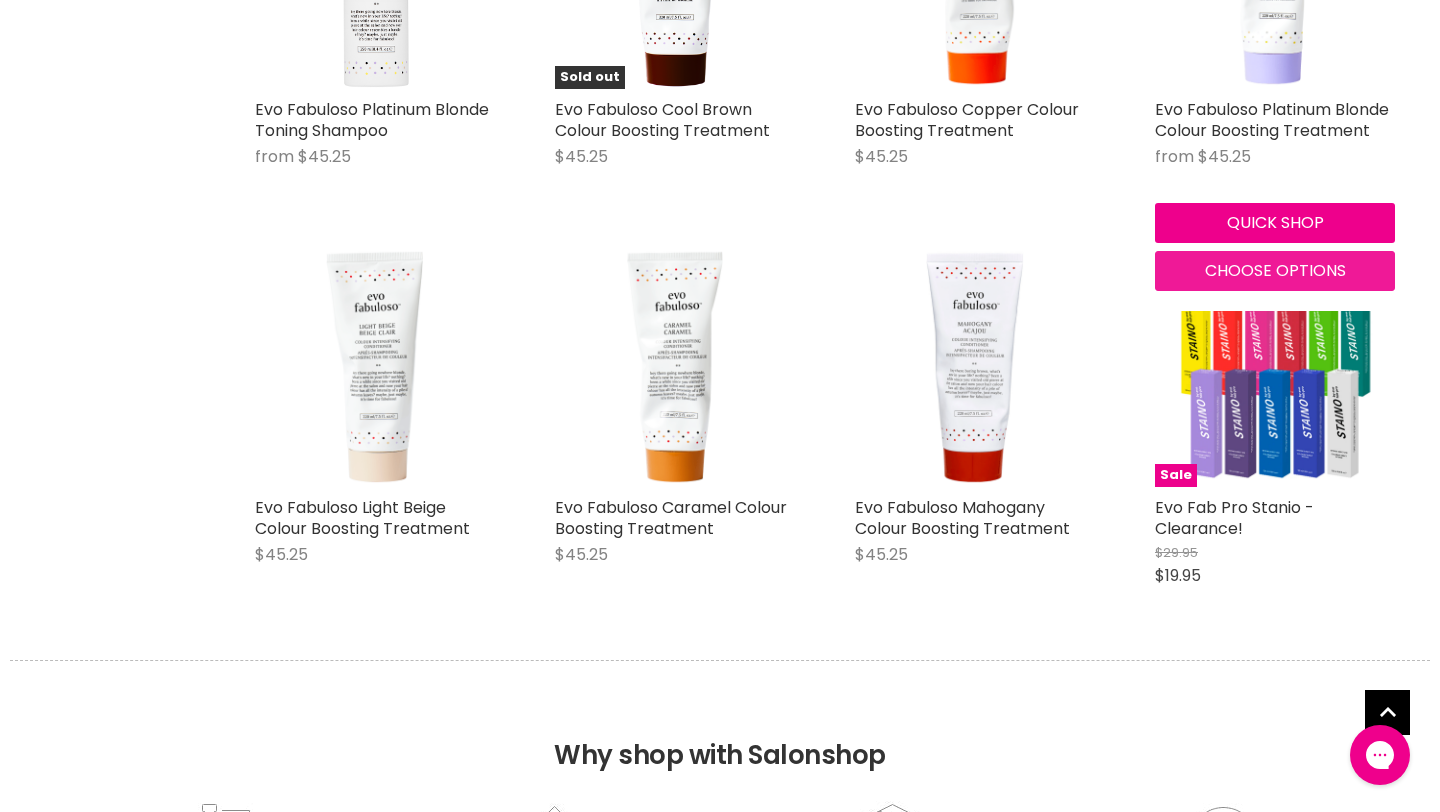 click on "Choose options" at bounding box center (1275, 270) 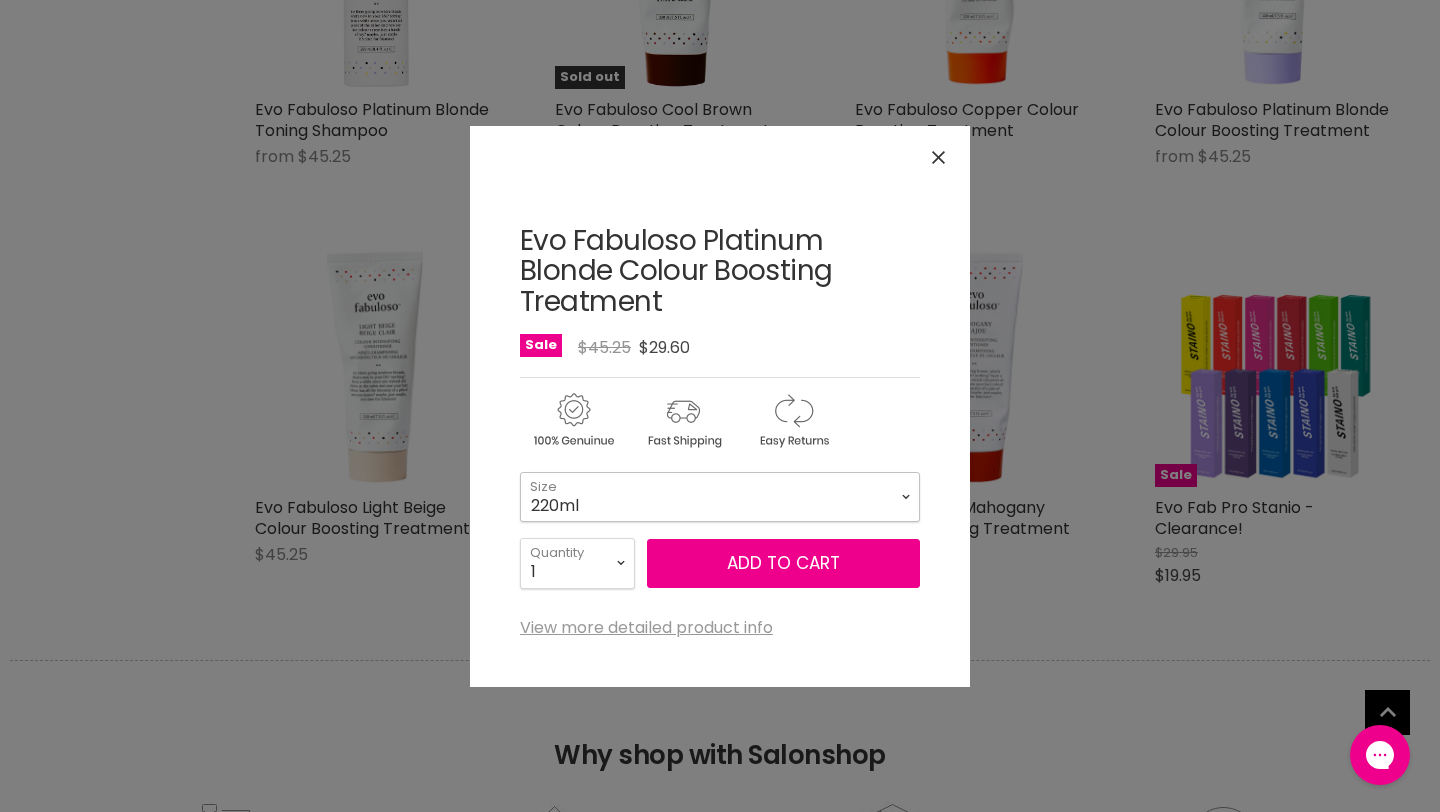 click on "220ml
1L" at bounding box center [720, 497] 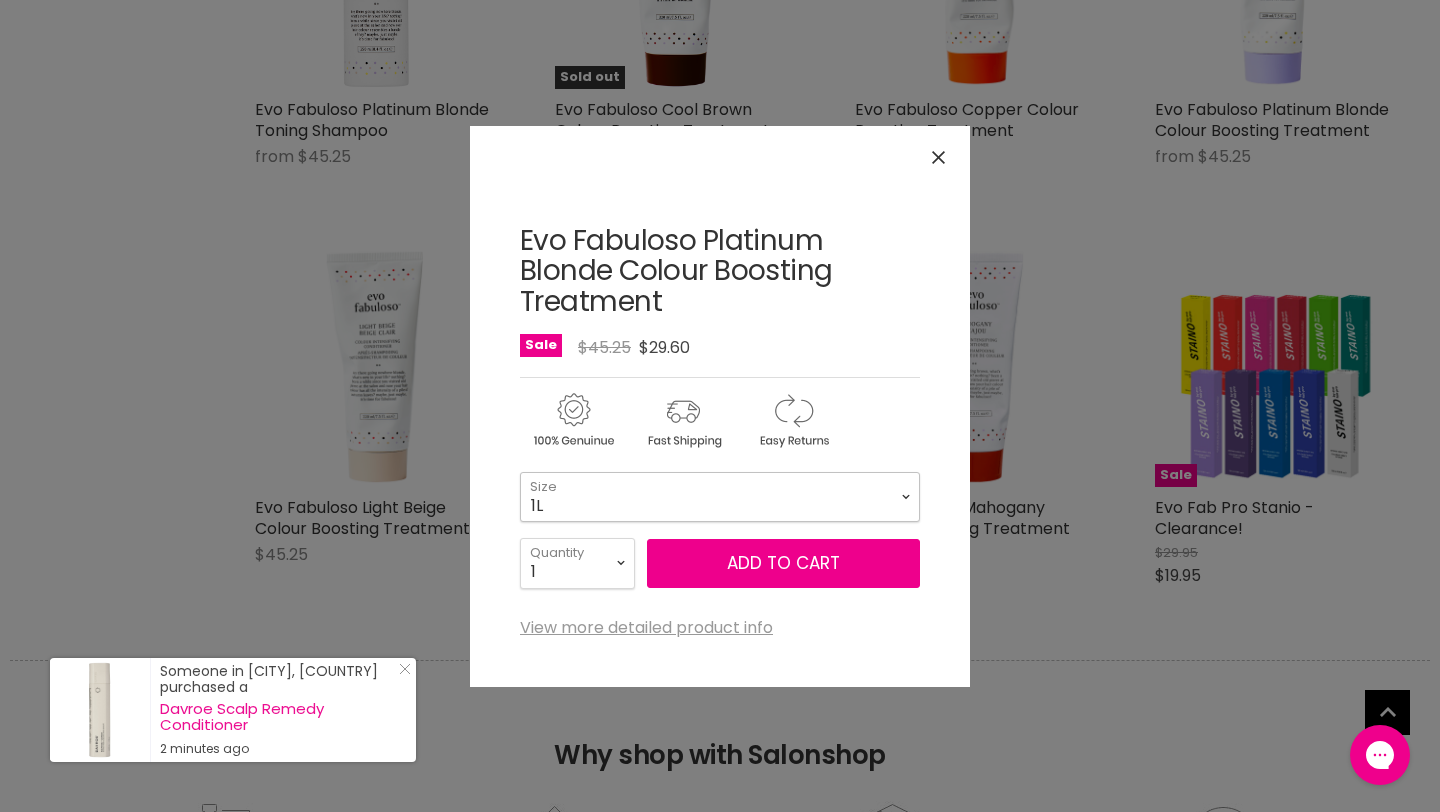 select on "1L" 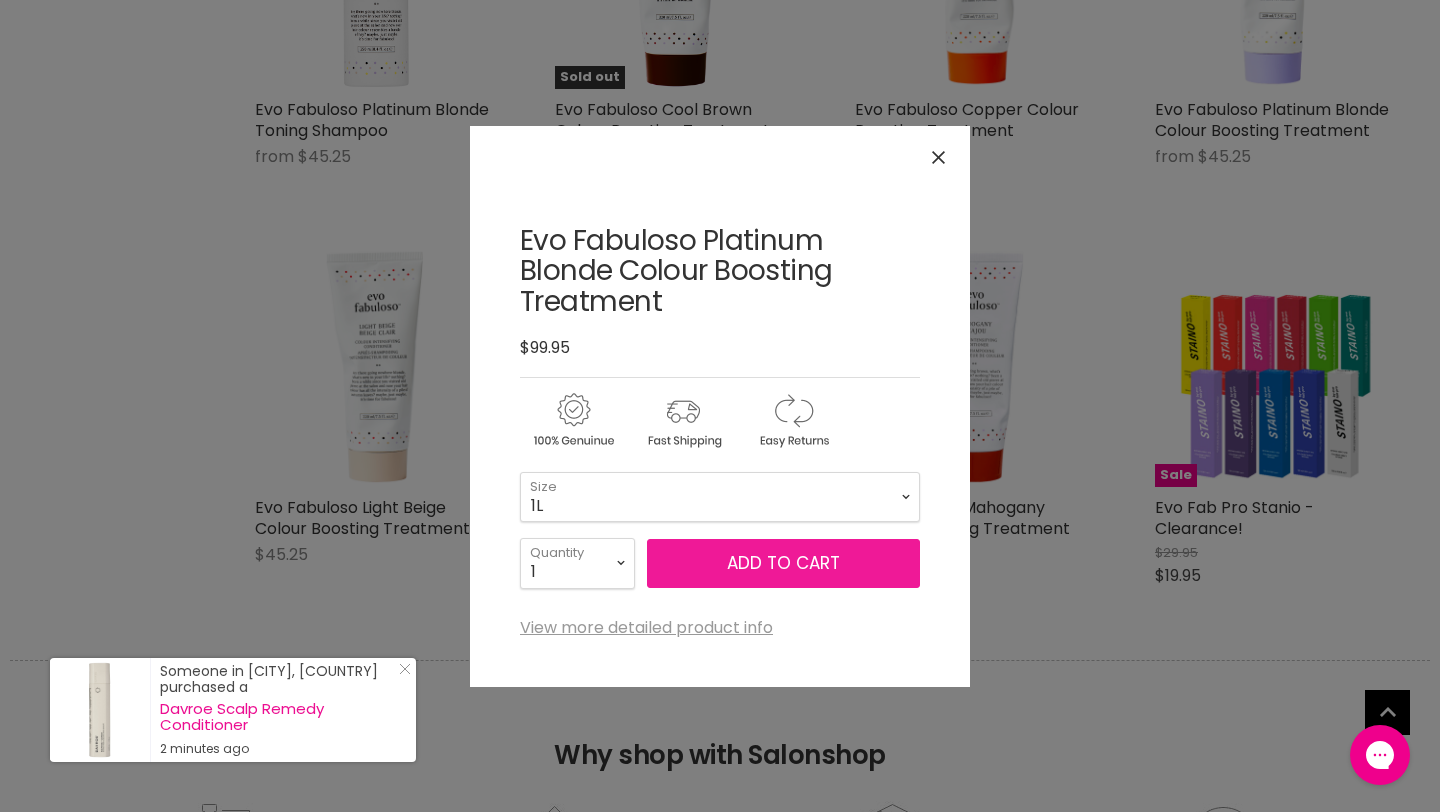 click on "Add to cart" at bounding box center (783, 564) 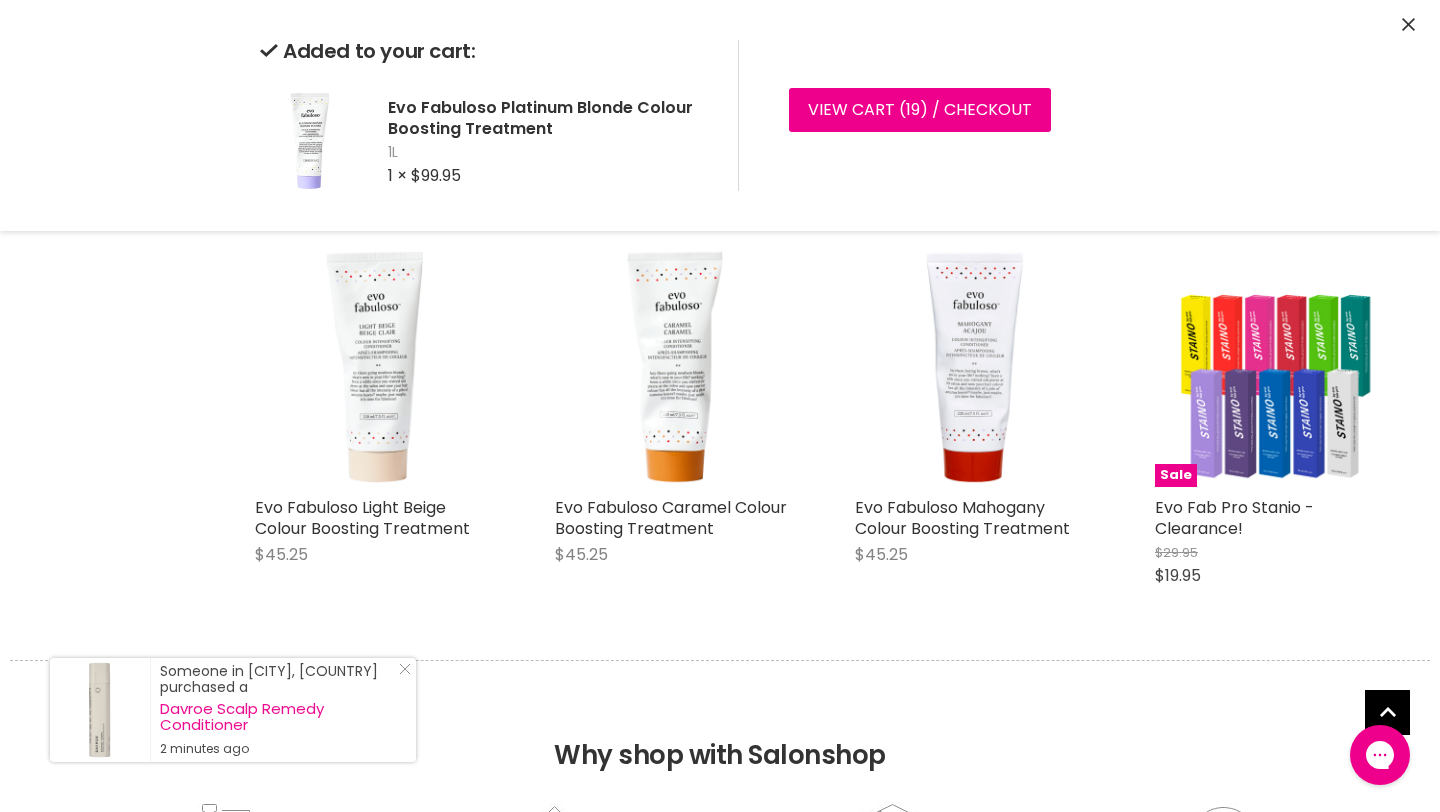 click on "Brand Evo Fabuloso
Home
Evo Fabuloso
Evo Fabuloso
Hey there dull red, boring brown, going nowhere blonde, whats new in your life? Nothing? Been a while since you visited old Pierre at the salon and now your hair colour has all the intensity of a pile of autumn leaves? Maybe, just maybe, its time for Fabuloso. Fabuloso is a range of colour enhancing conditioners that provide an instant hair colour combined with a nourishing treatment to condition, repair, add shine, instantly tone and intensify hair colour all within just 3 minutes! Is there anything Fabuloso cant do for dull, dry, colour-treated hair.
Evo is an innovative, professional hair and beauty product manufacturer with individuality and integrity; a manufacturer that speaks the truth." at bounding box center [720, 19] 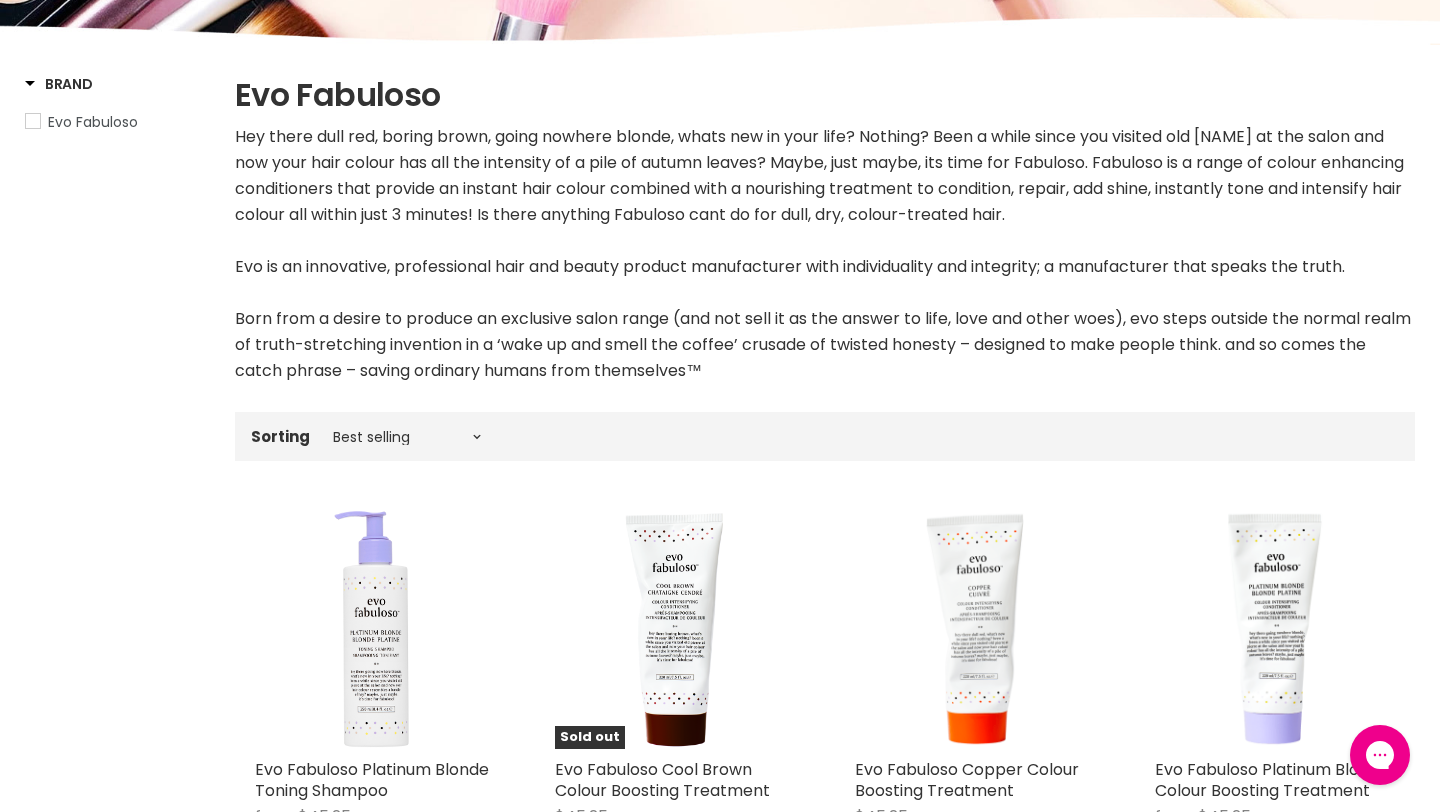 scroll, scrollTop: 0, scrollLeft: 0, axis: both 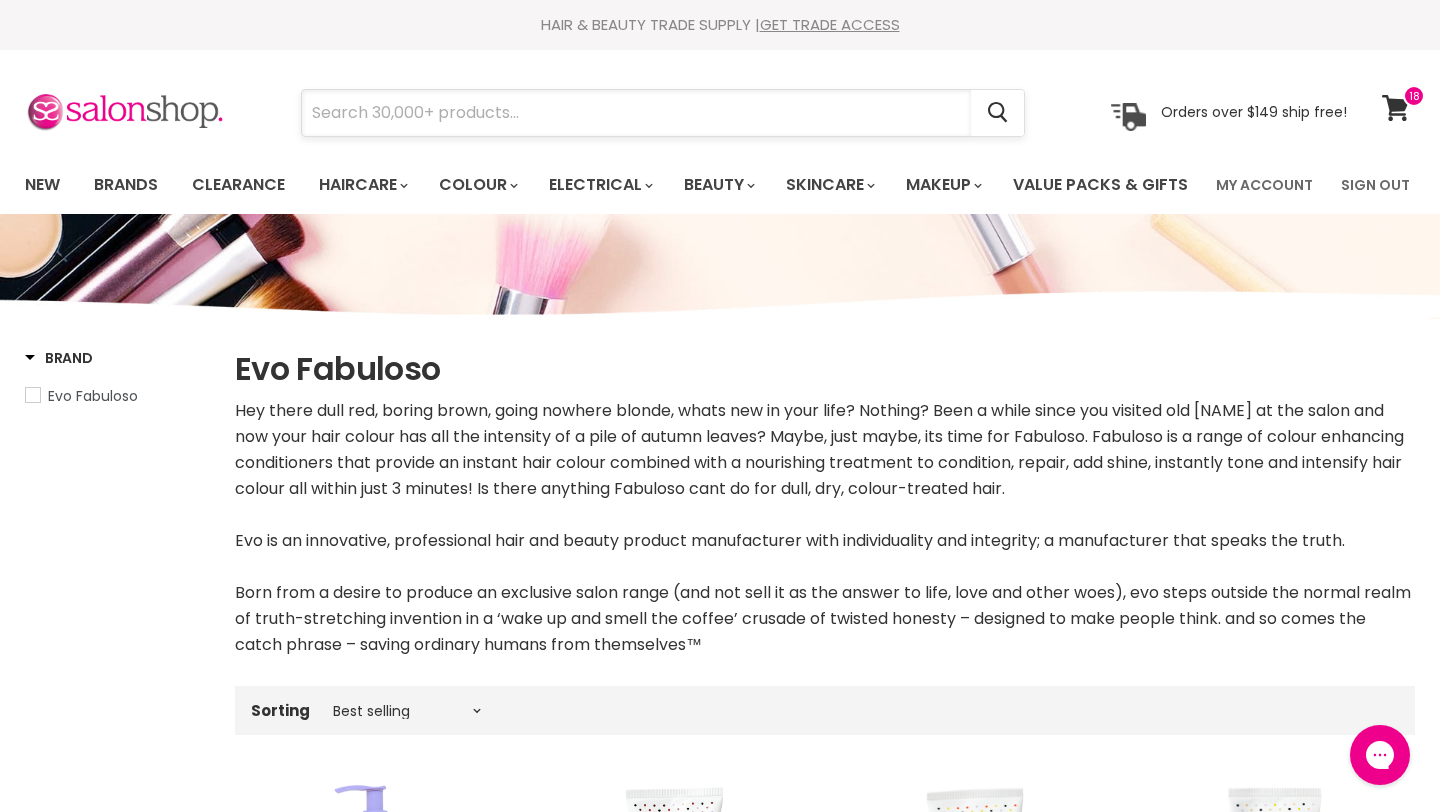 click at bounding box center (636, 113) 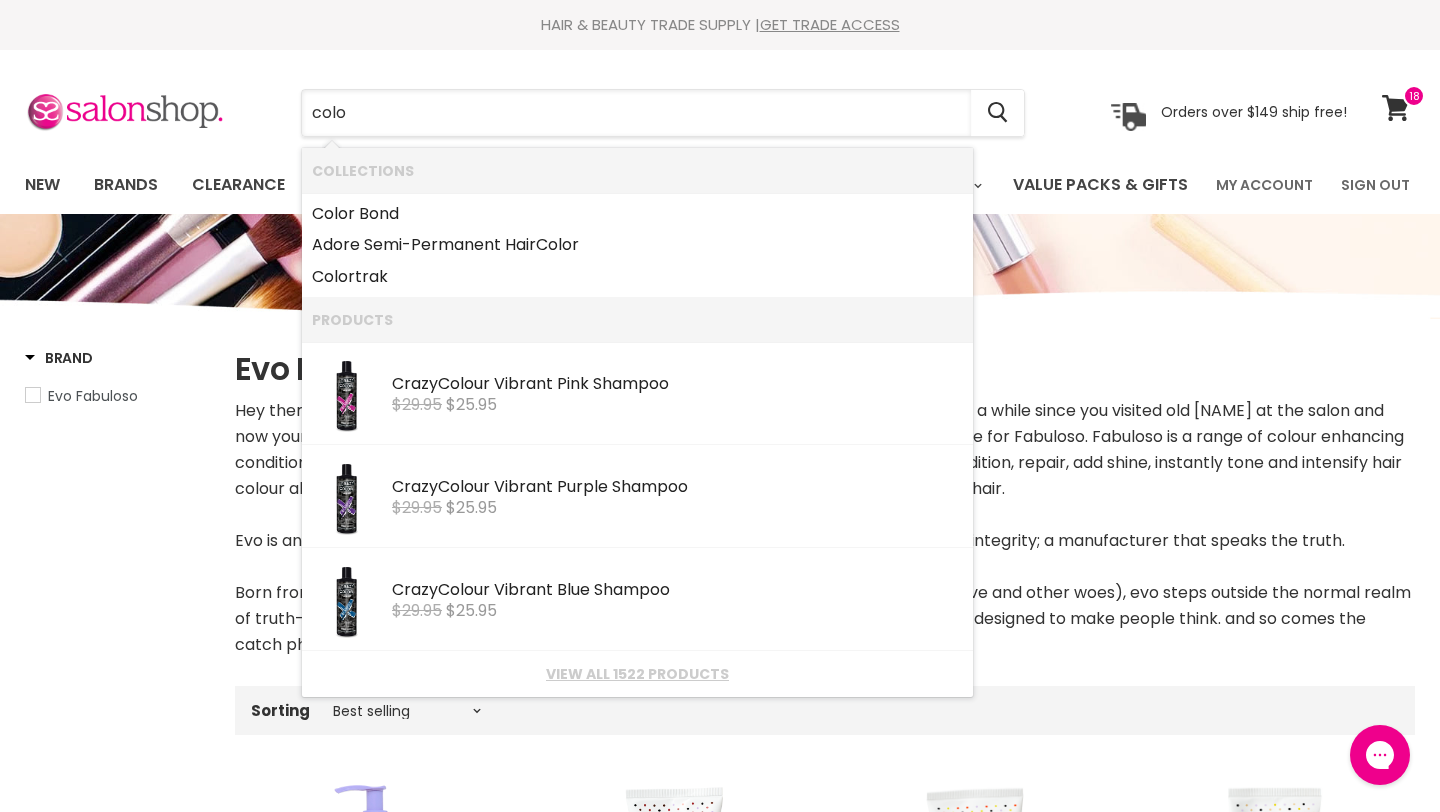 type on "colo" 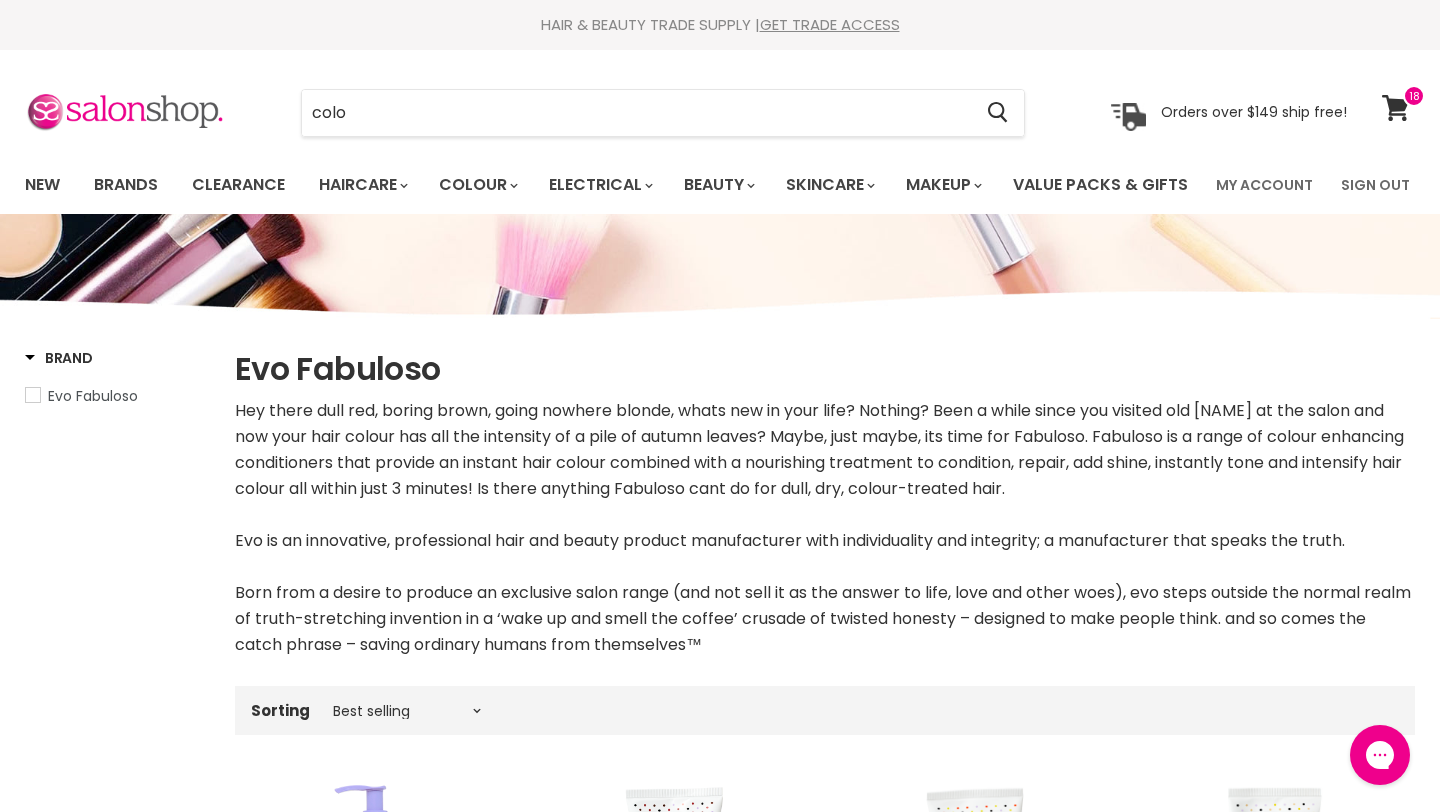 click on "HAIR & BEAUTY TRADE SUPPLY   |    GET TRADE ACCESS" at bounding box center (720, 25) 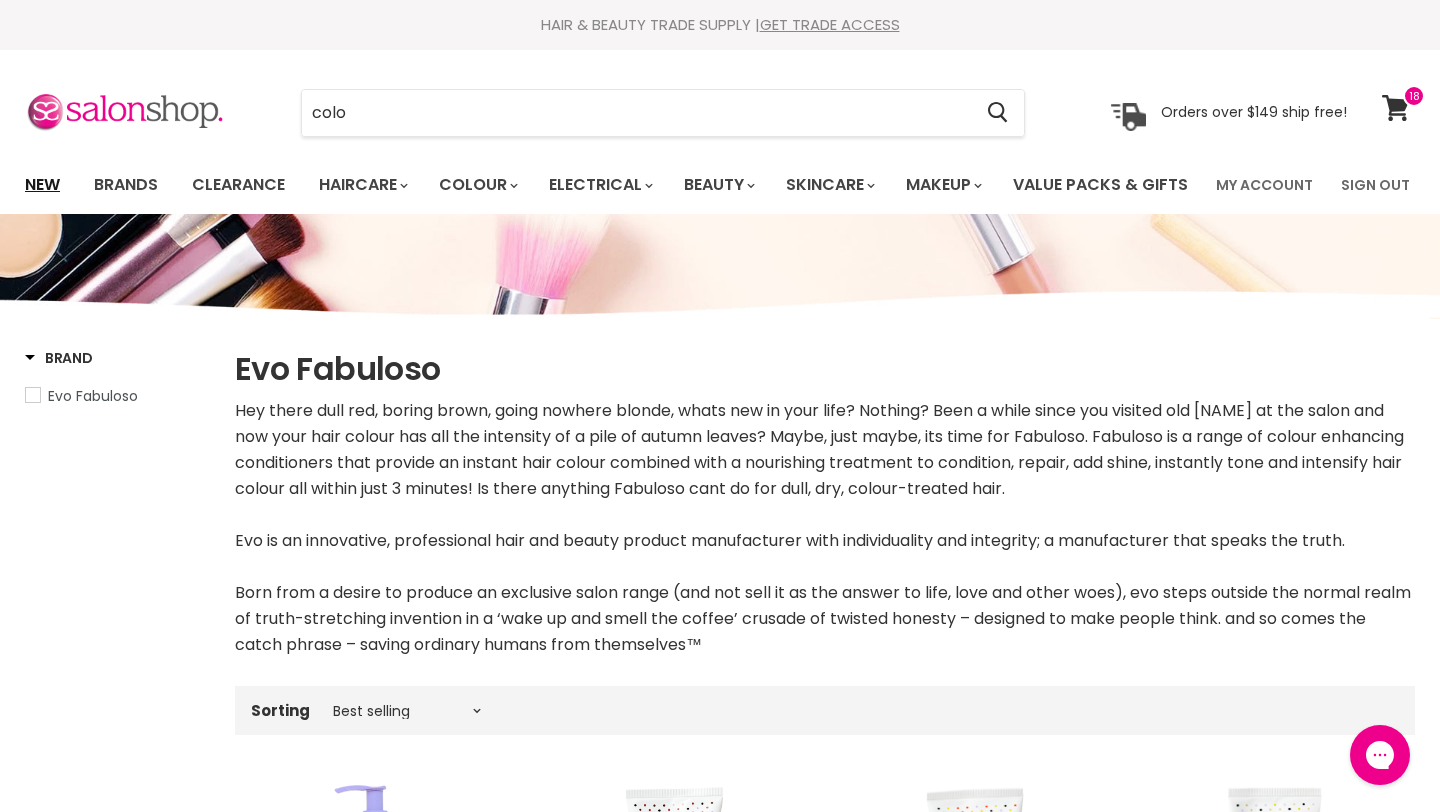 click on "New" at bounding box center [42, 185] 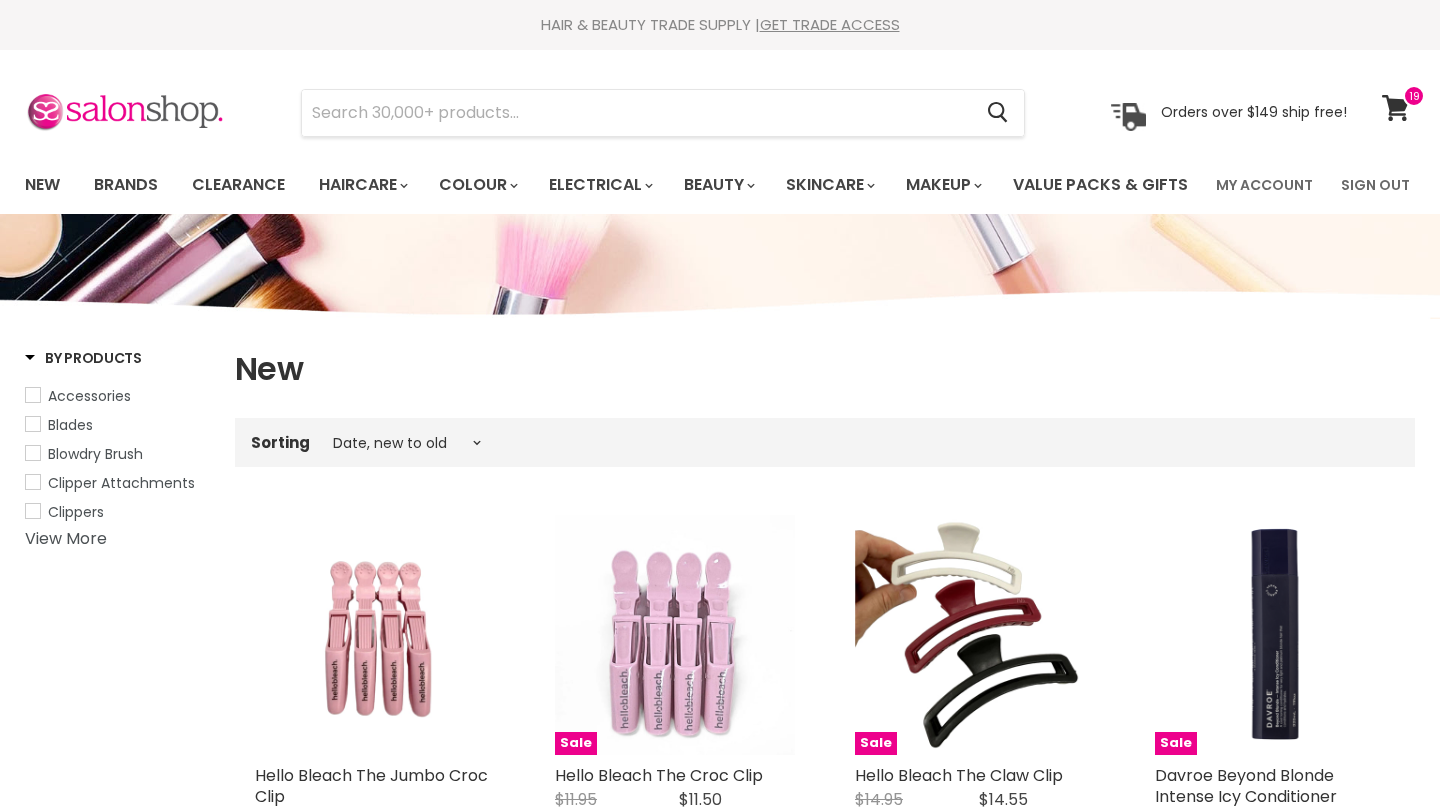 select on "created-descending" 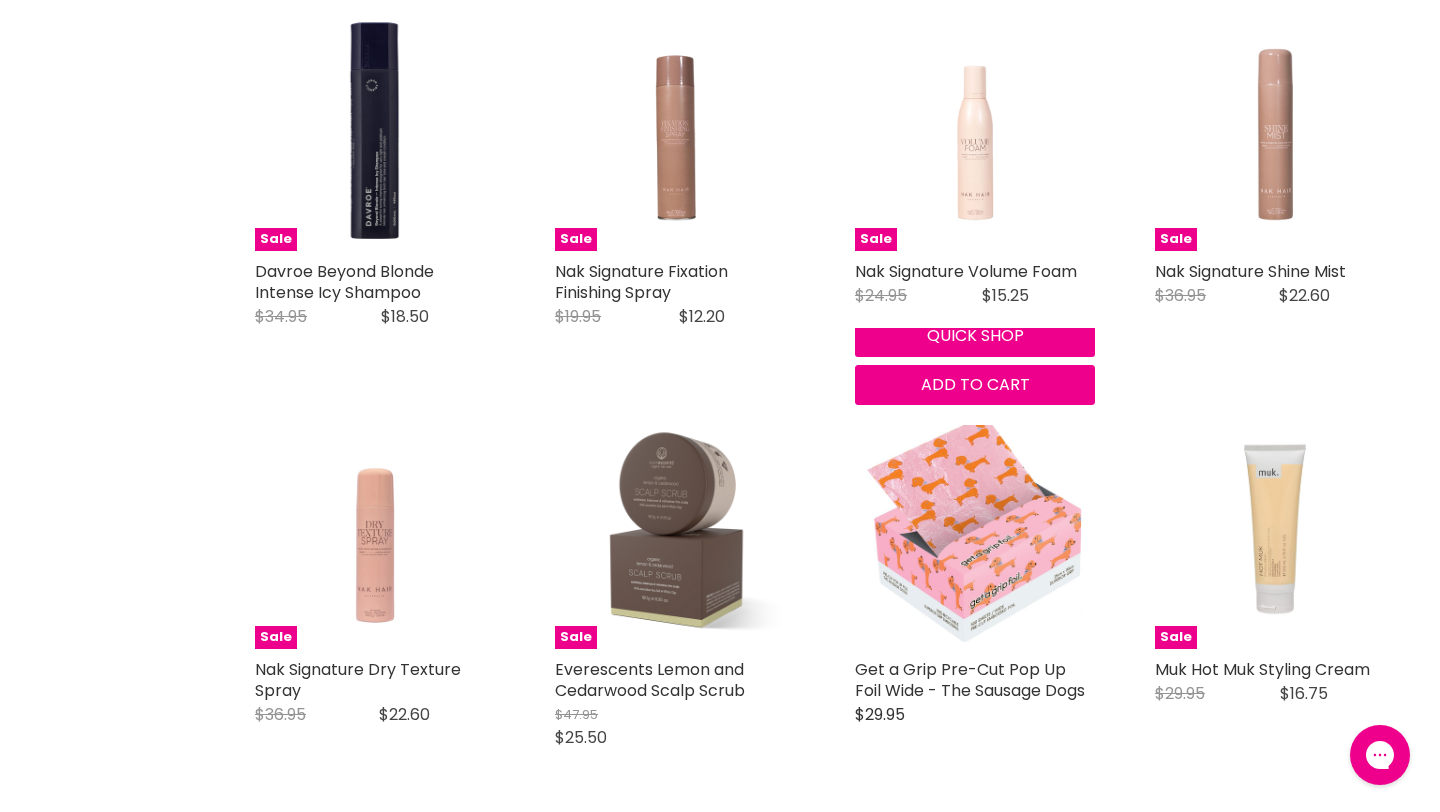 scroll, scrollTop: 0, scrollLeft: 0, axis: both 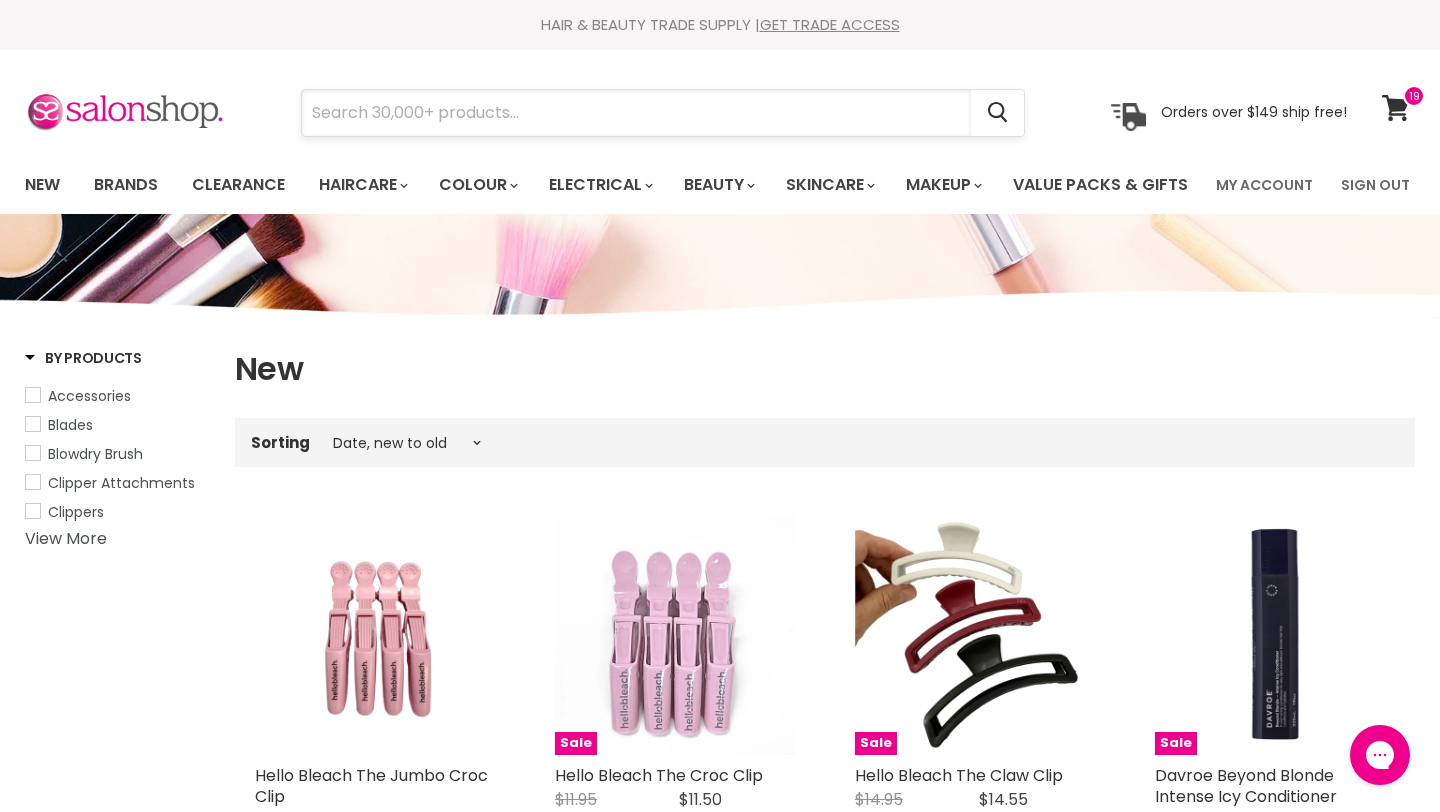 click at bounding box center [636, 113] 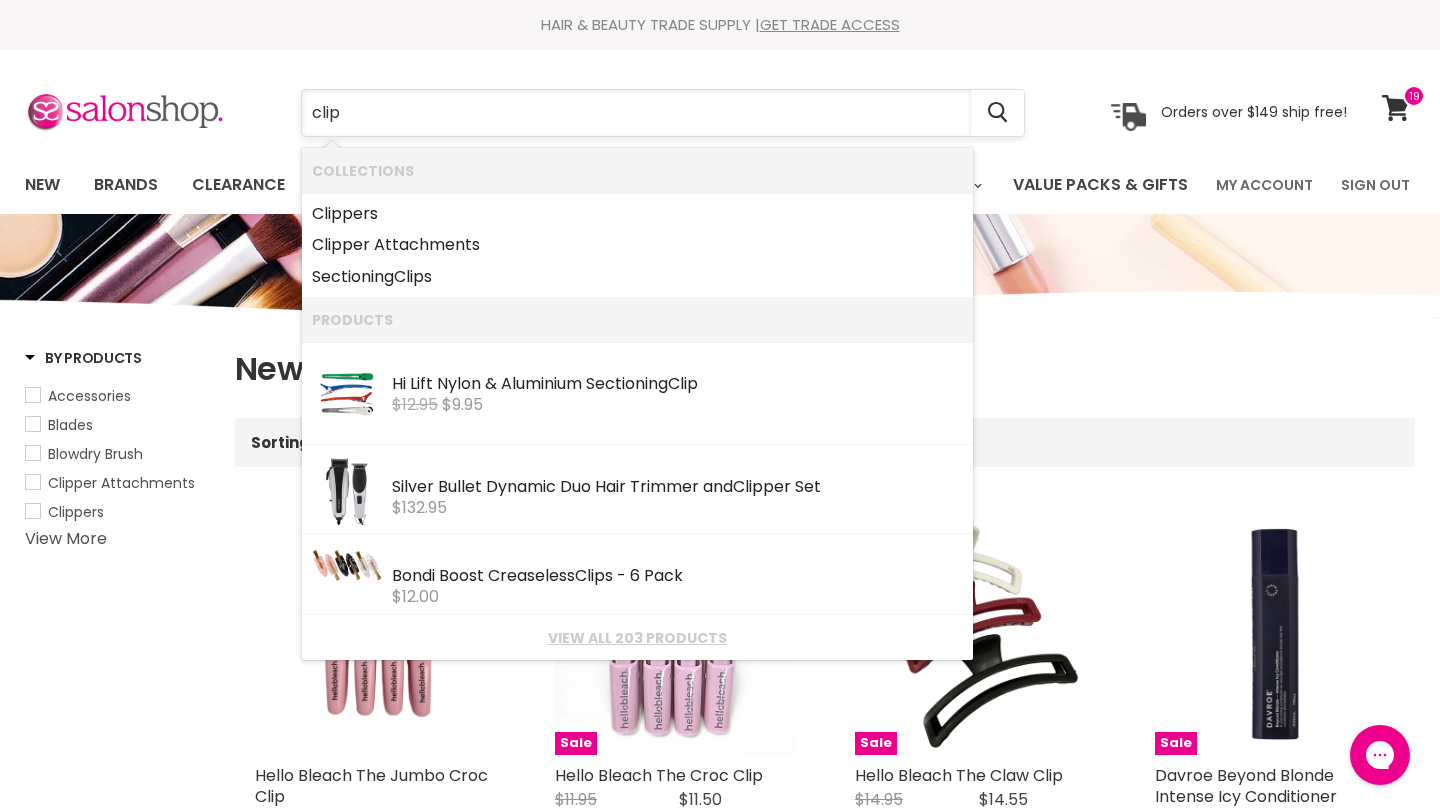 type on "clips" 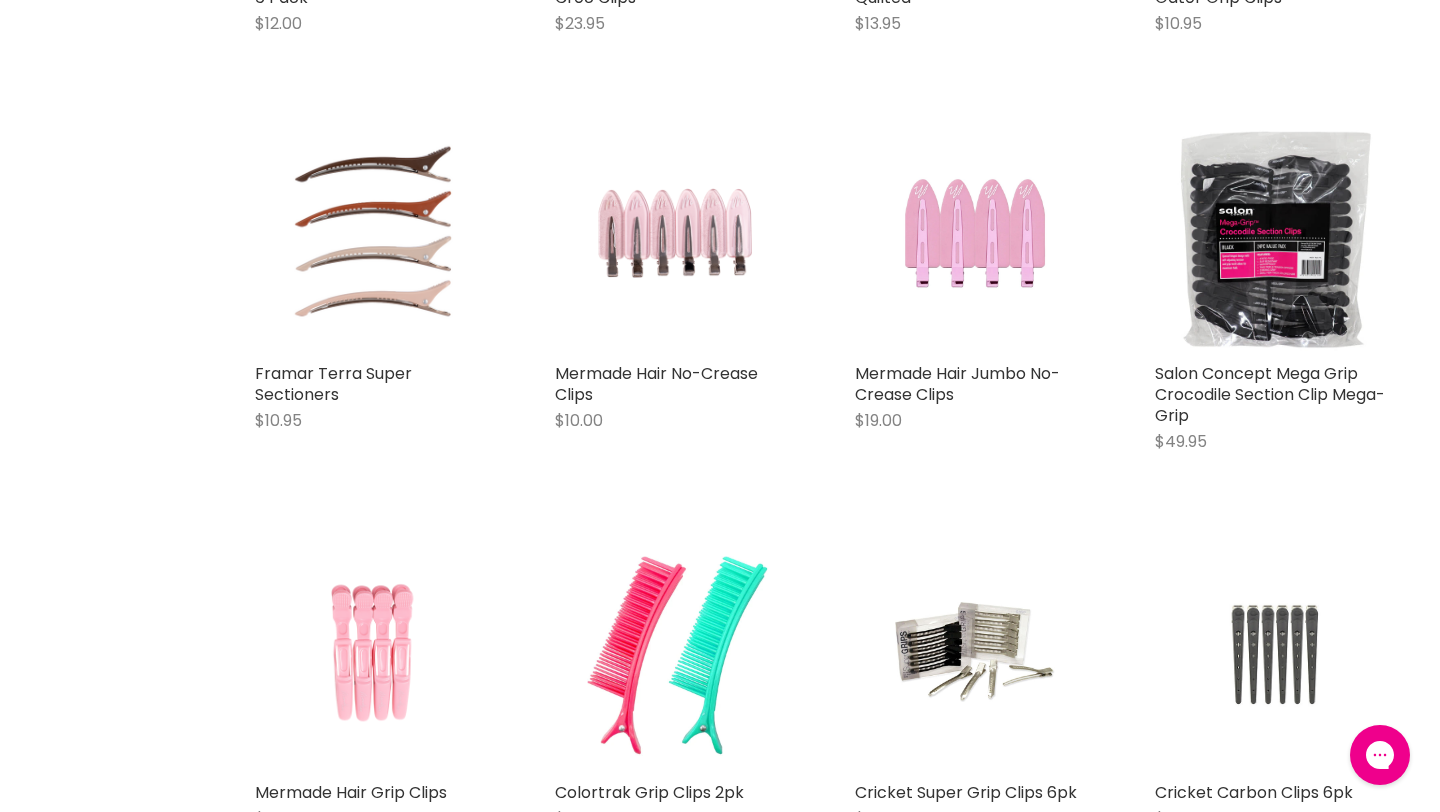 scroll, scrollTop: 902, scrollLeft: 0, axis: vertical 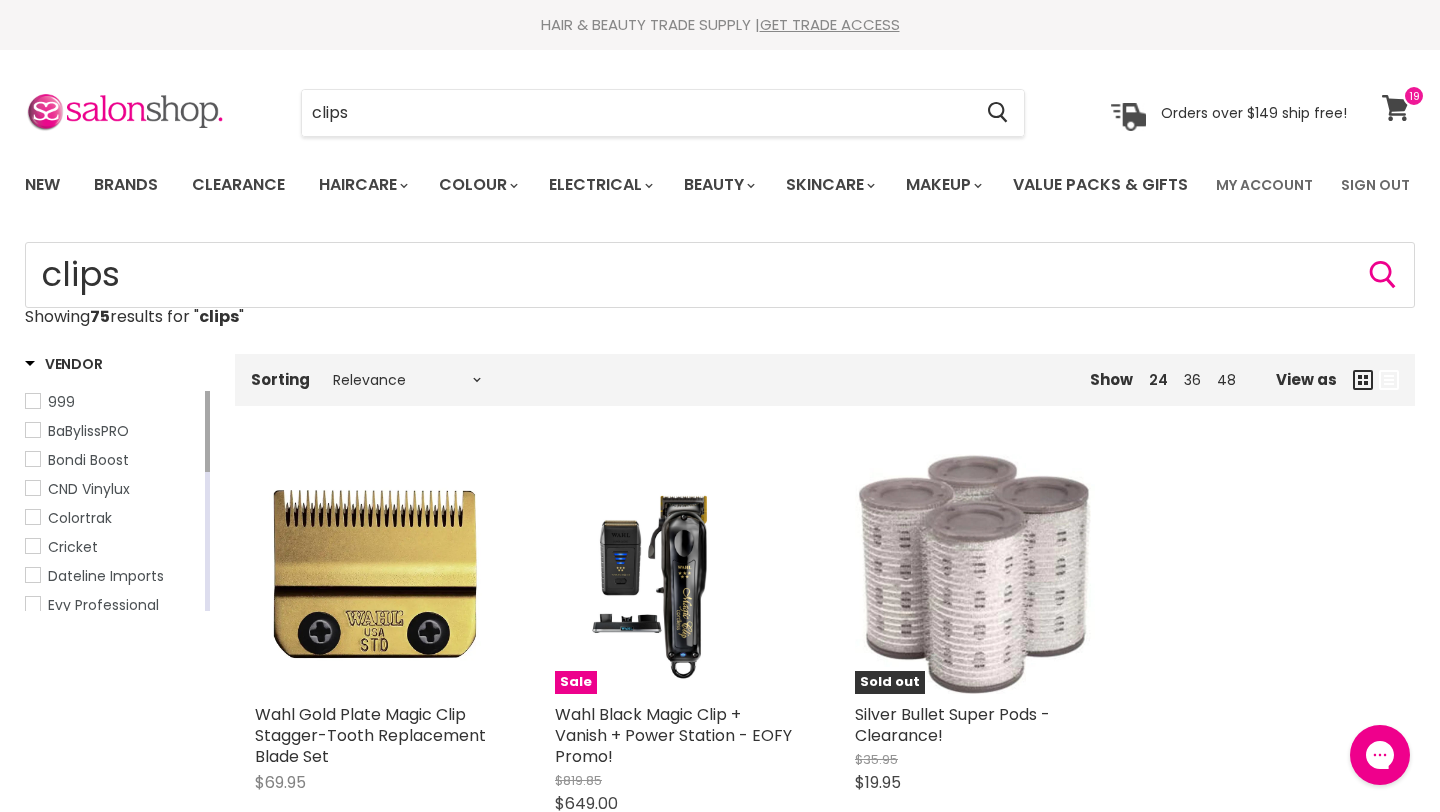 click at bounding box center [1414, 96] 